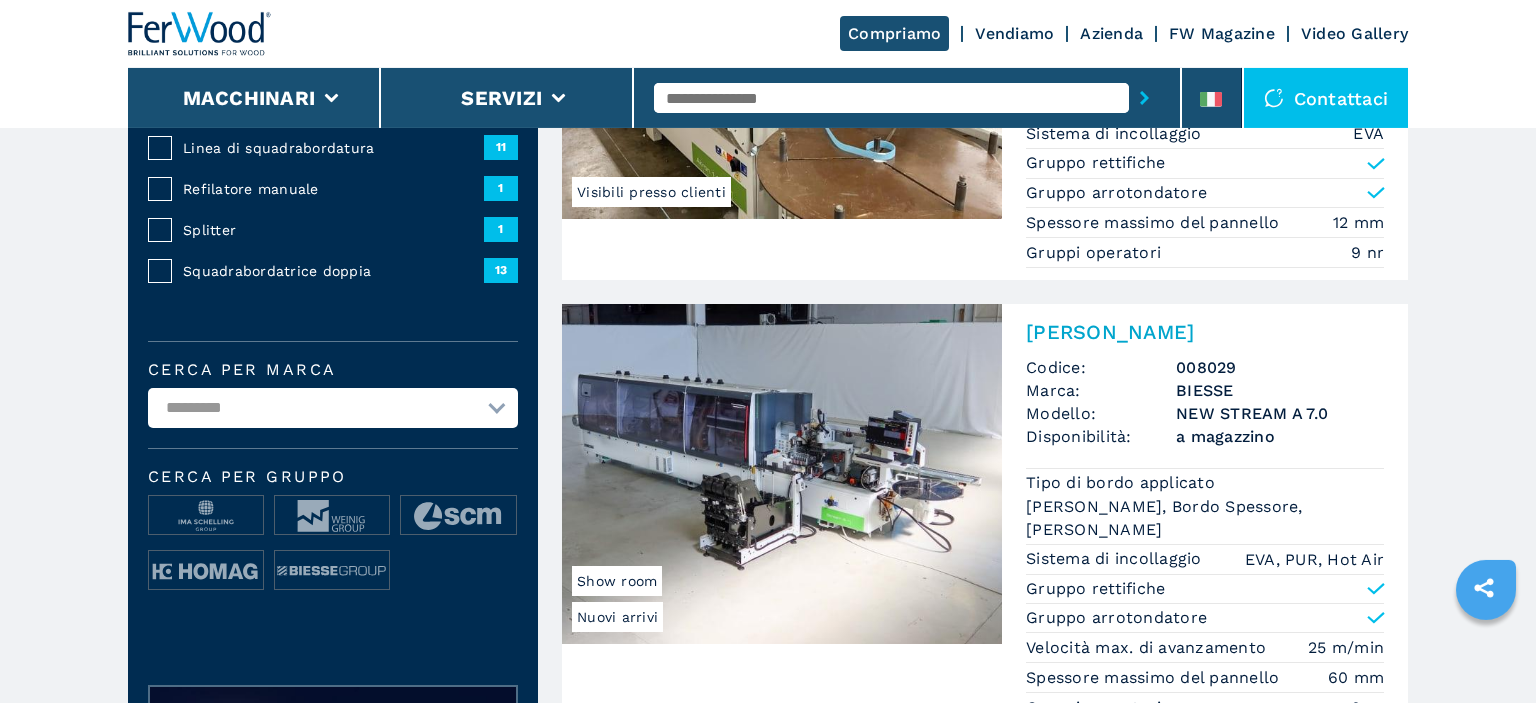 scroll, scrollTop: 422, scrollLeft: 0, axis: vertical 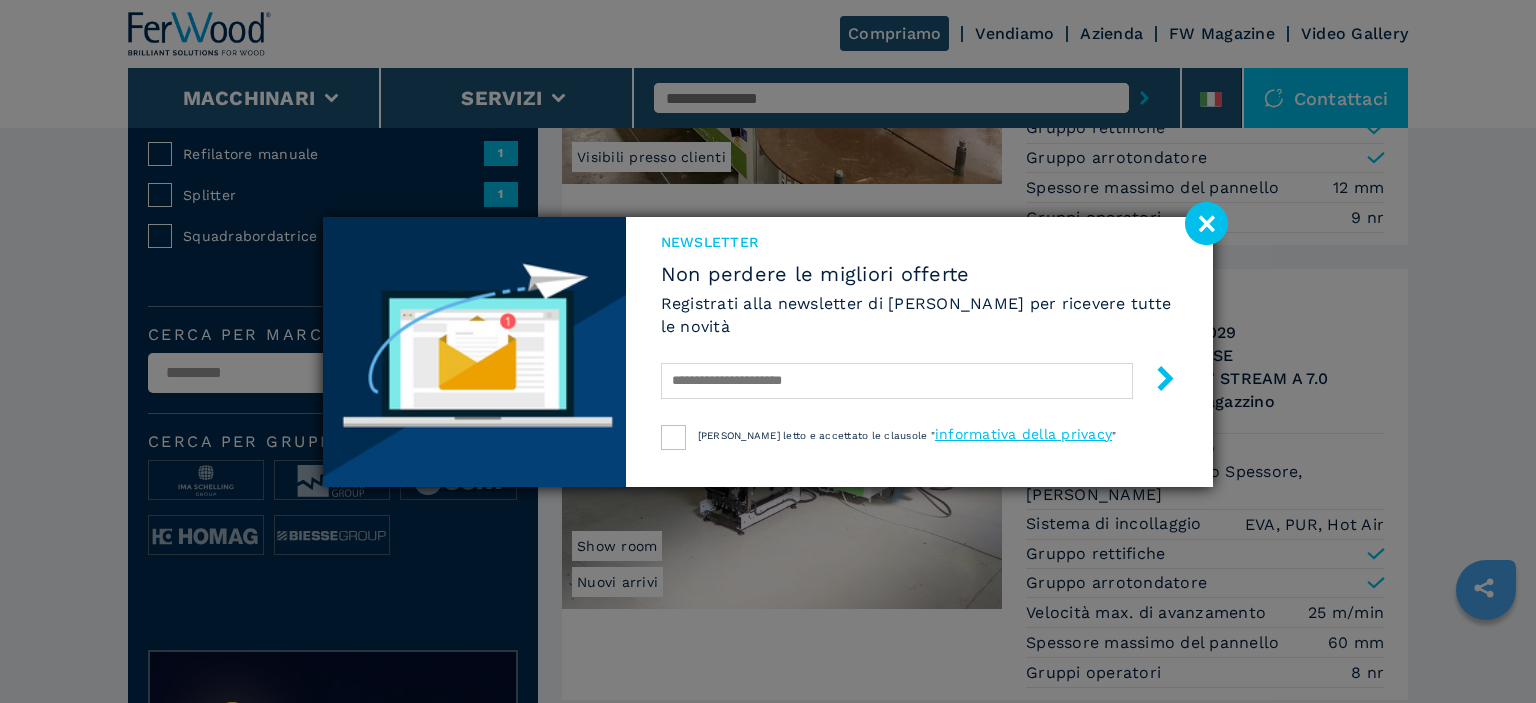 click 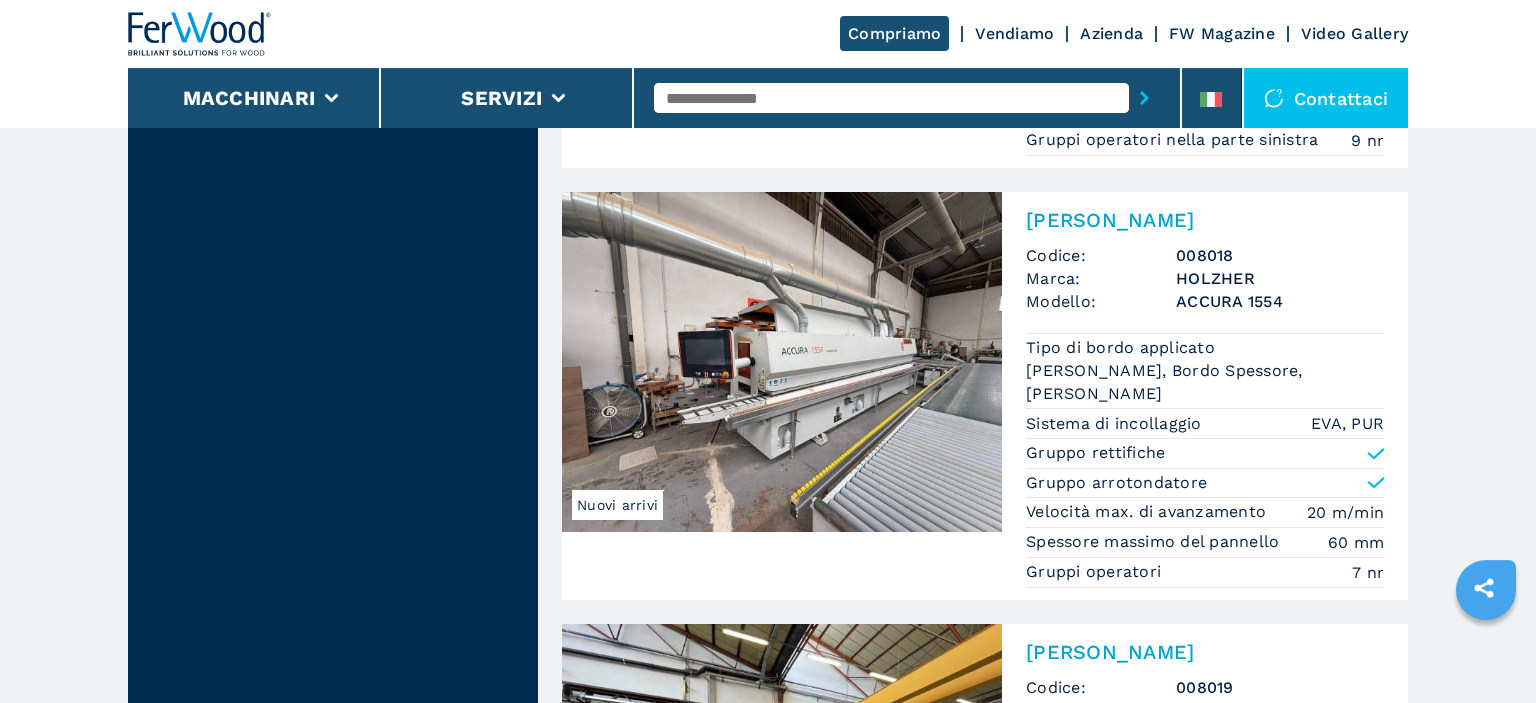 scroll, scrollTop: 4329, scrollLeft: 0, axis: vertical 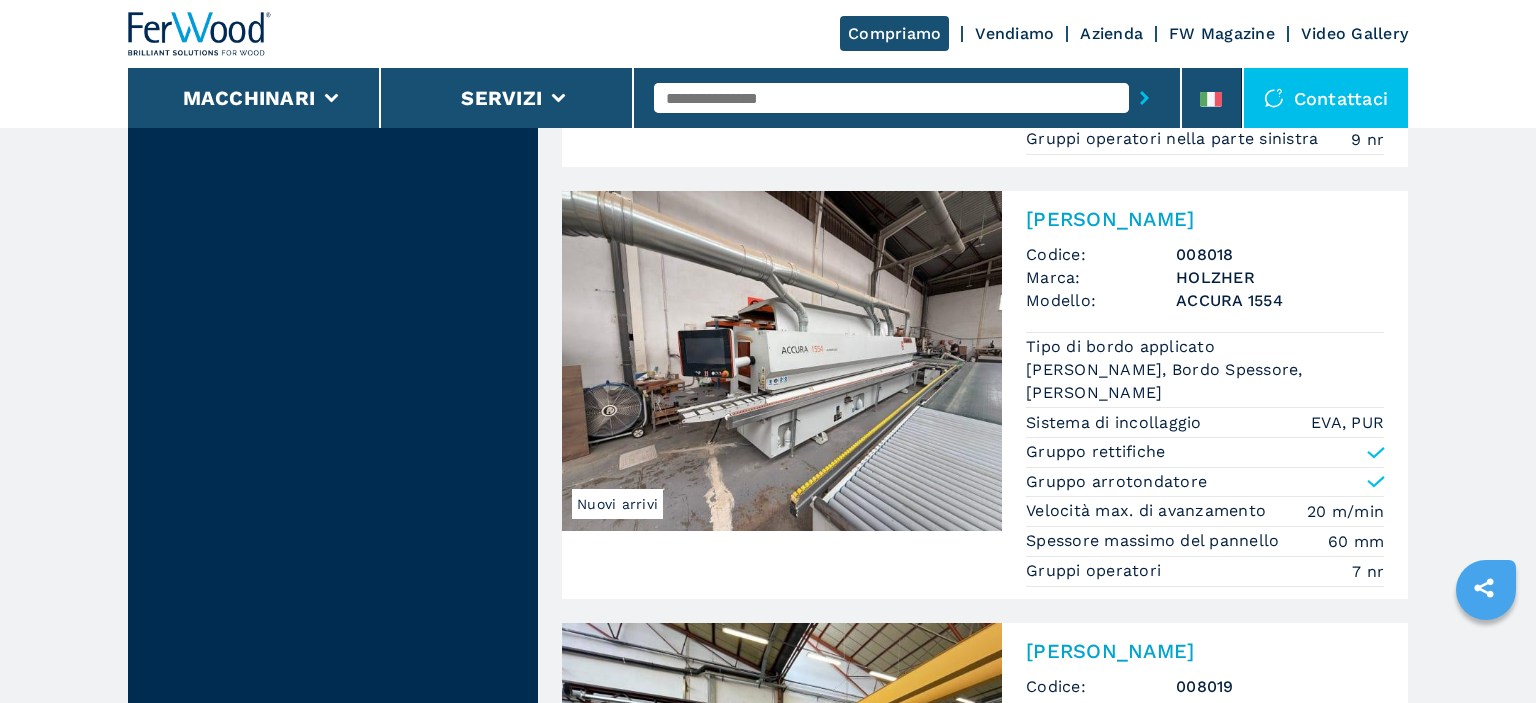 click at bounding box center [782, 361] 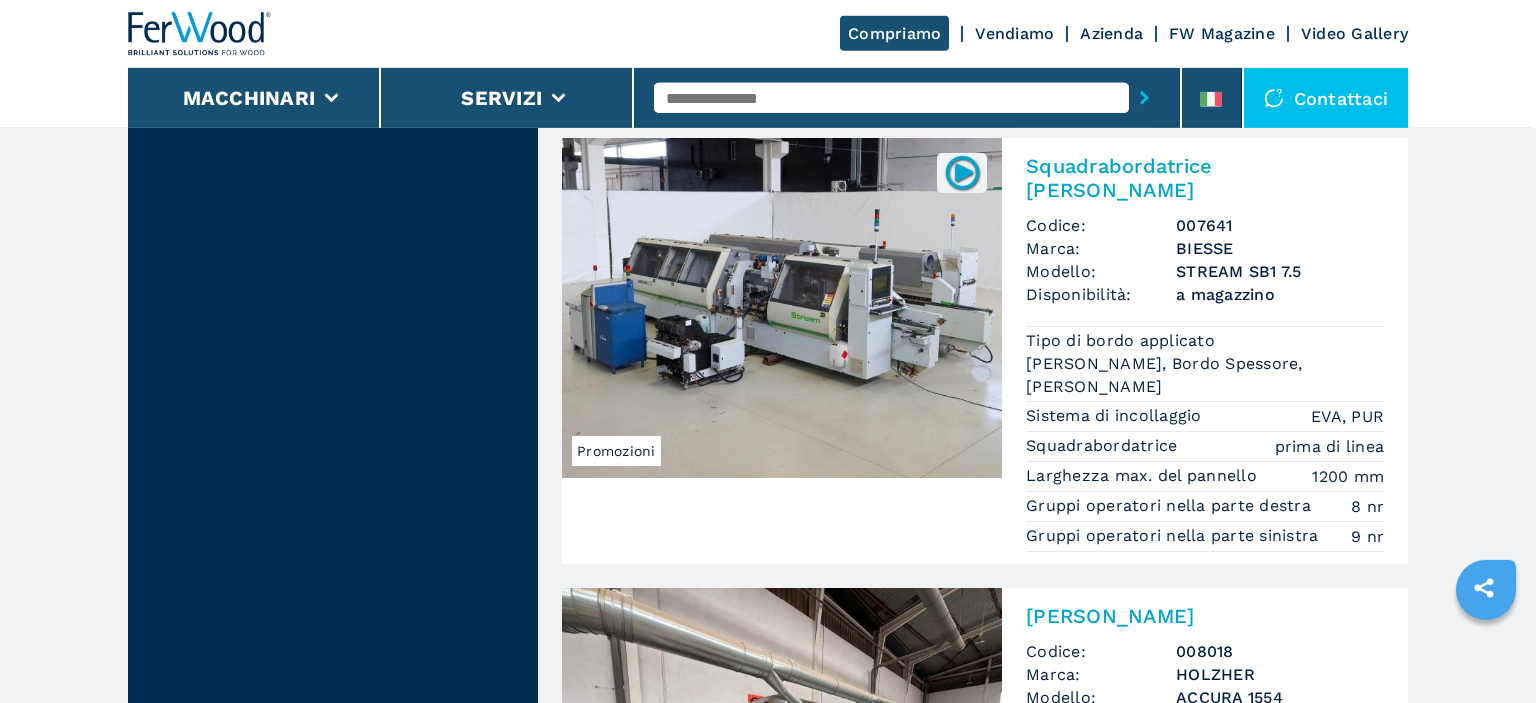 scroll, scrollTop: 3696, scrollLeft: 0, axis: vertical 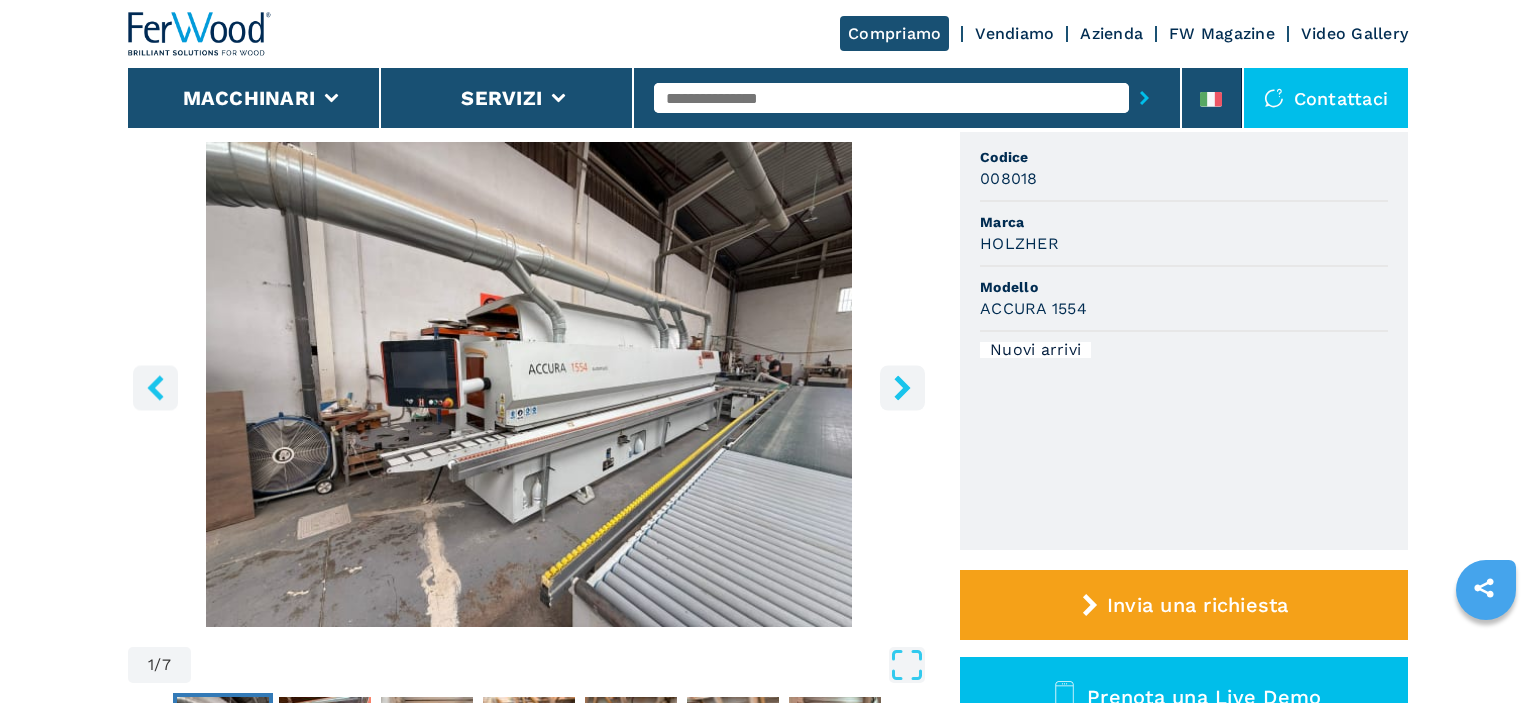click 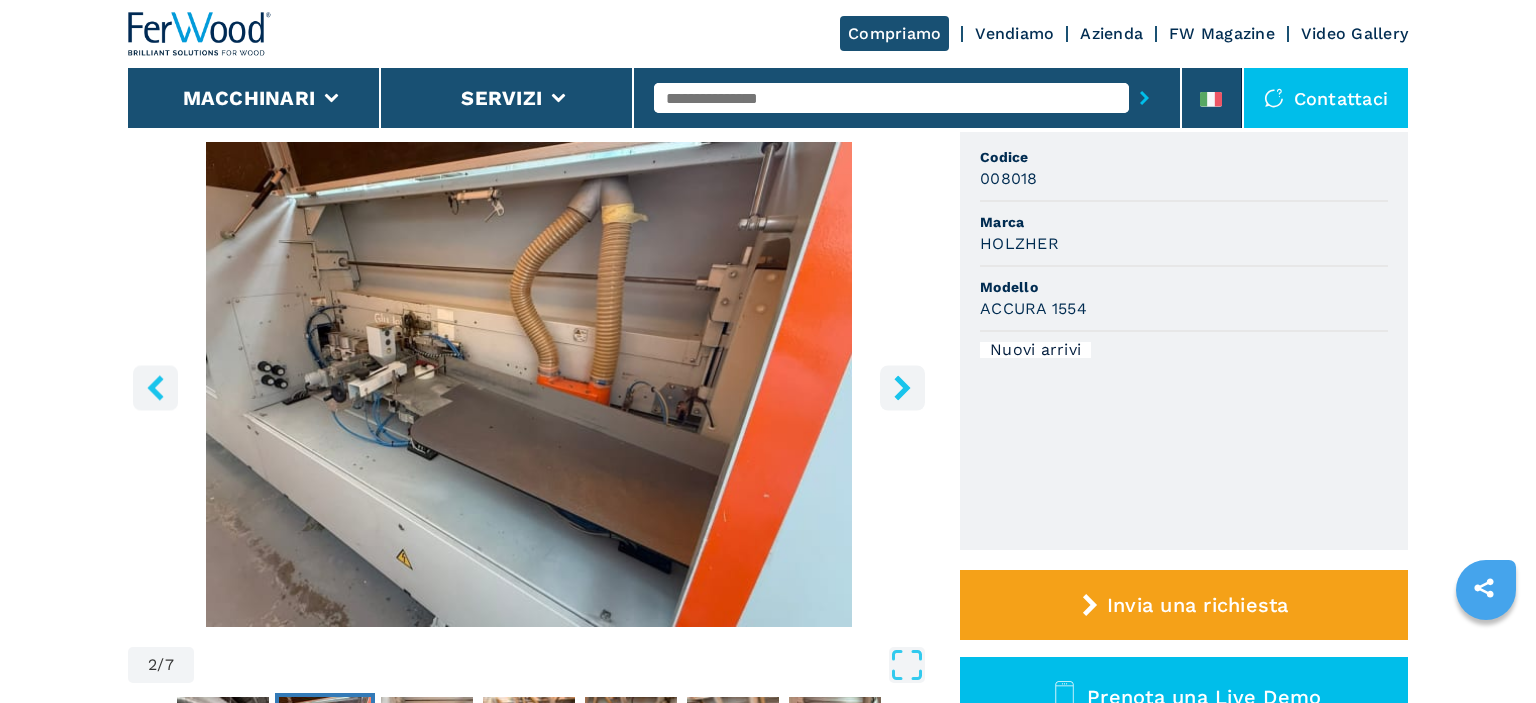 click 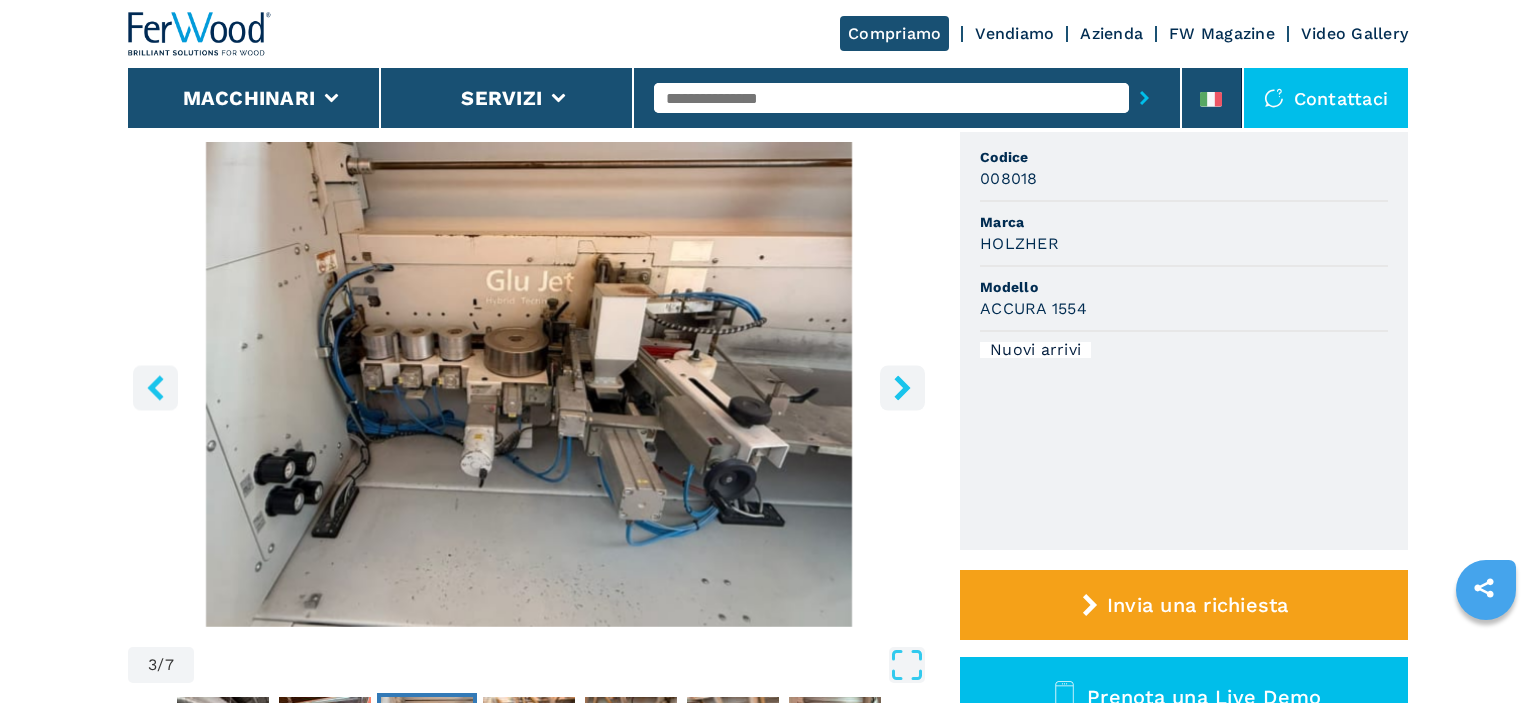 click 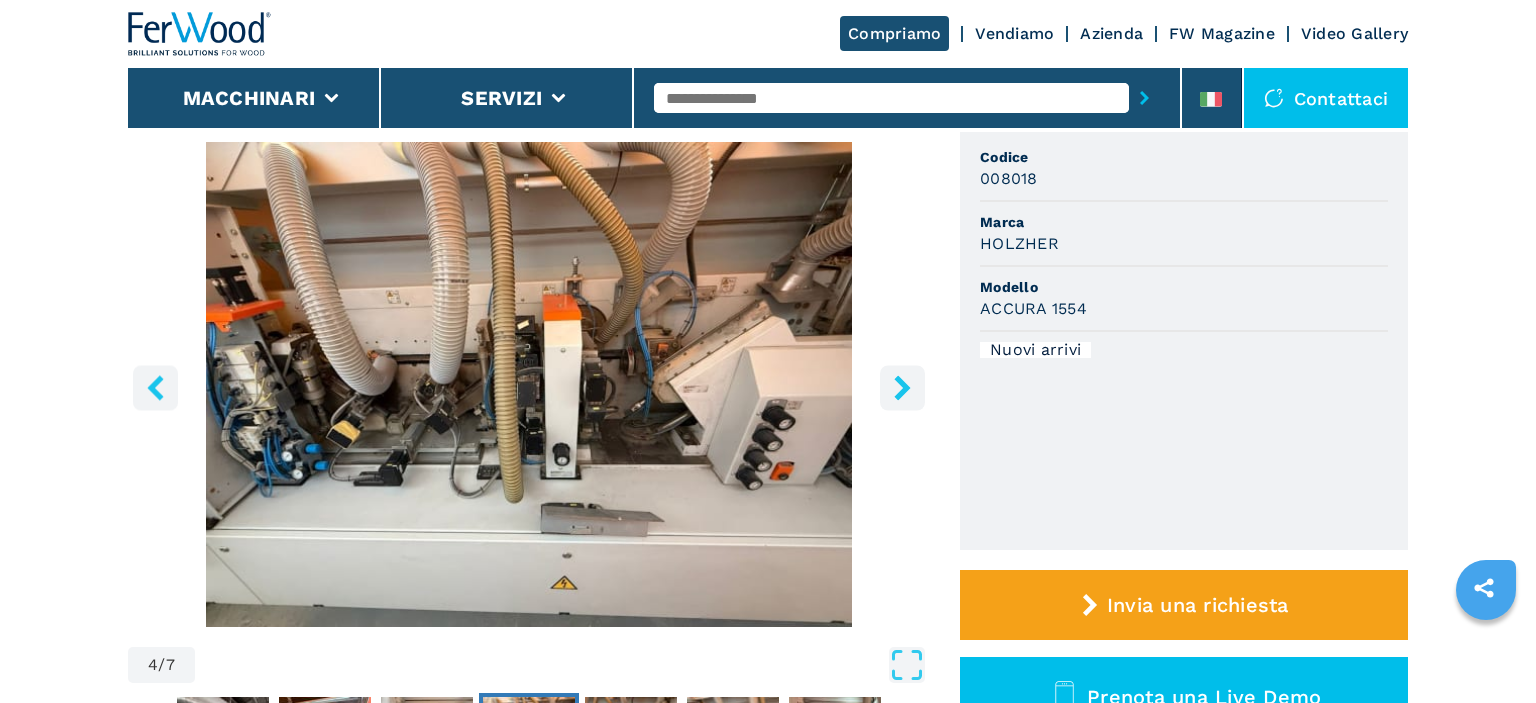 click 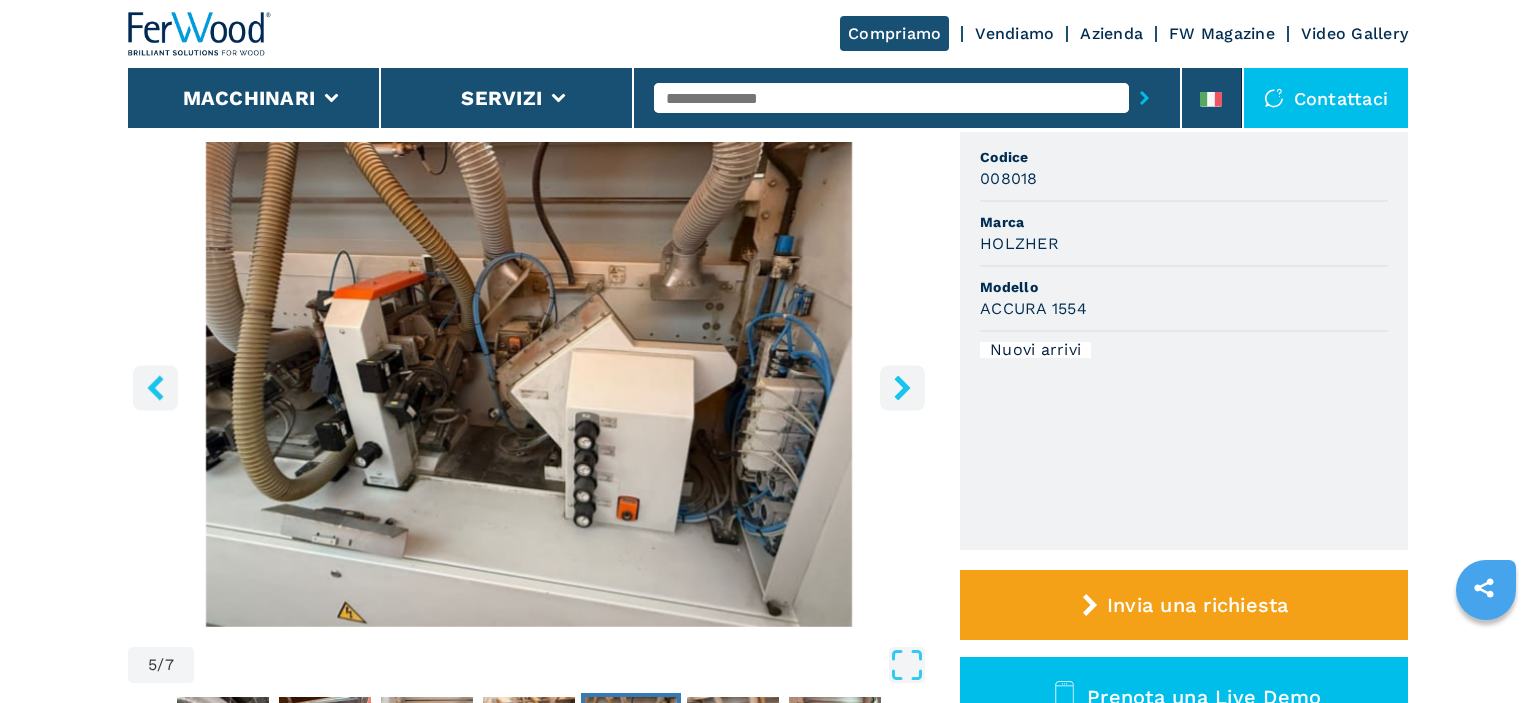 click 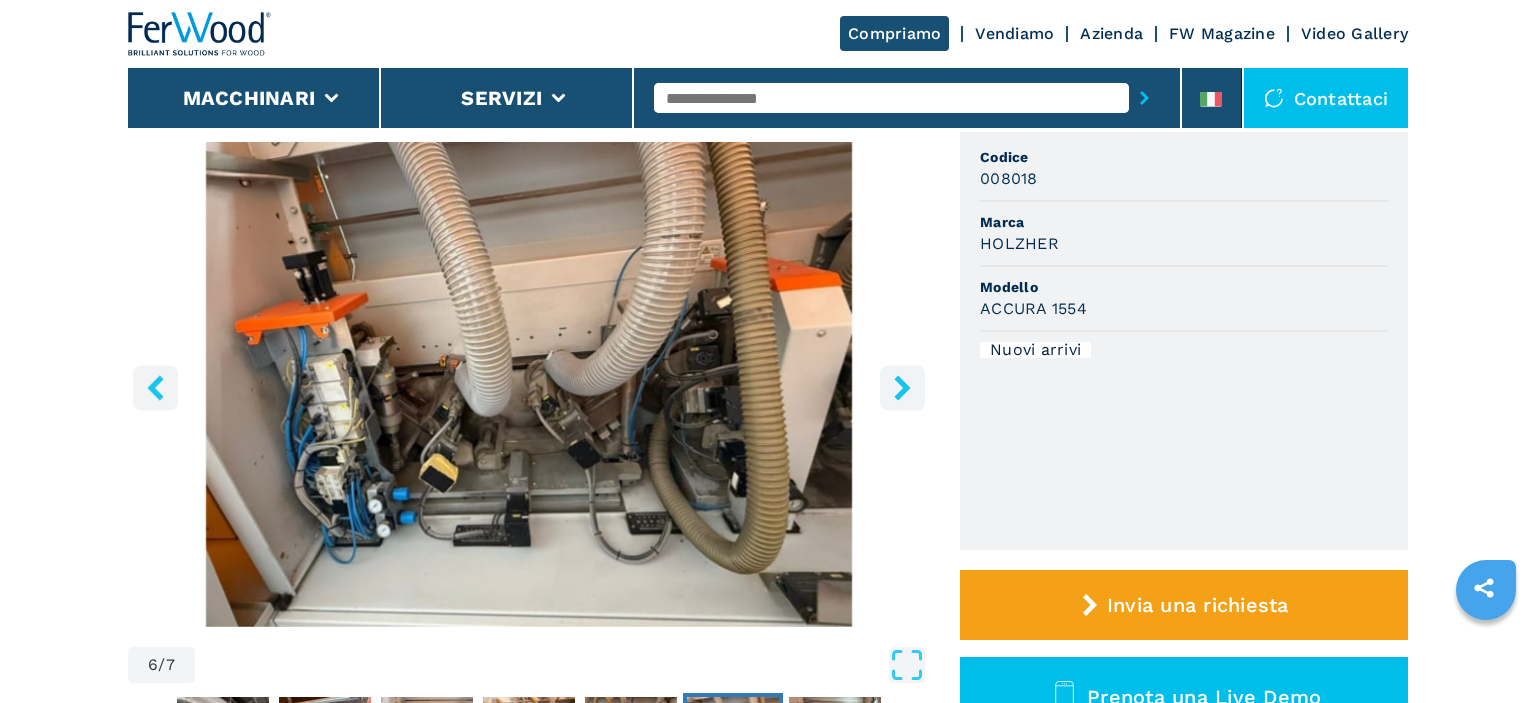 click 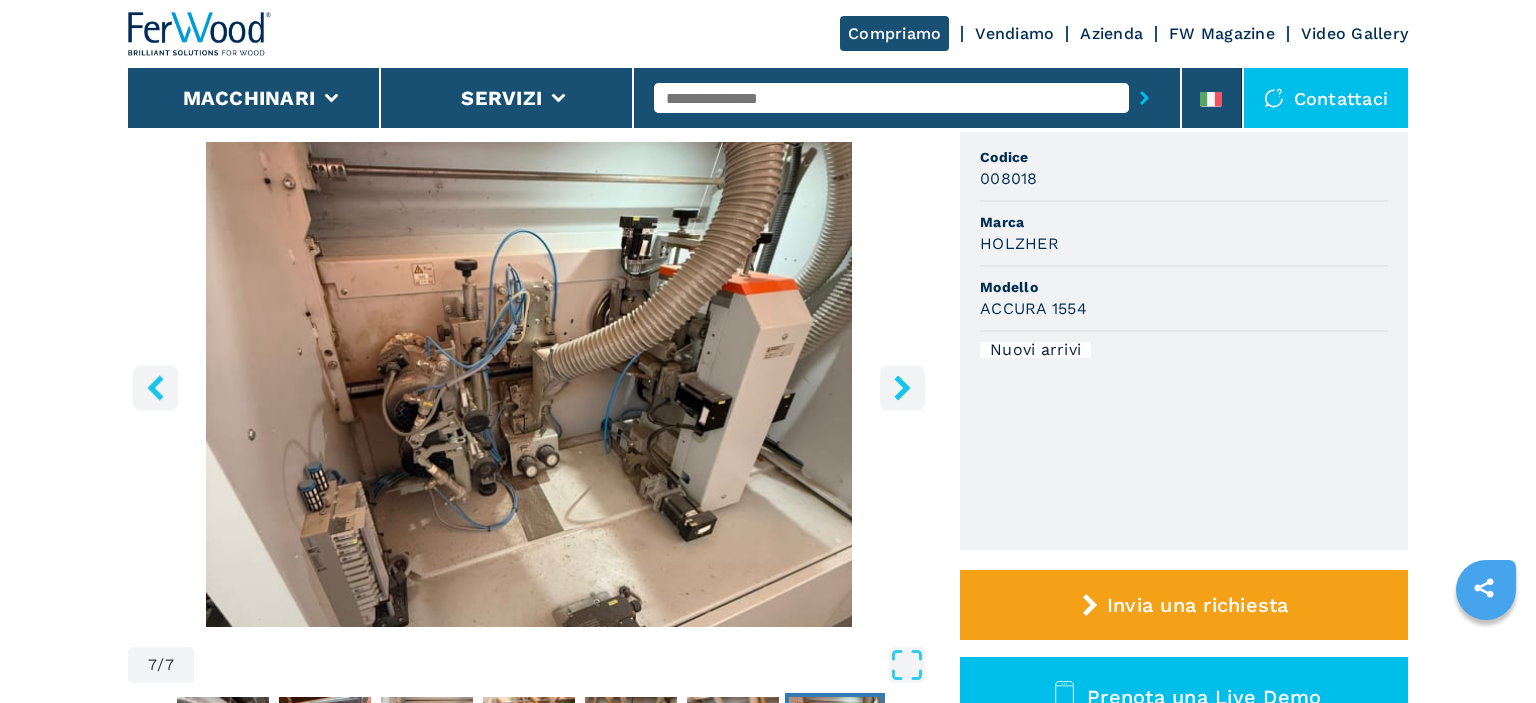 click 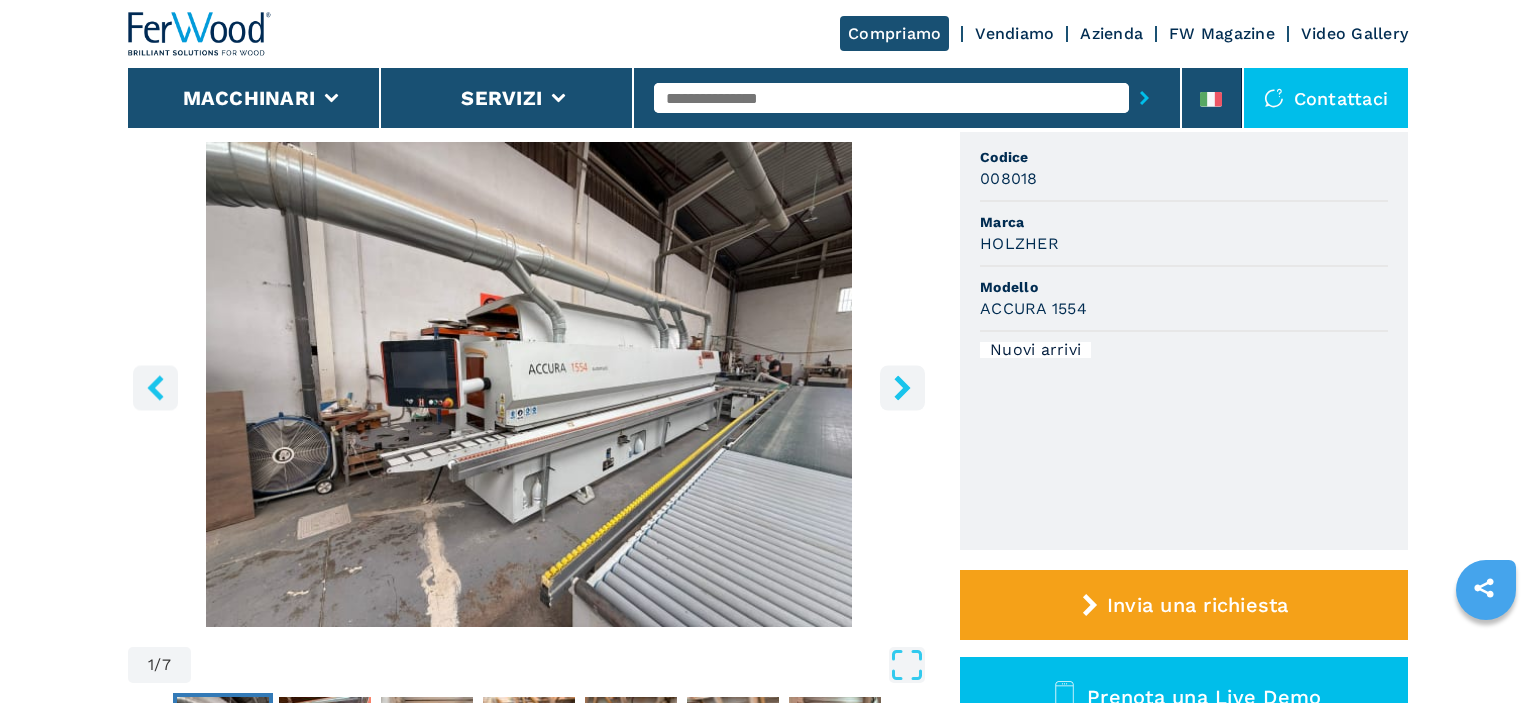 click 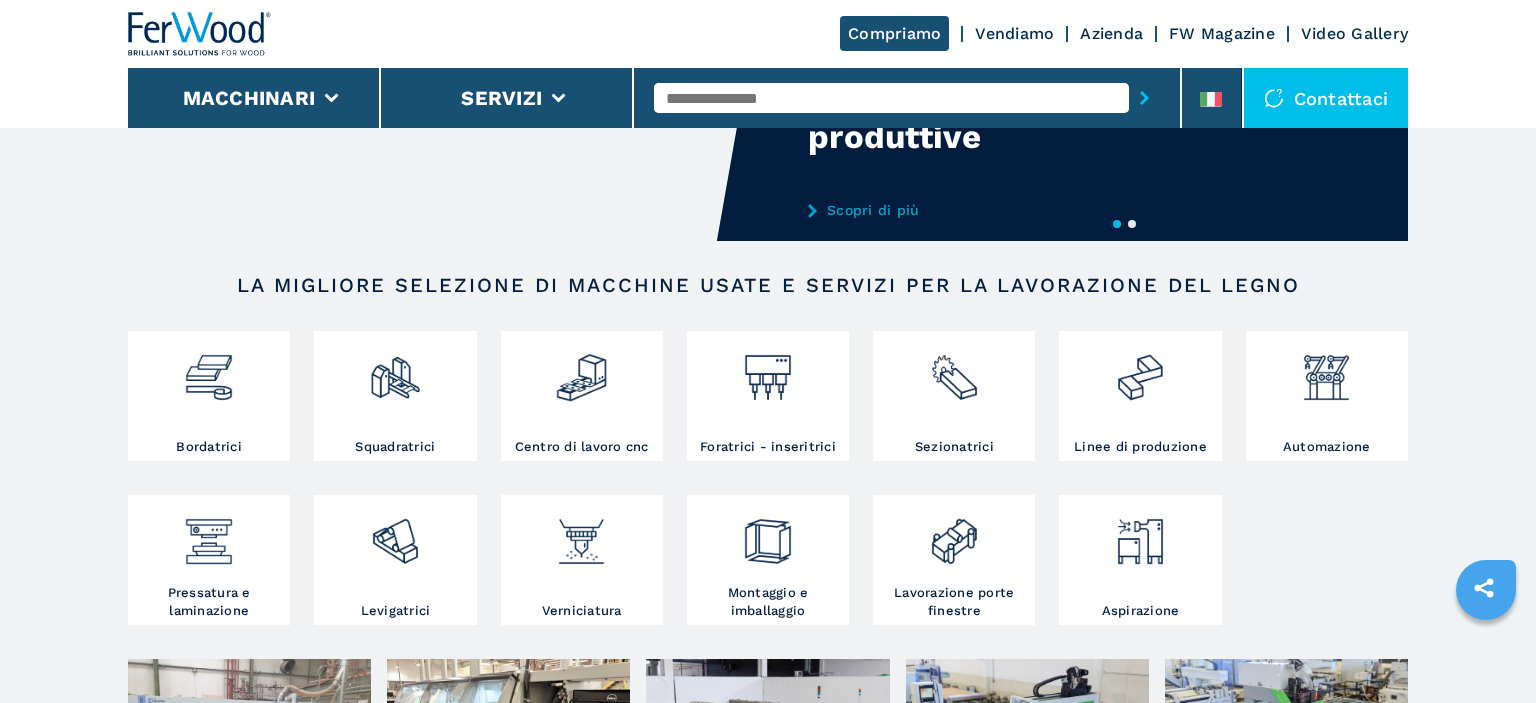 scroll, scrollTop: 211, scrollLeft: 0, axis: vertical 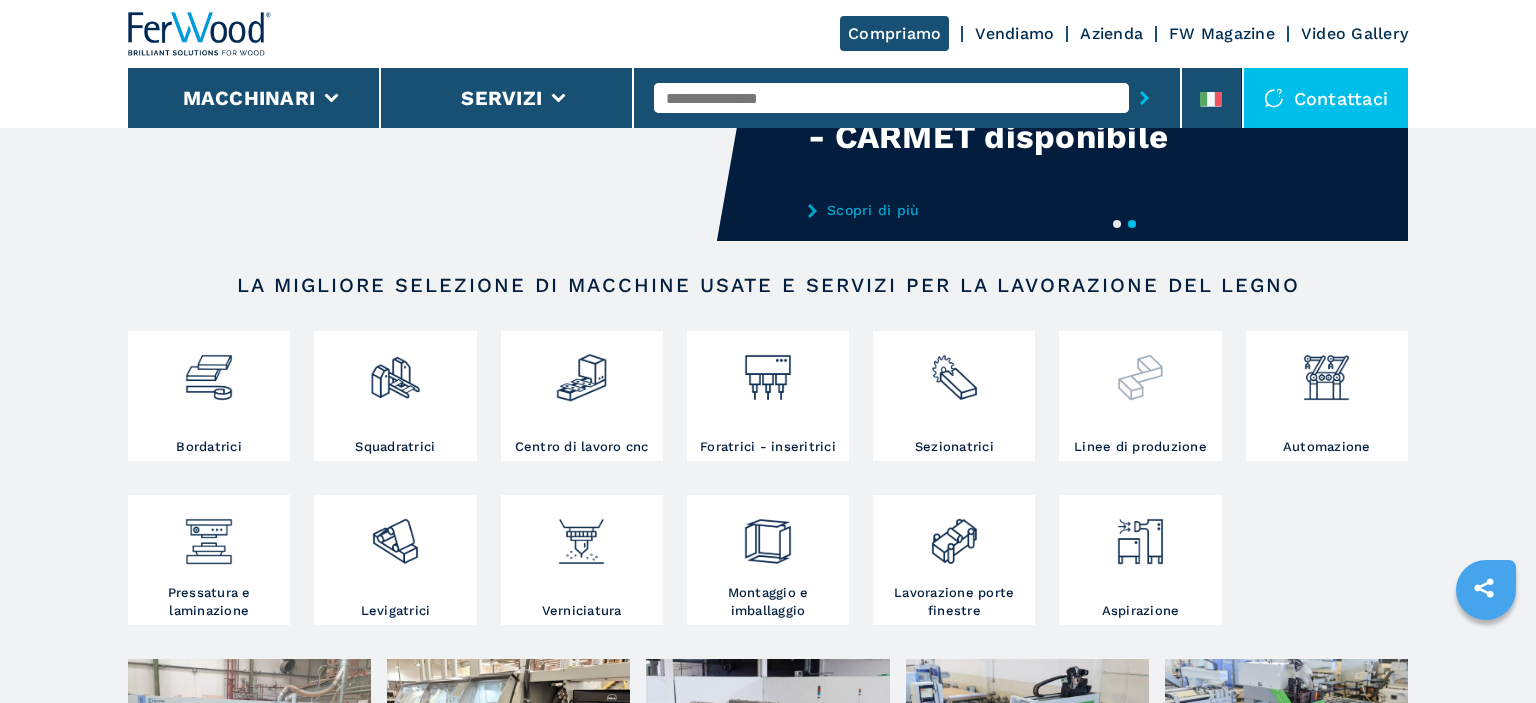 click at bounding box center [1140, 370] 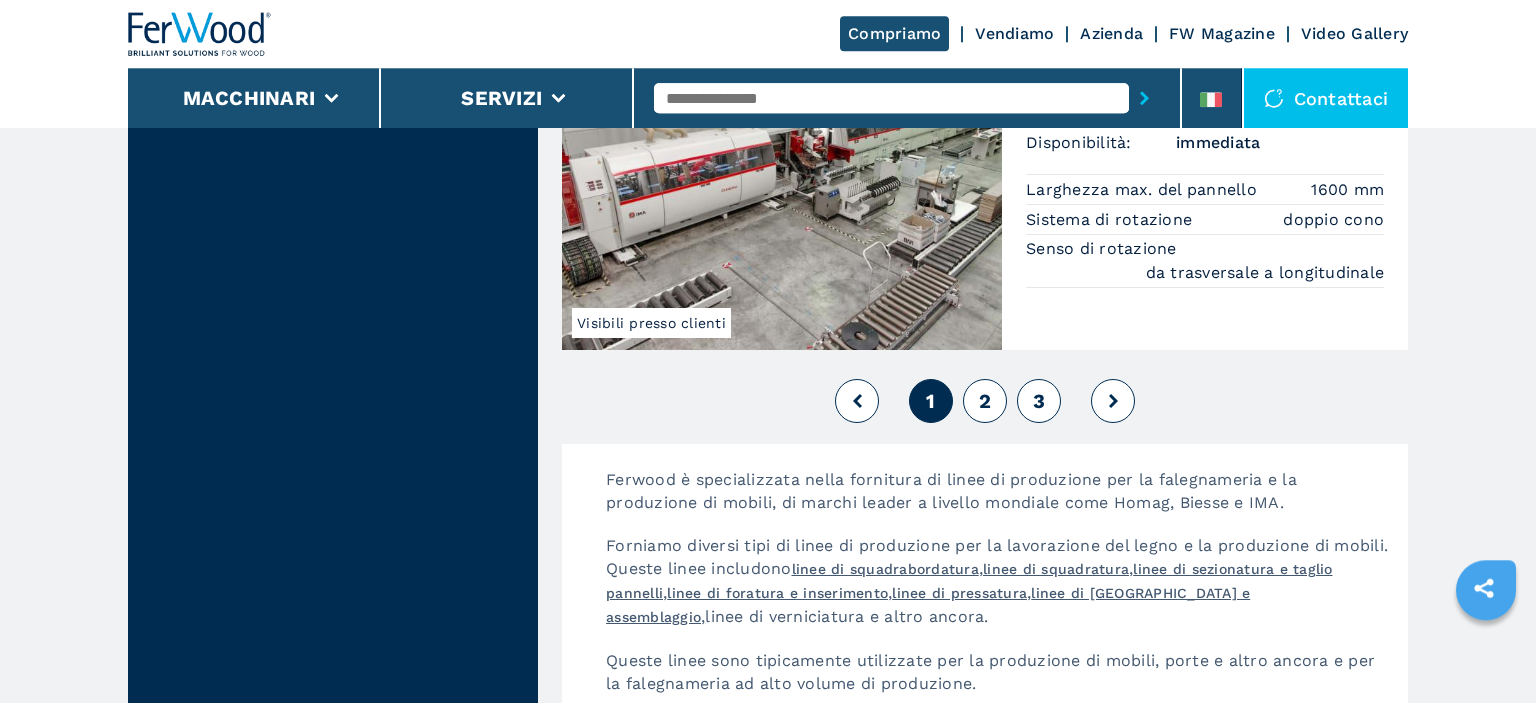 scroll, scrollTop: 4752, scrollLeft: 0, axis: vertical 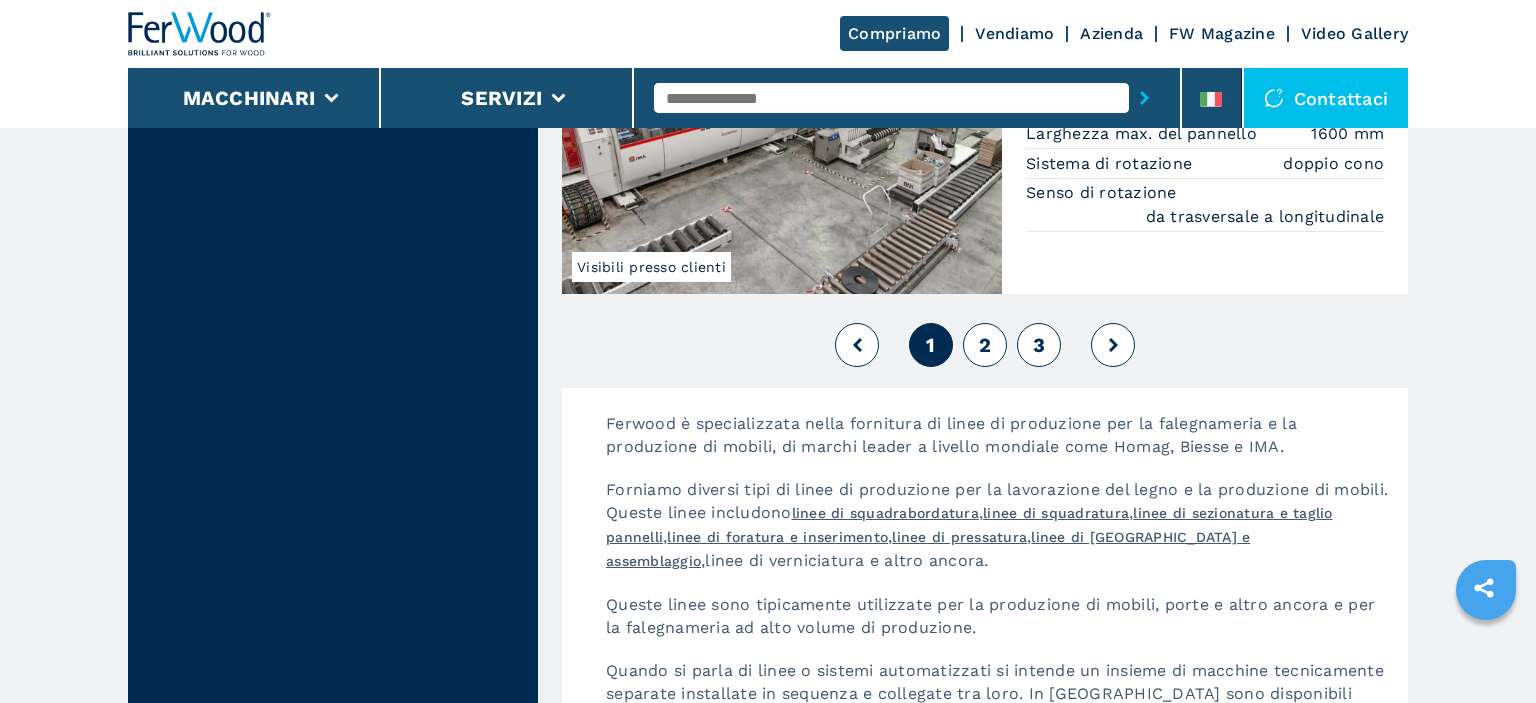 click on "2" at bounding box center (985, 345) 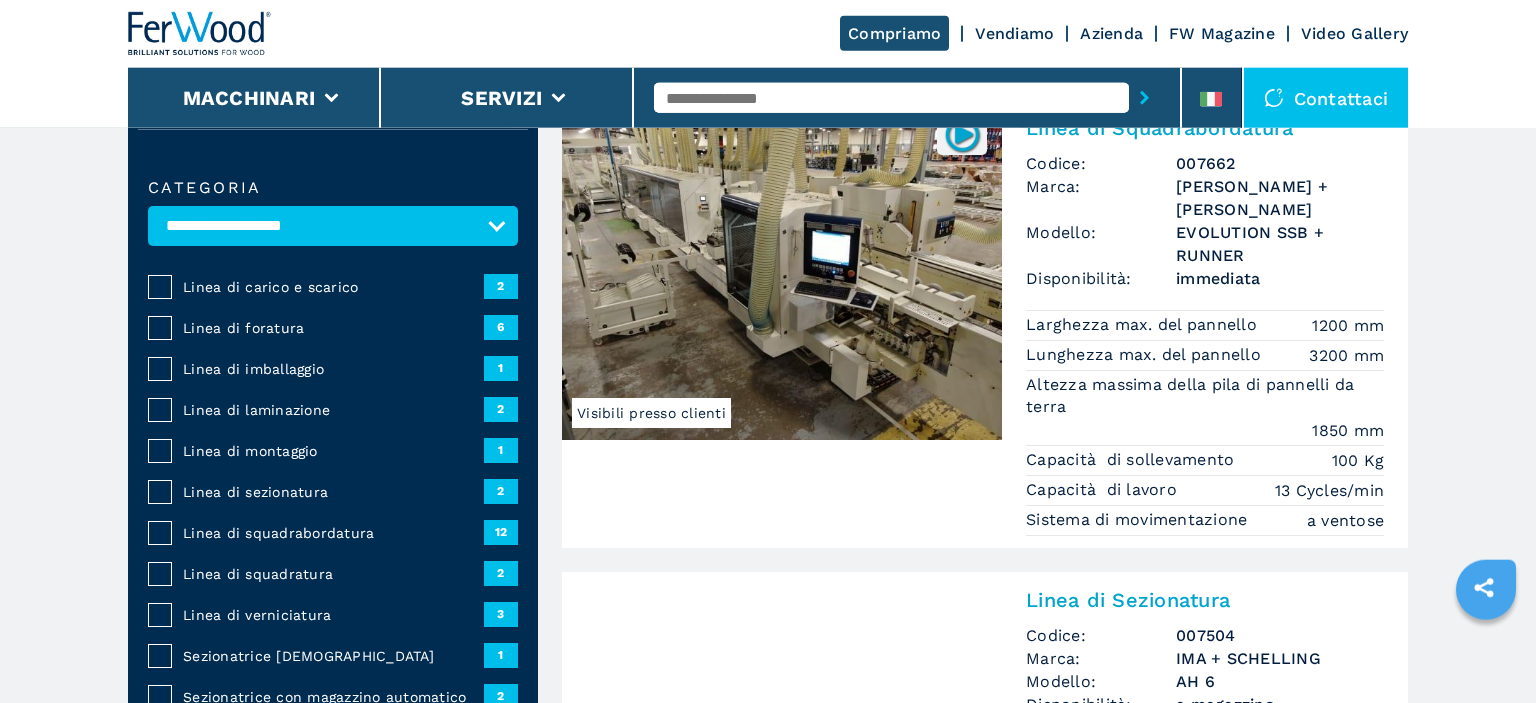 scroll, scrollTop: 211, scrollLeft: 0, axis: vertical 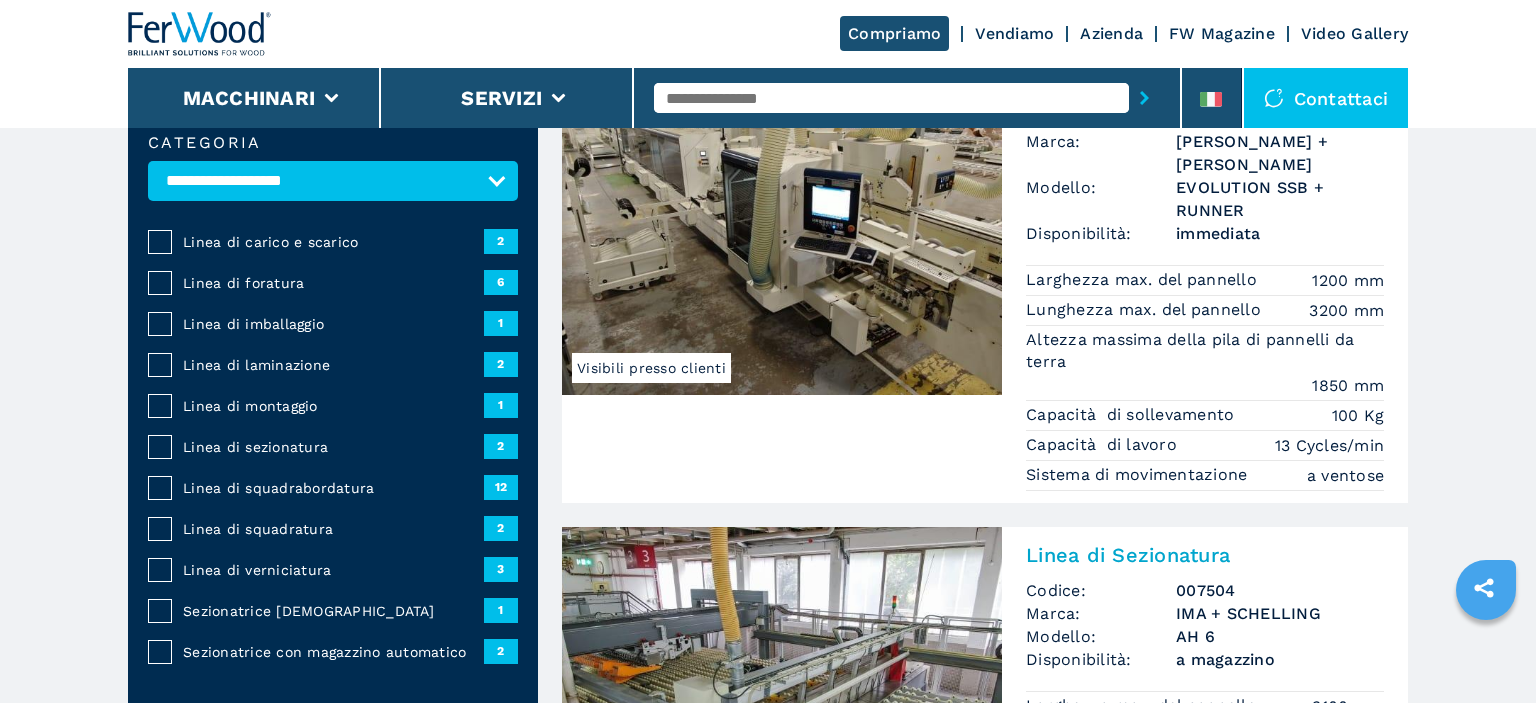 click on "Linea di sezionatura" at bounding box center (333, 447) 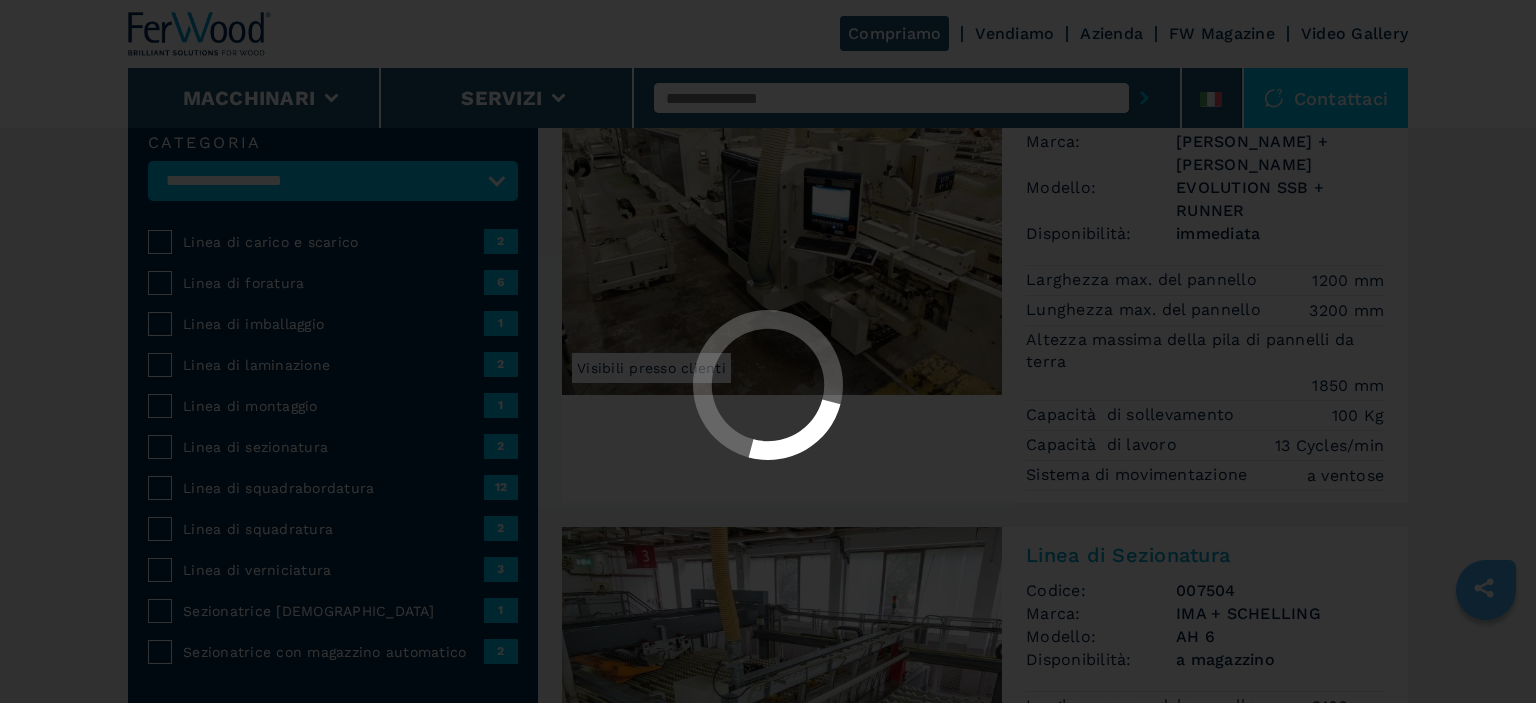 scroll, scrollTop: 0, scrollLeft: 0, axis: both 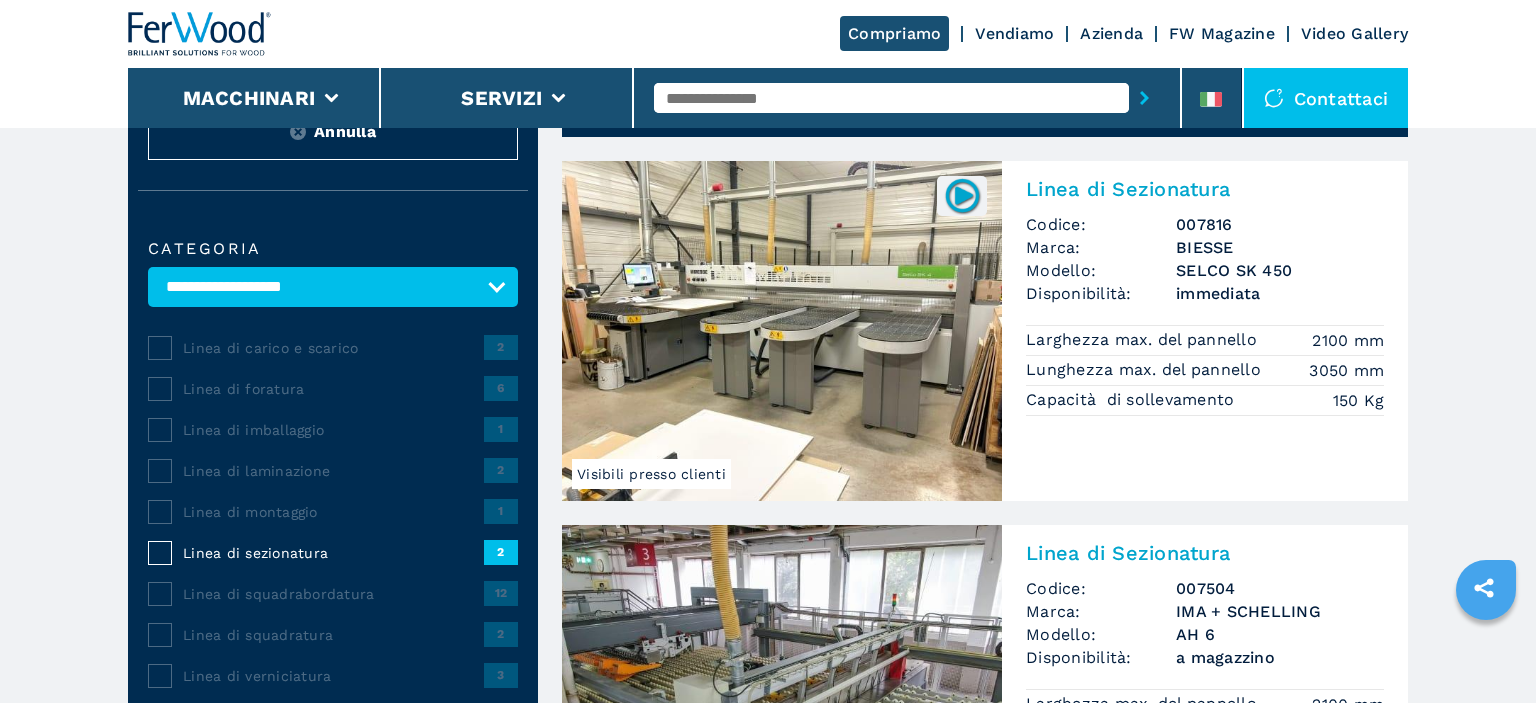 click at bounding box center (782, 331) 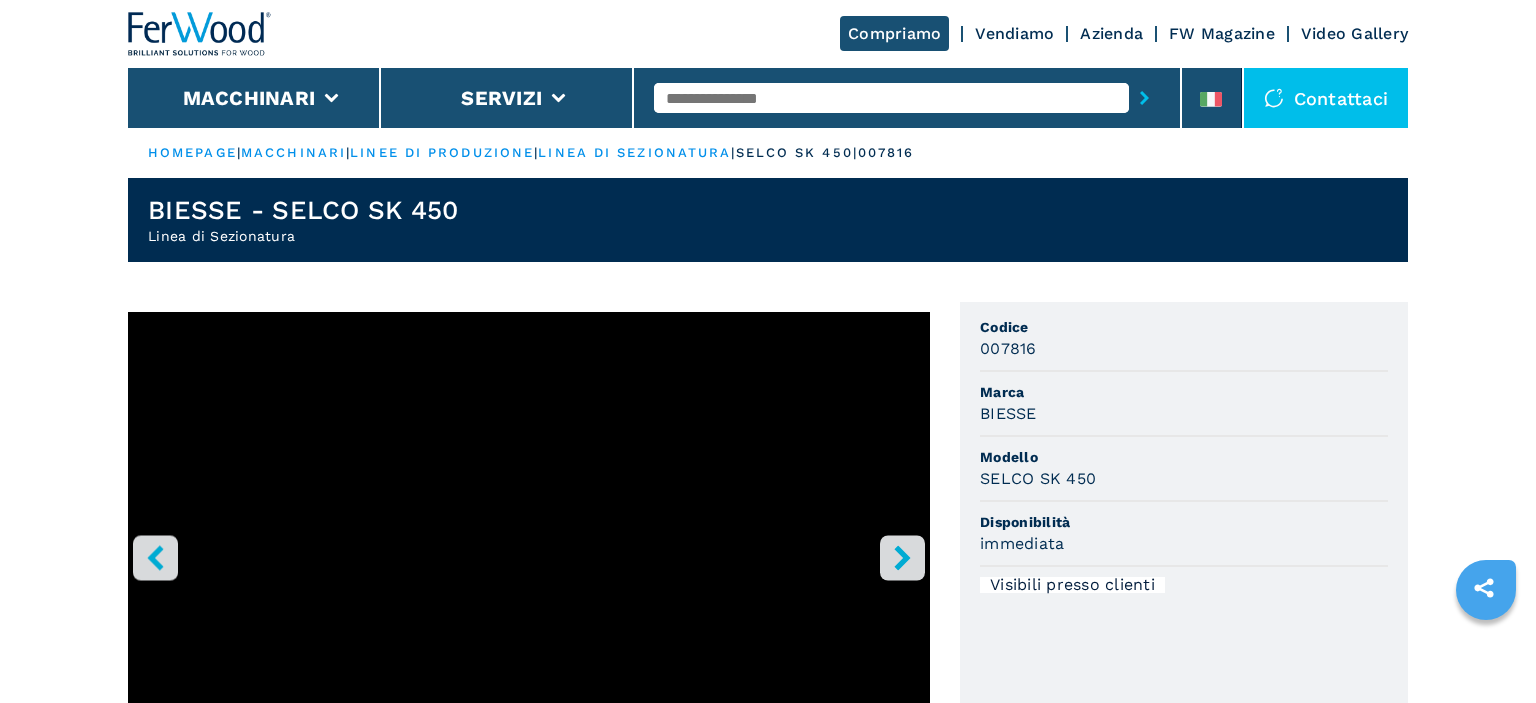 scroll, scrollTop: 211, scrollLeft: 0, axis: vertical 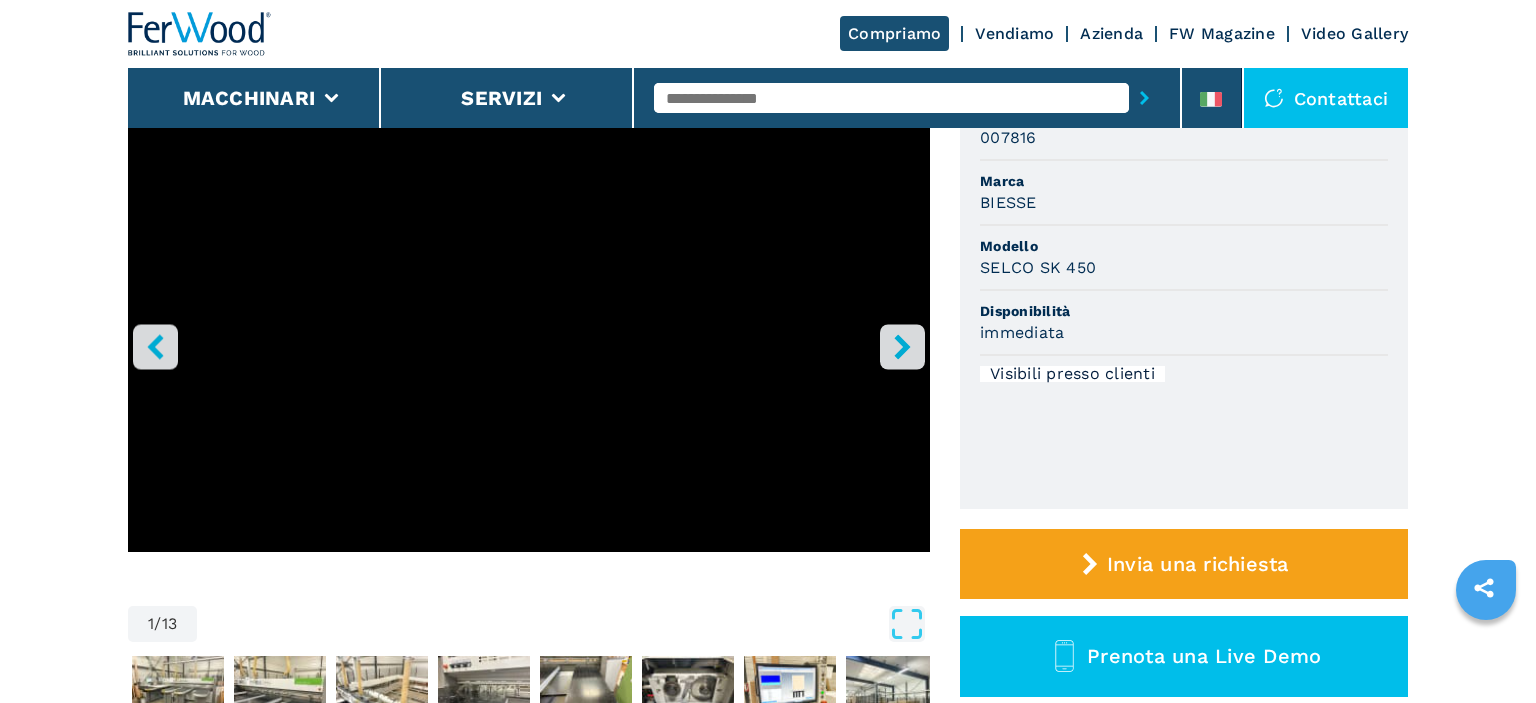 click 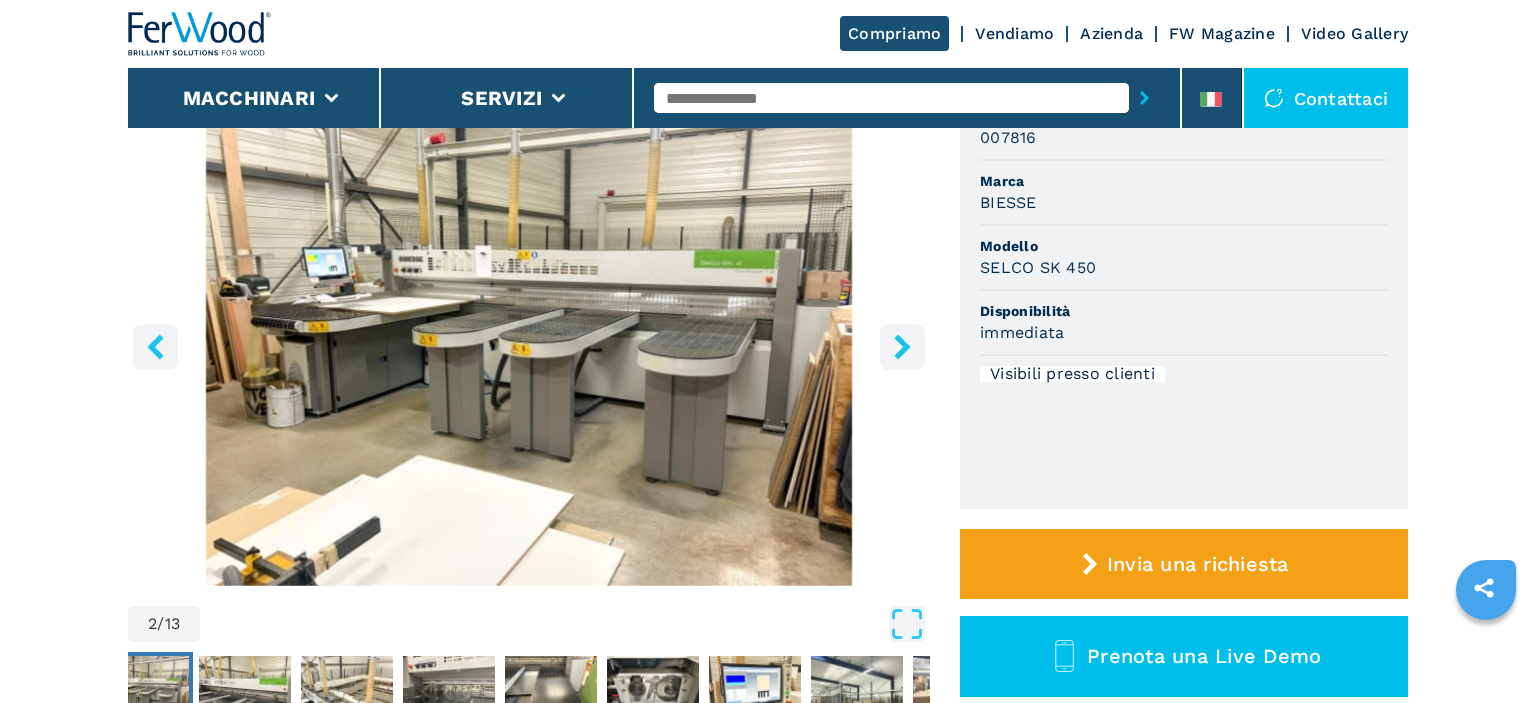 click 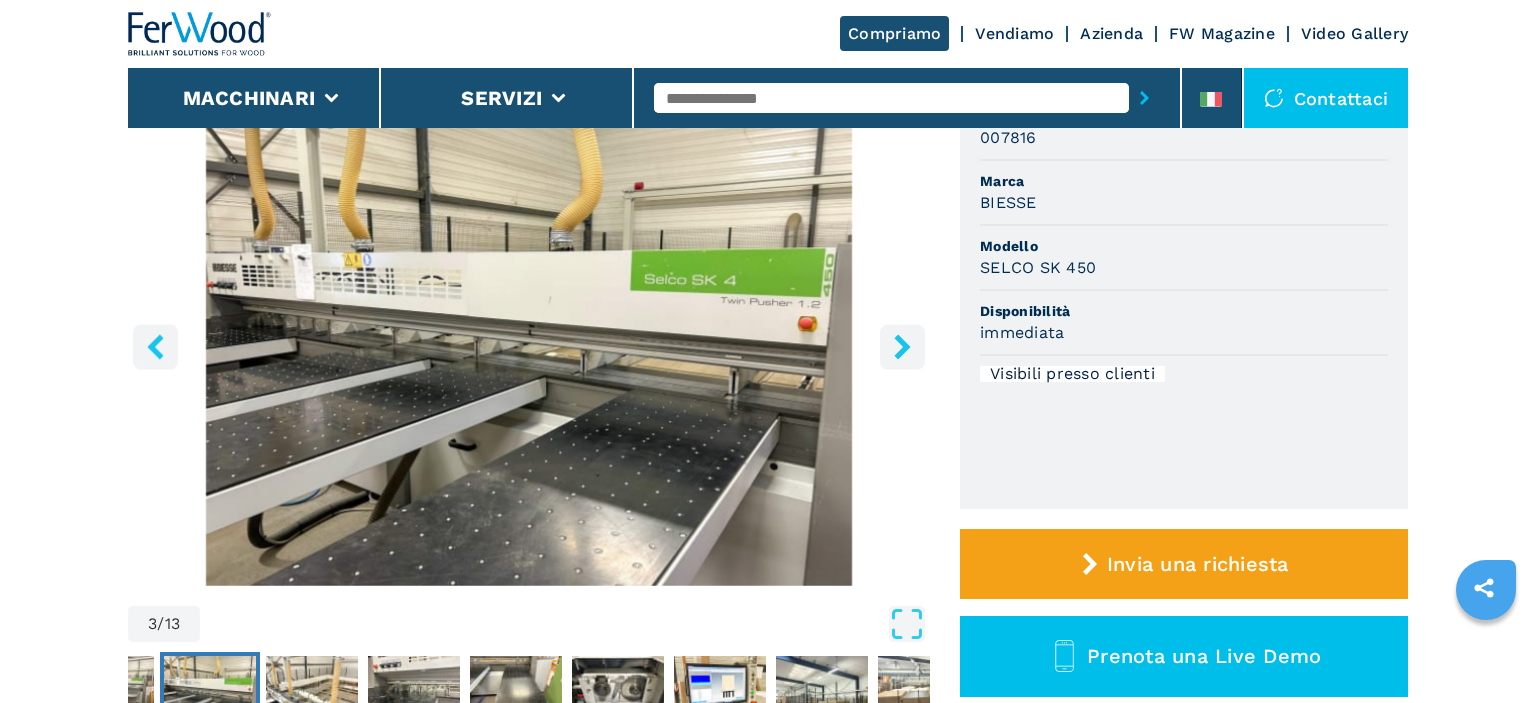 click 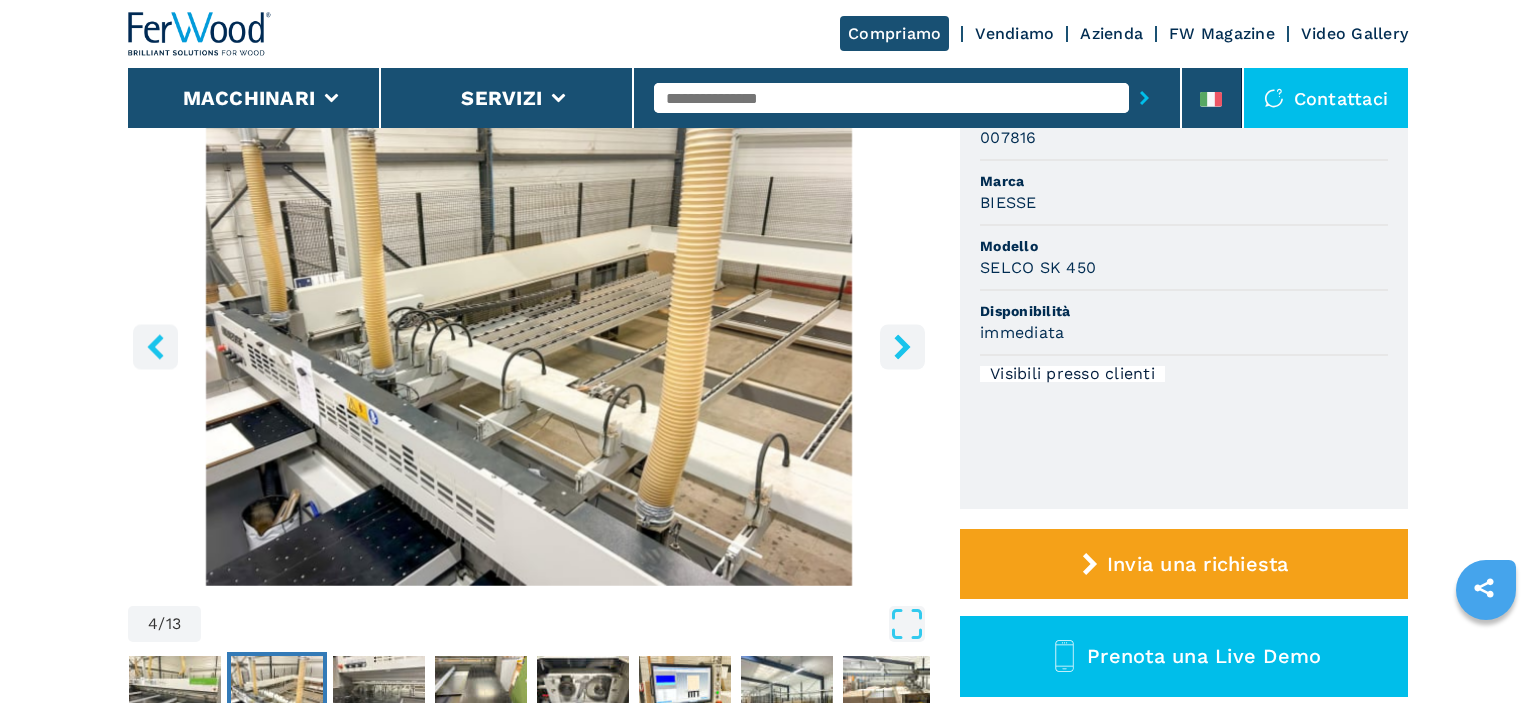 click 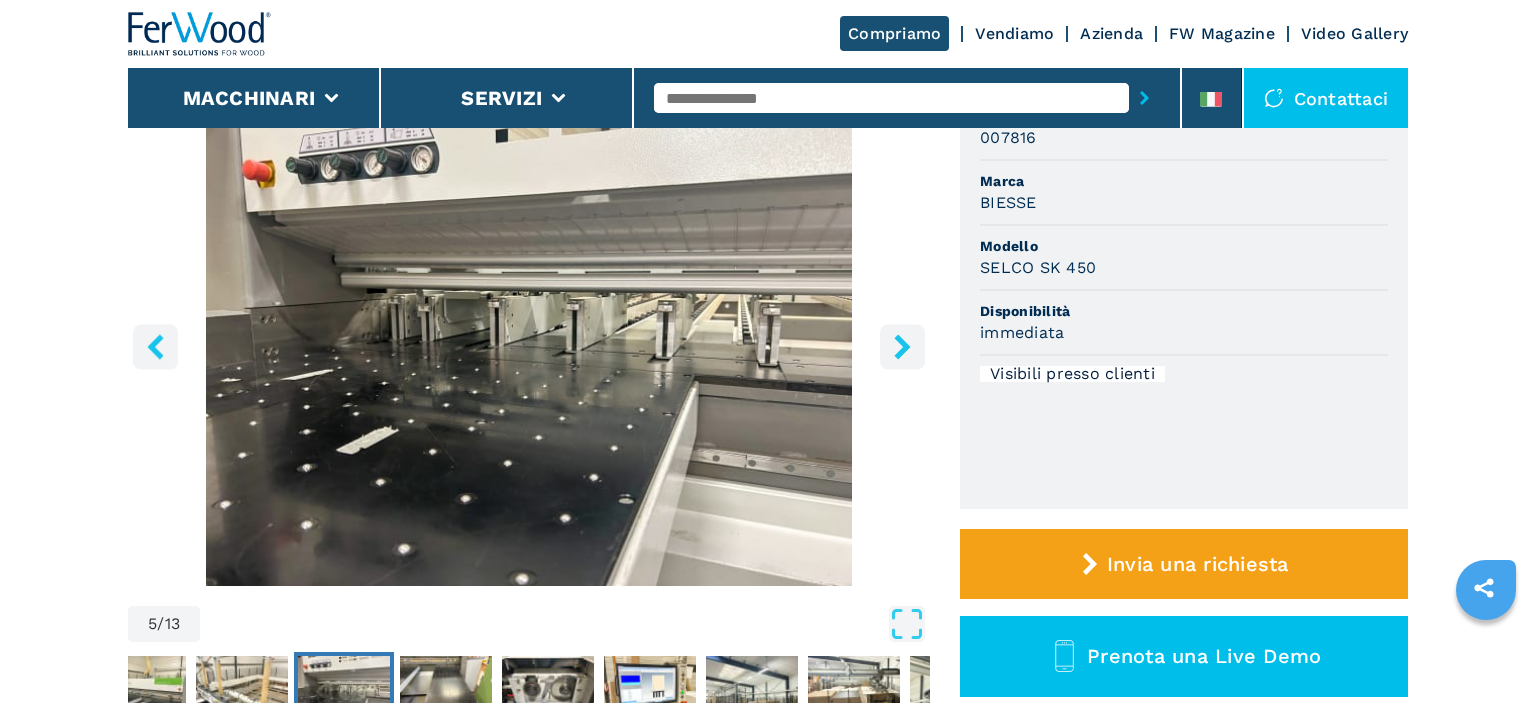 click 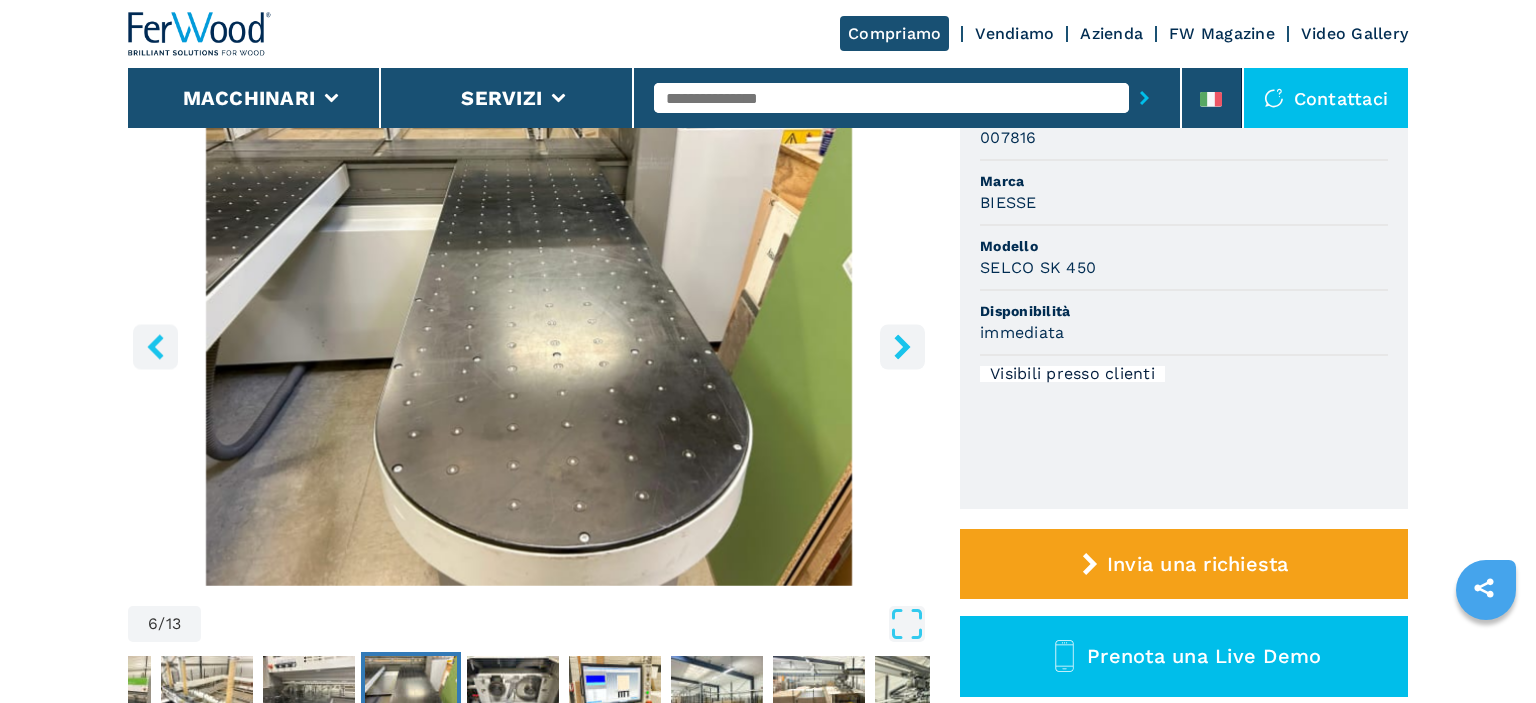 click 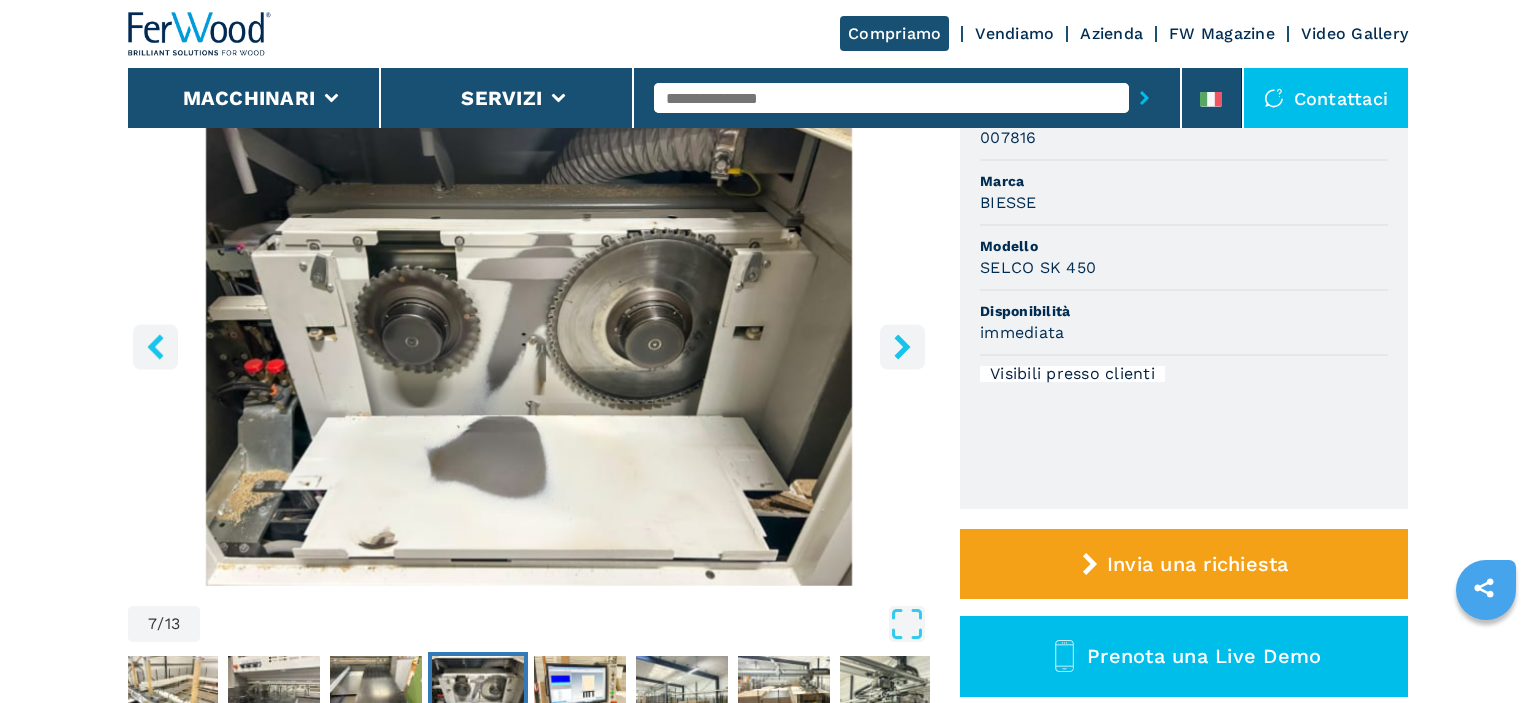 click 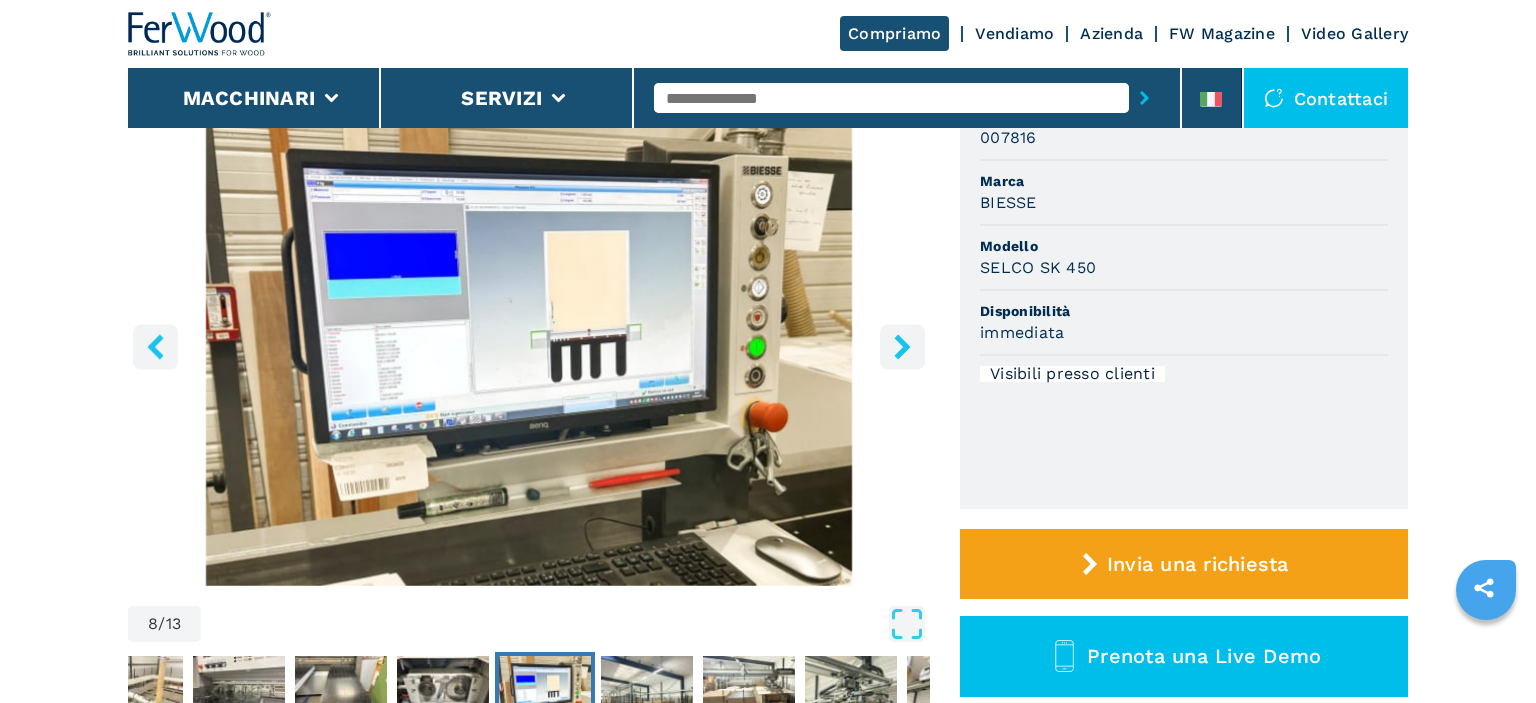 click 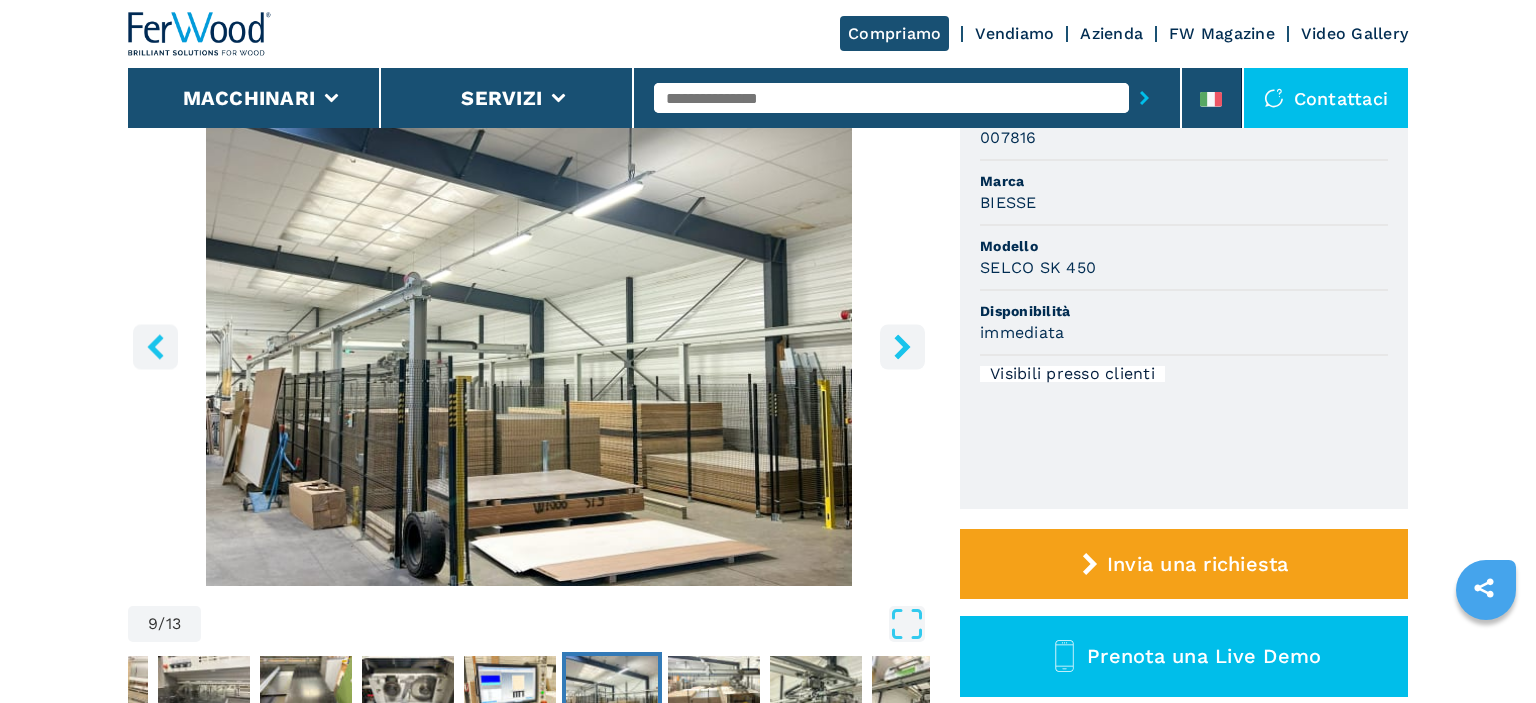 click 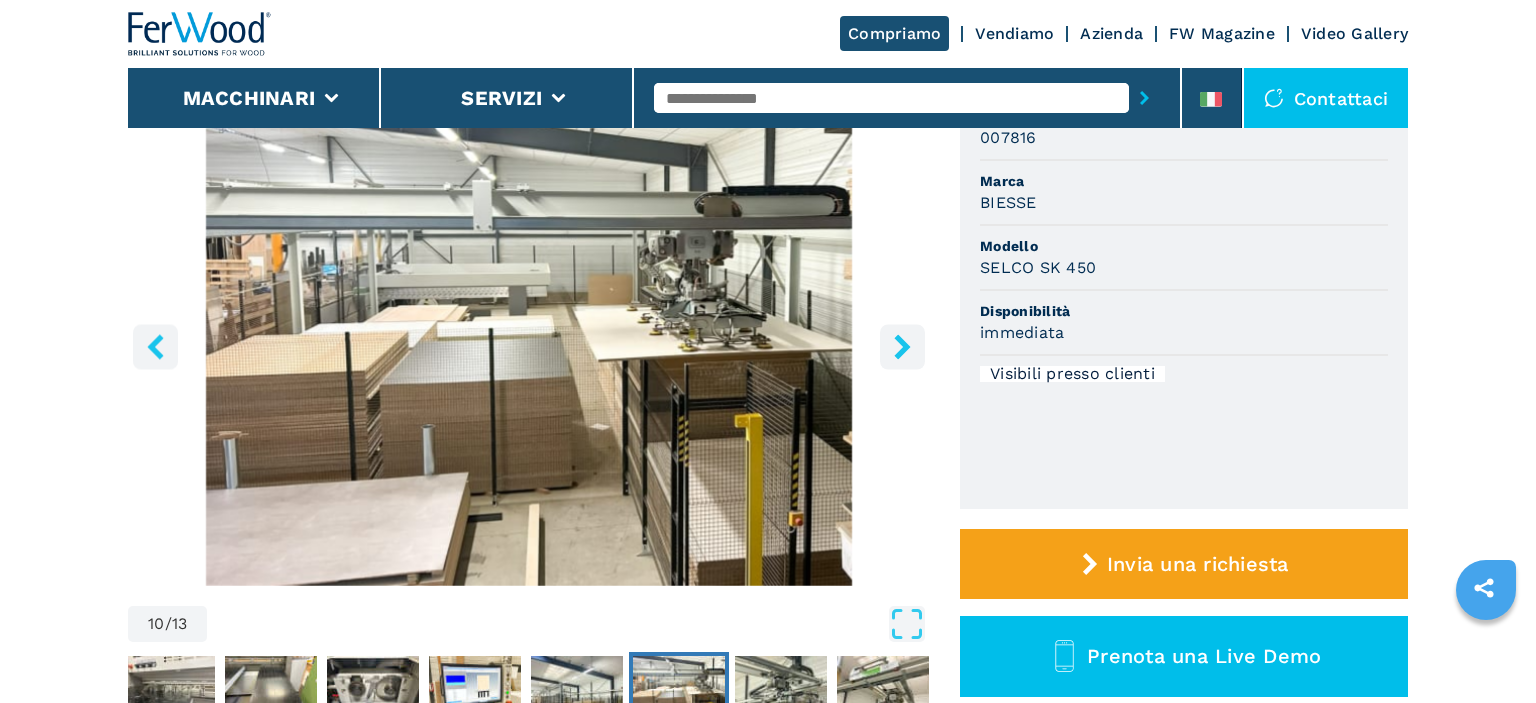 click 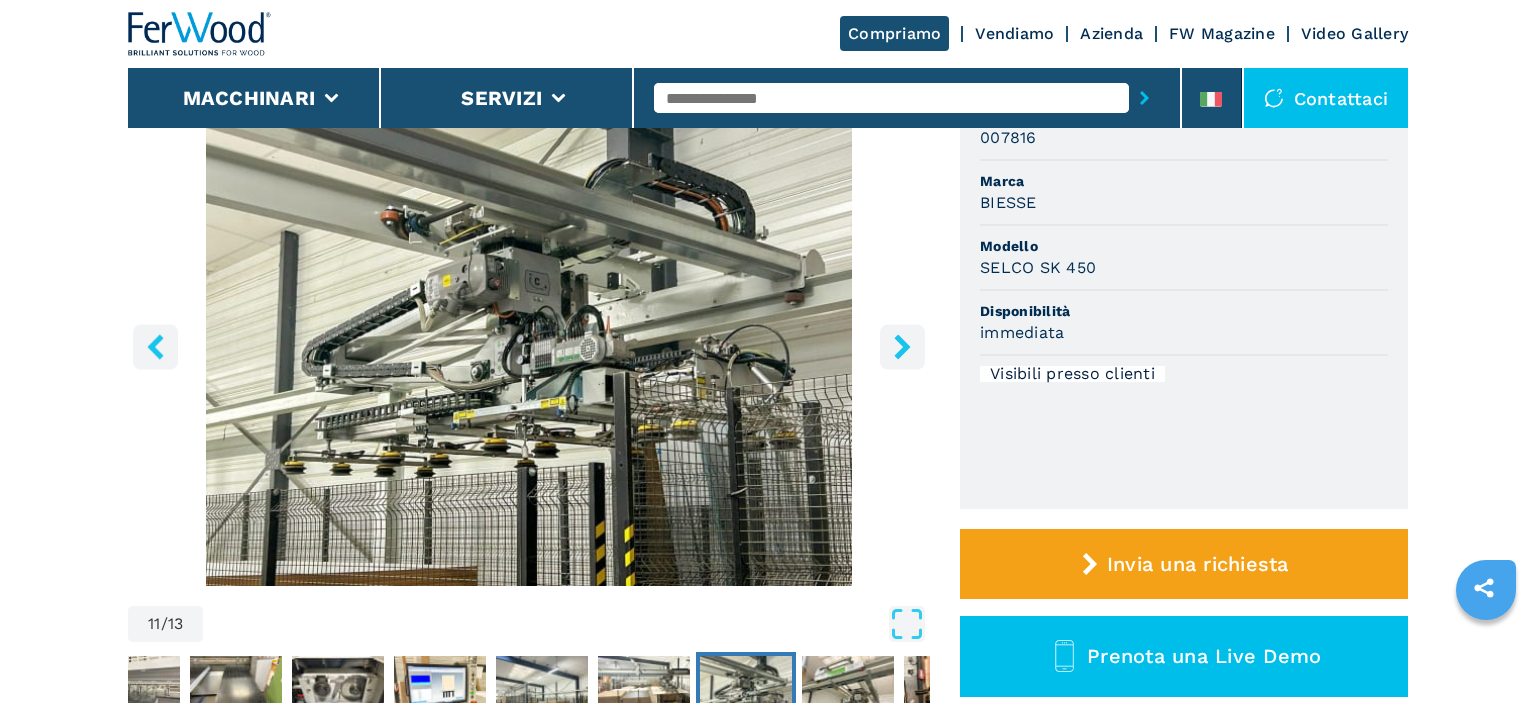 click 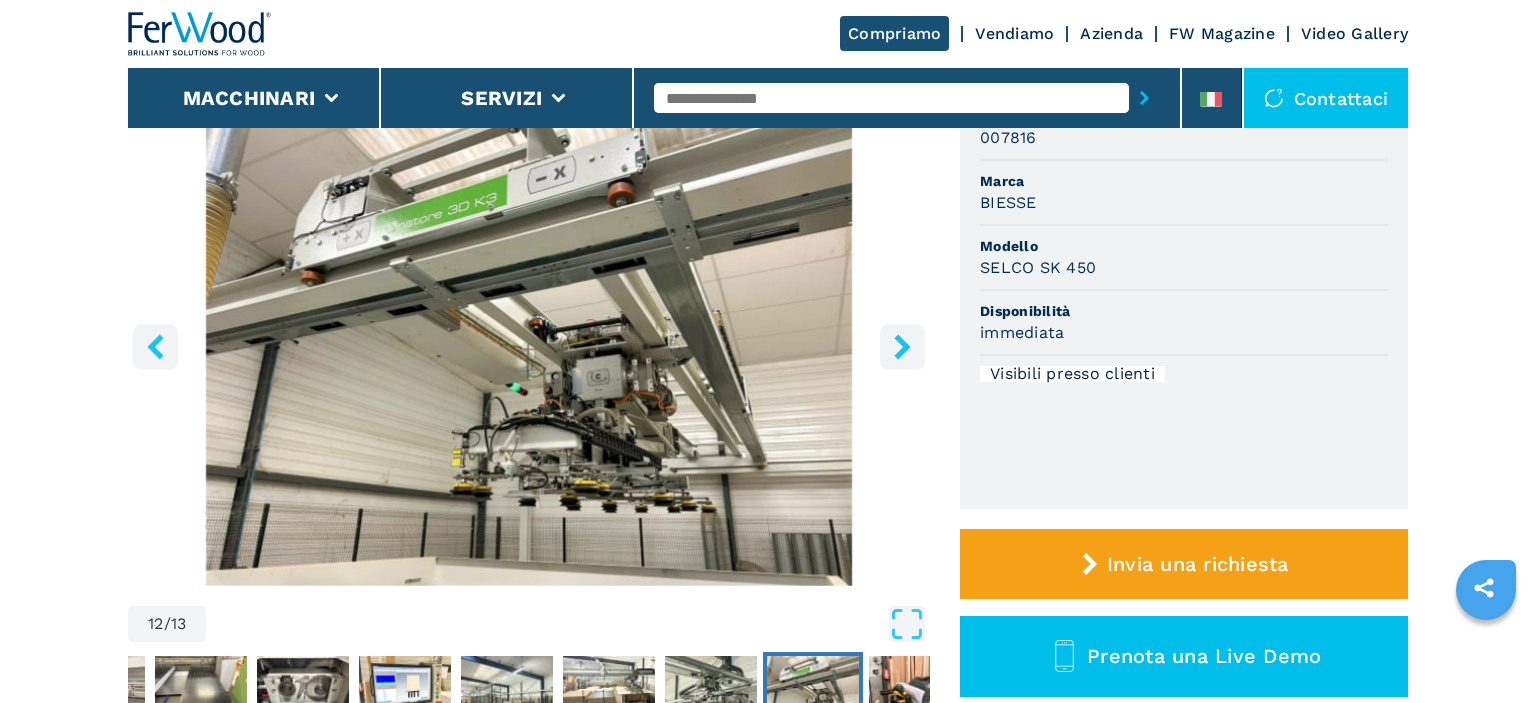 click 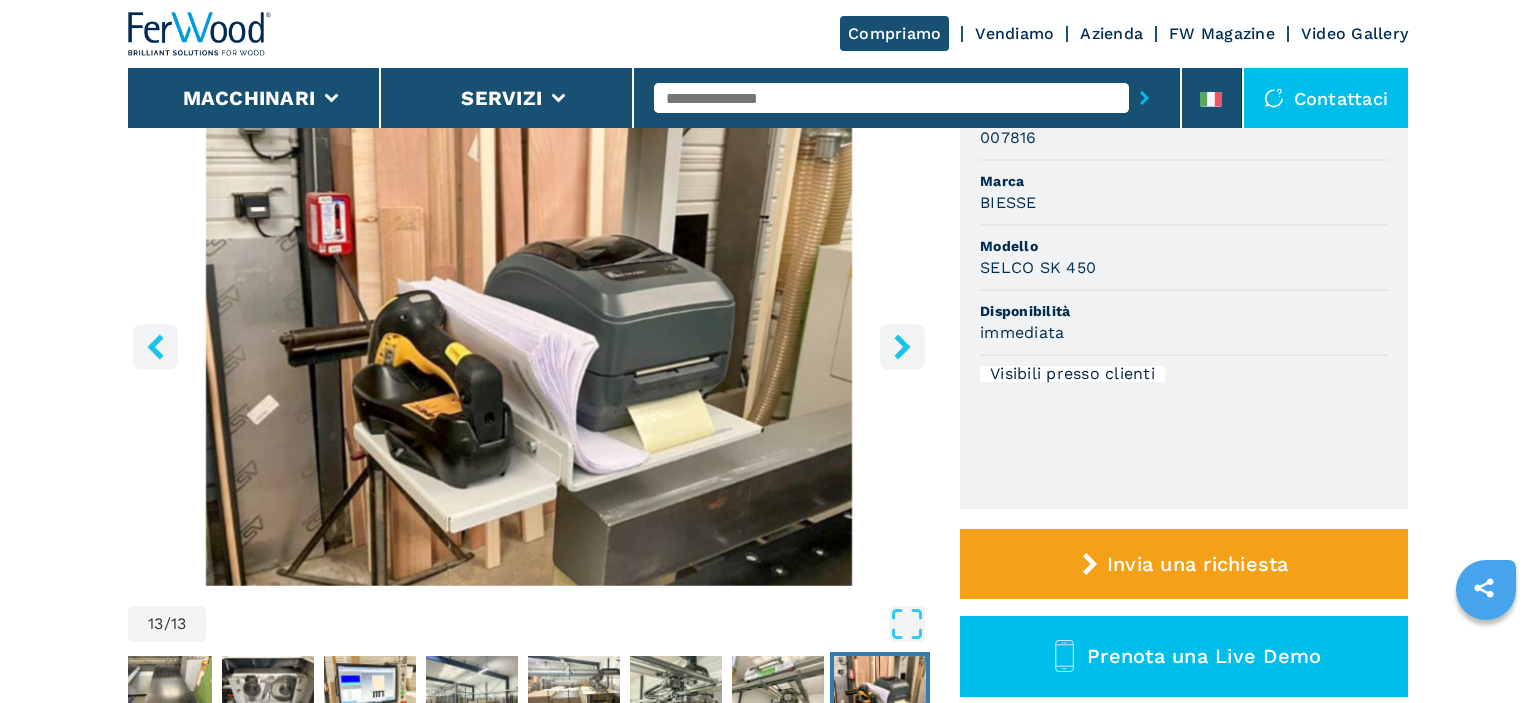click 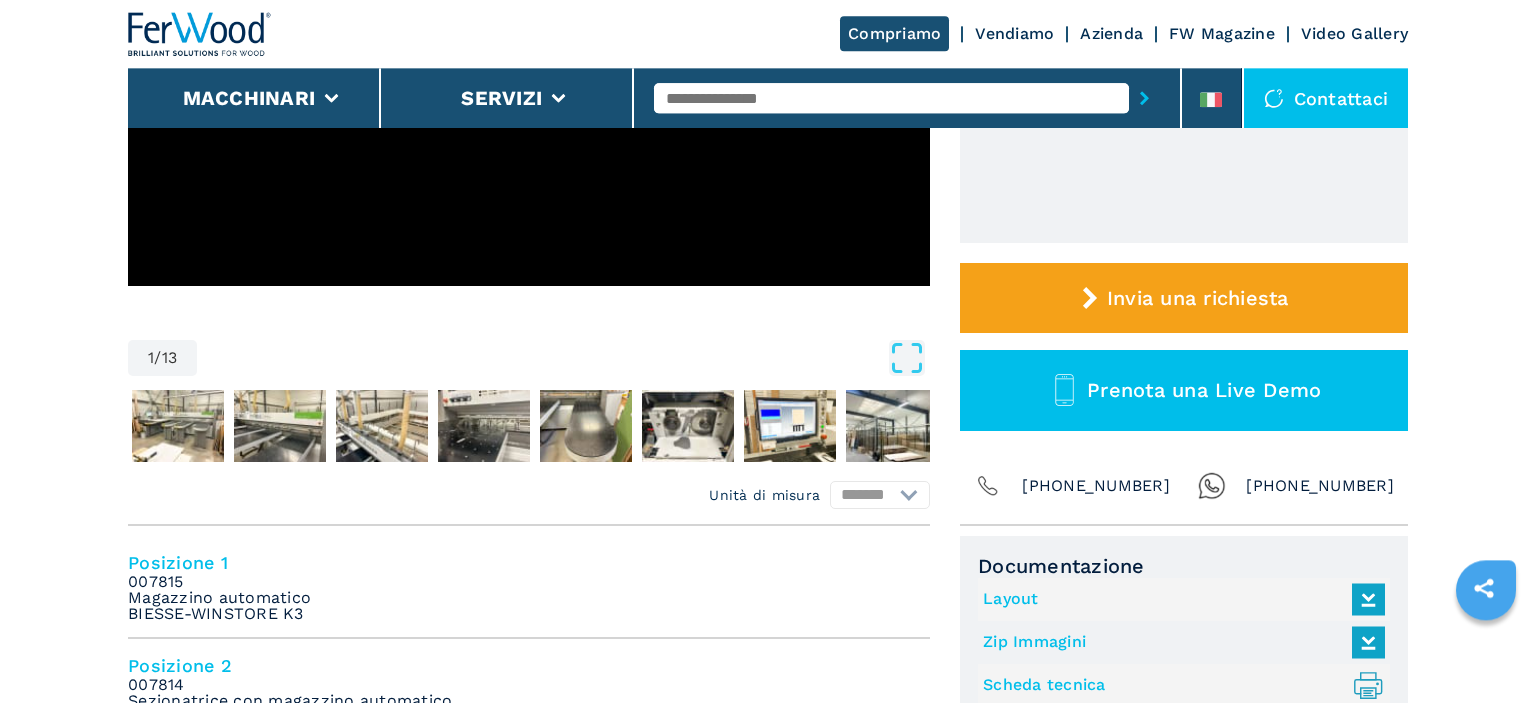 scroll, scrollTop: 528, scrollLeft: 0, axis: vertical 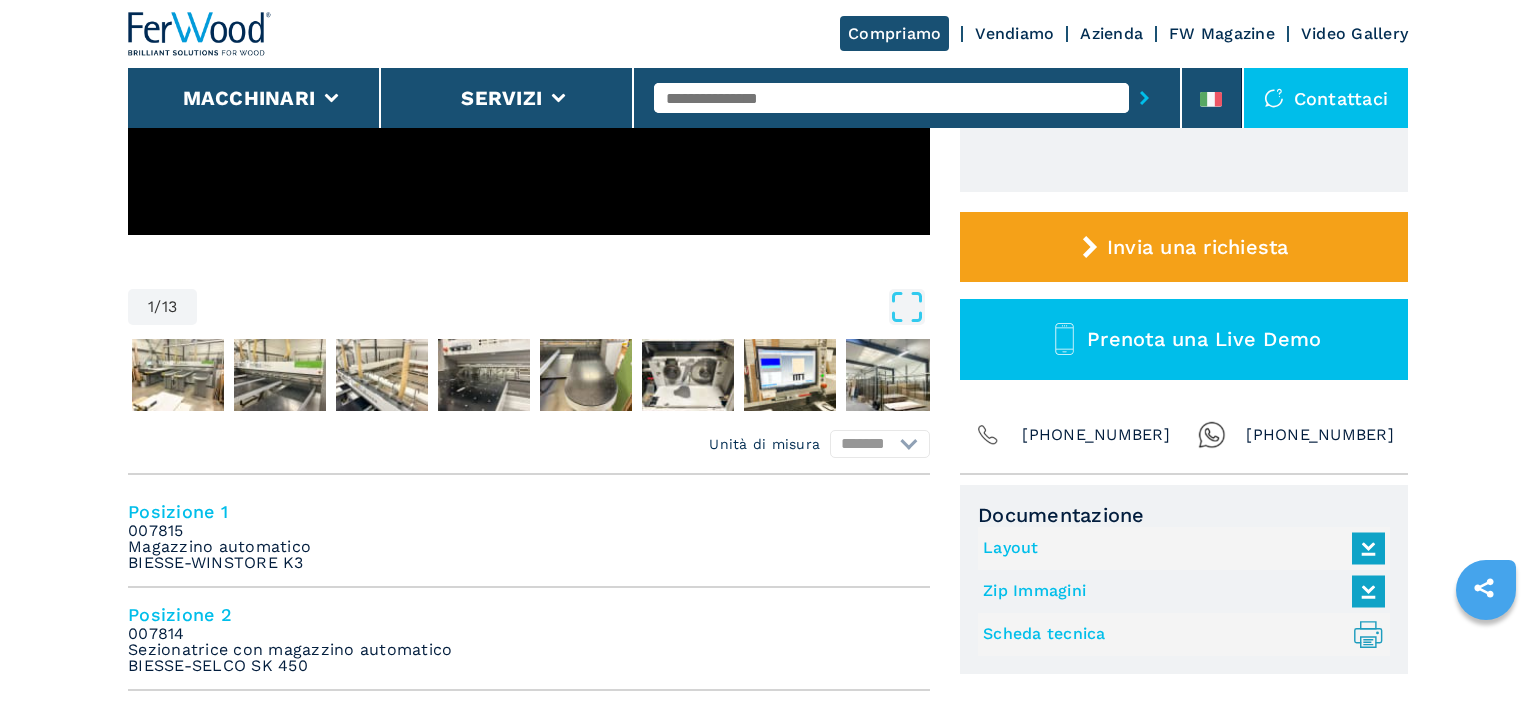 select on "**********" 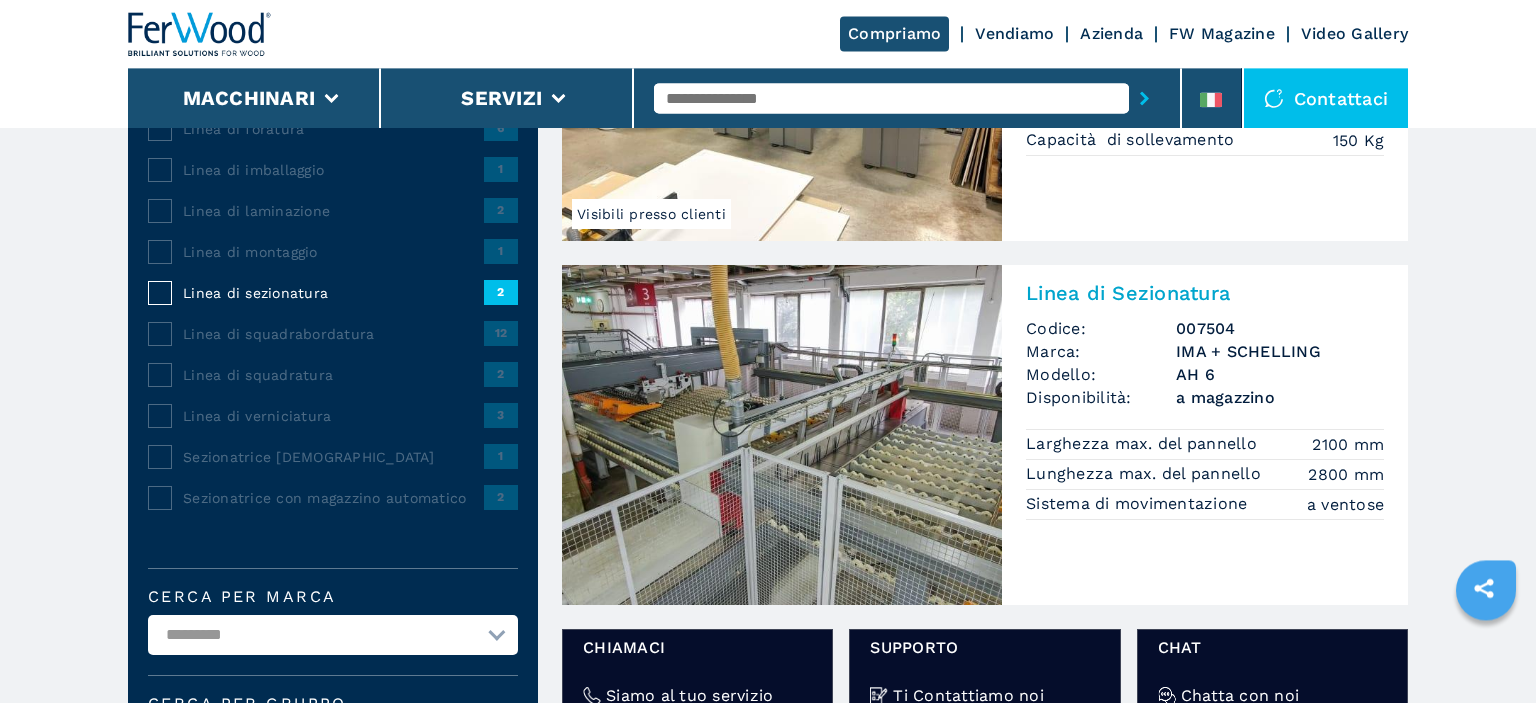 scroll, scrollTop: 422, scrollLeft: 0, axis: vertical 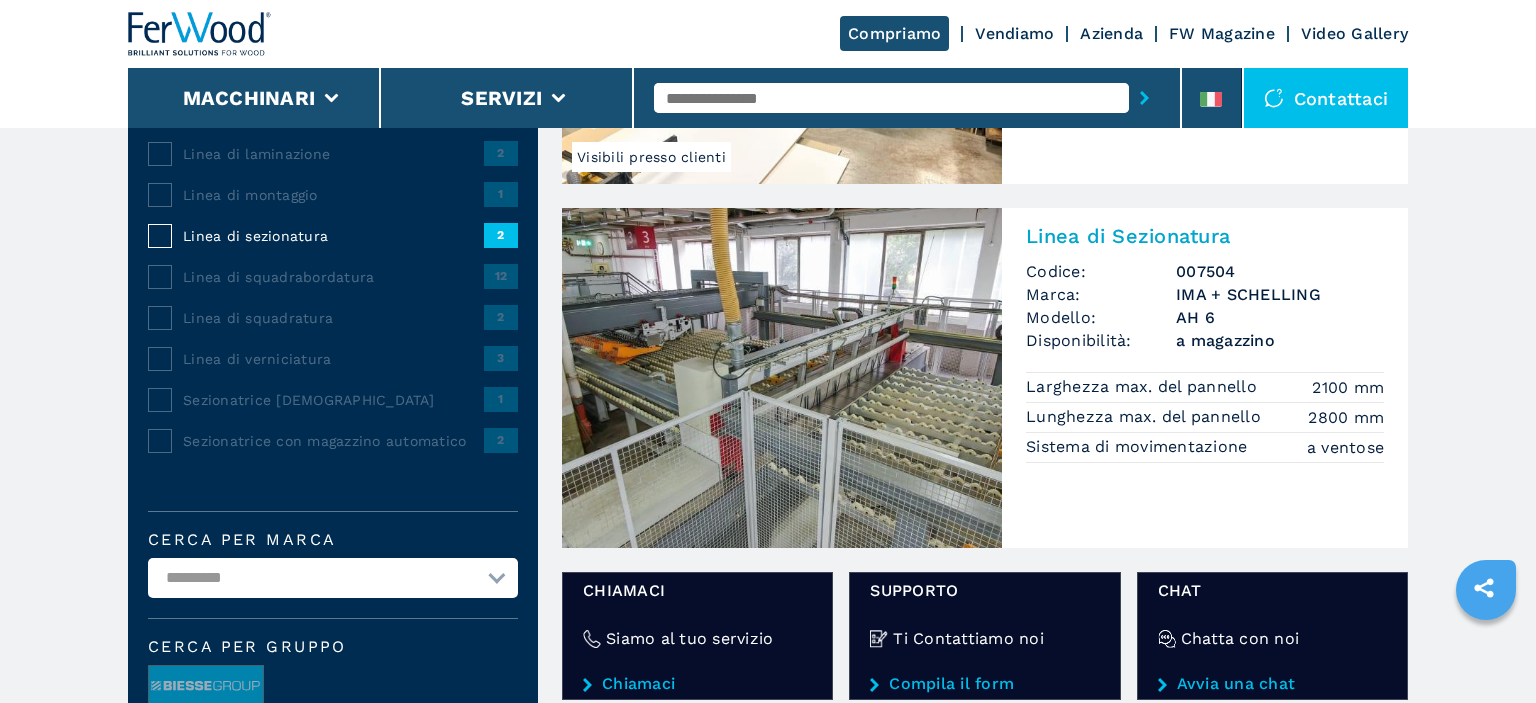 click at bounding box center [782, 378] 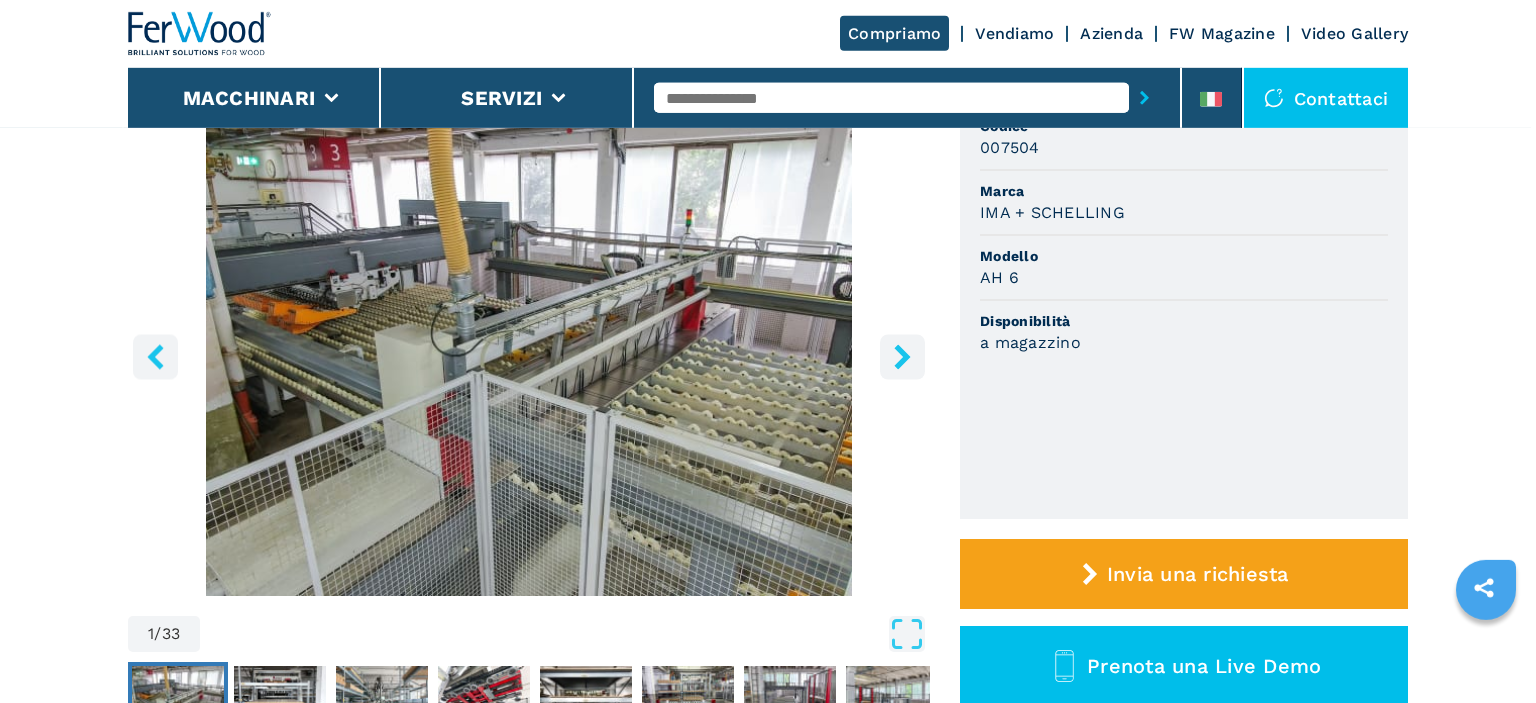 scroll, scrollTop: 211, scrollLeft: 0, axis: vertical 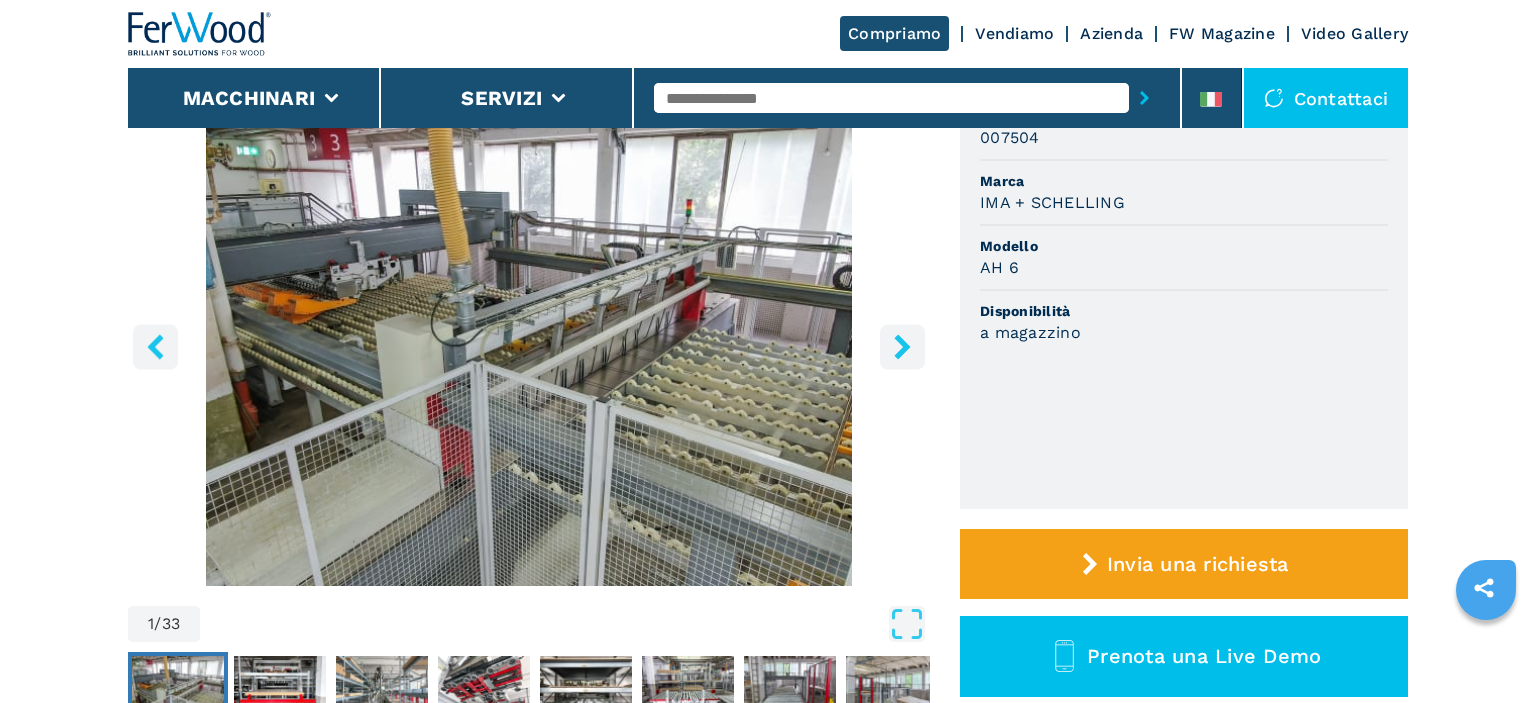 click 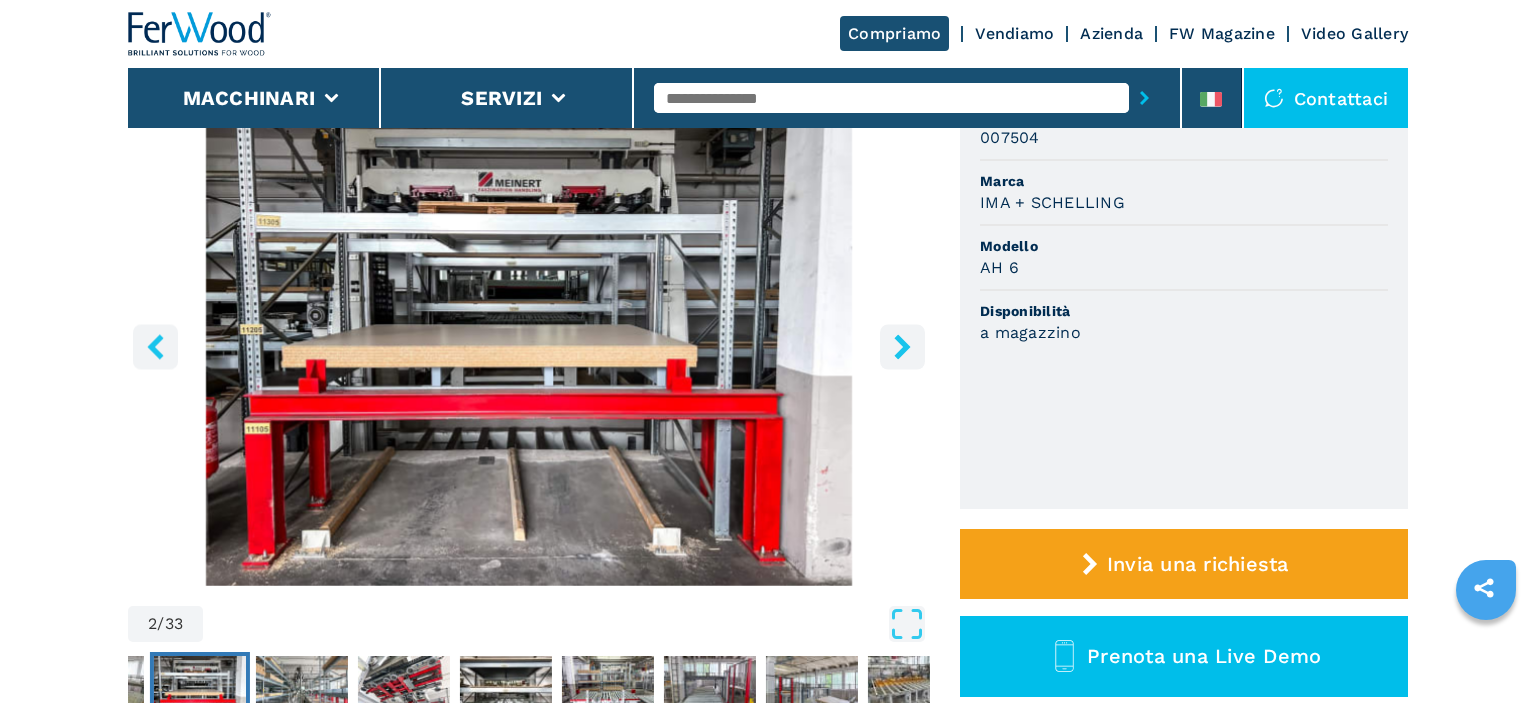 click 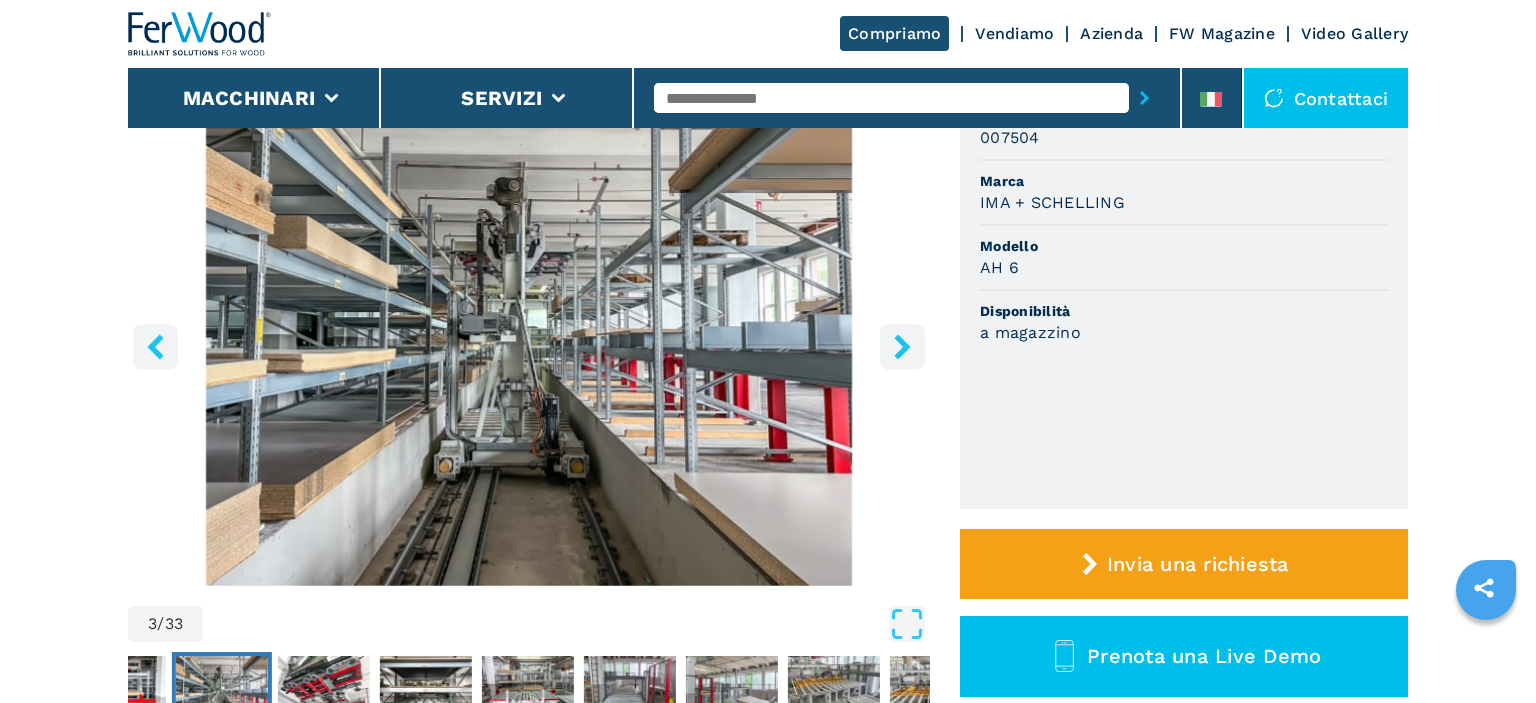 click 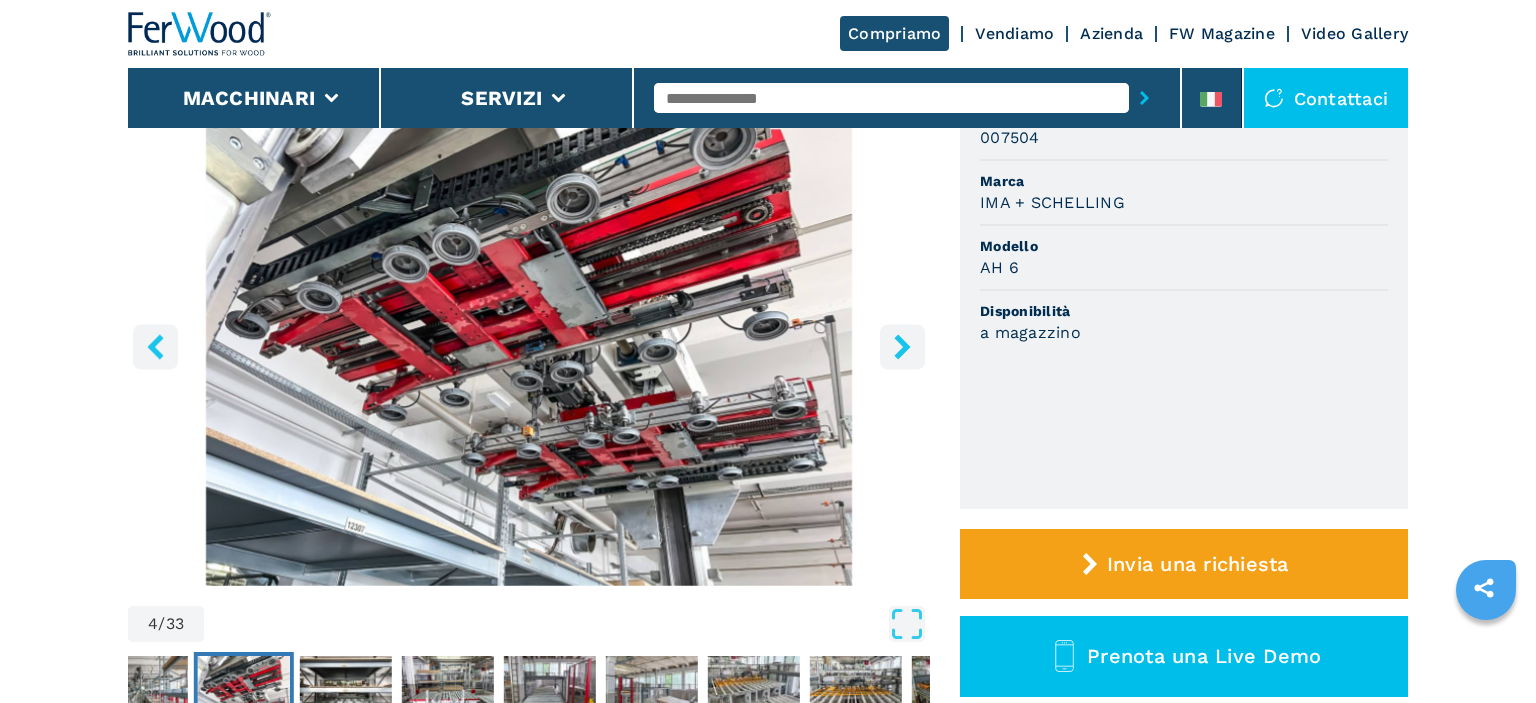 click 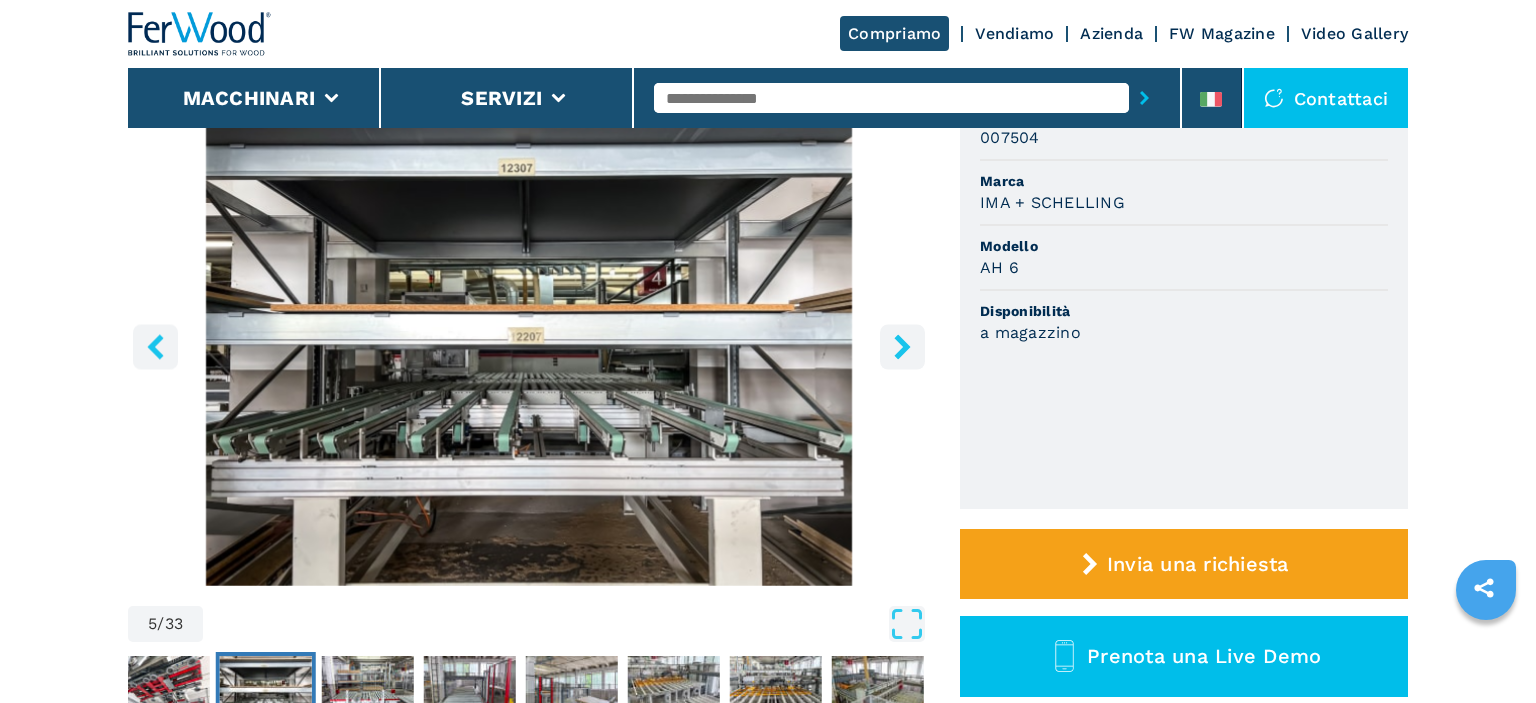 click 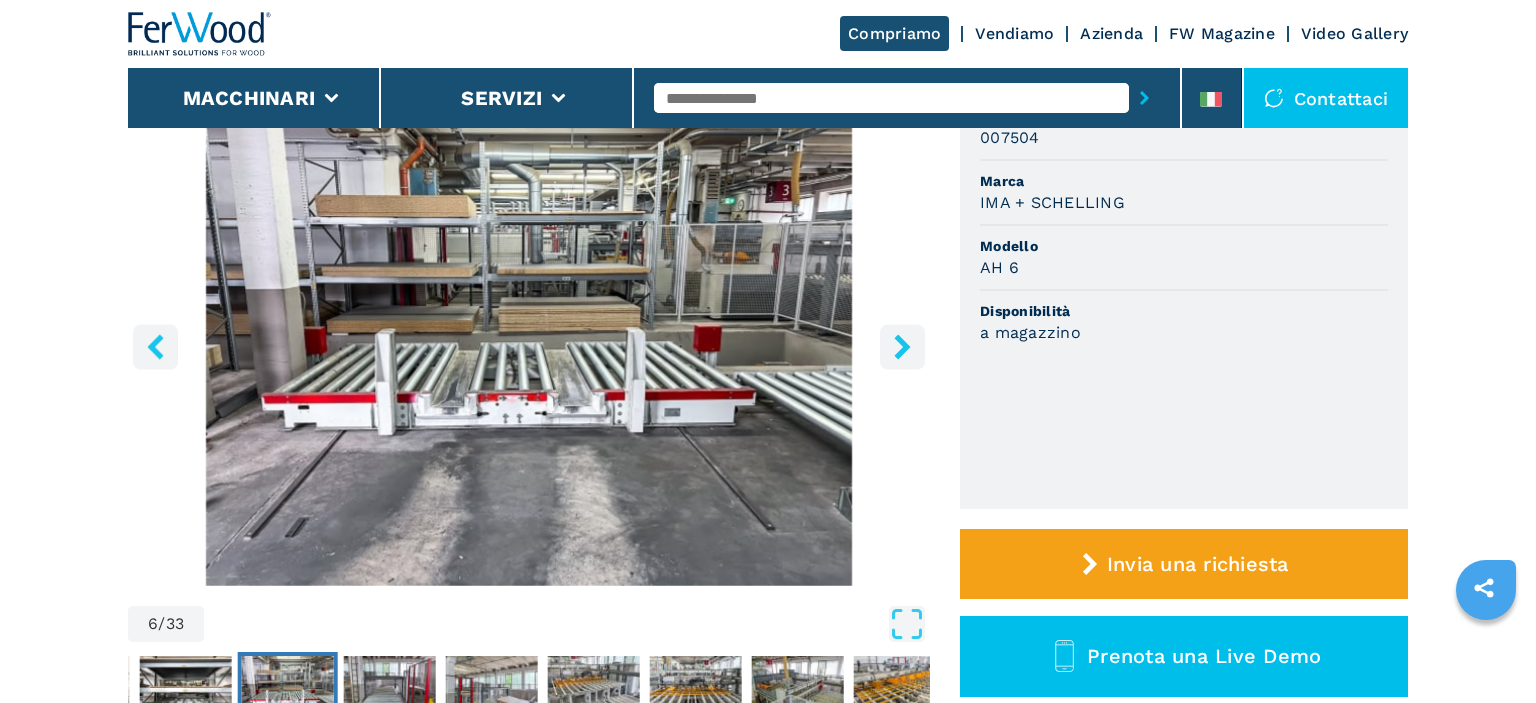 click 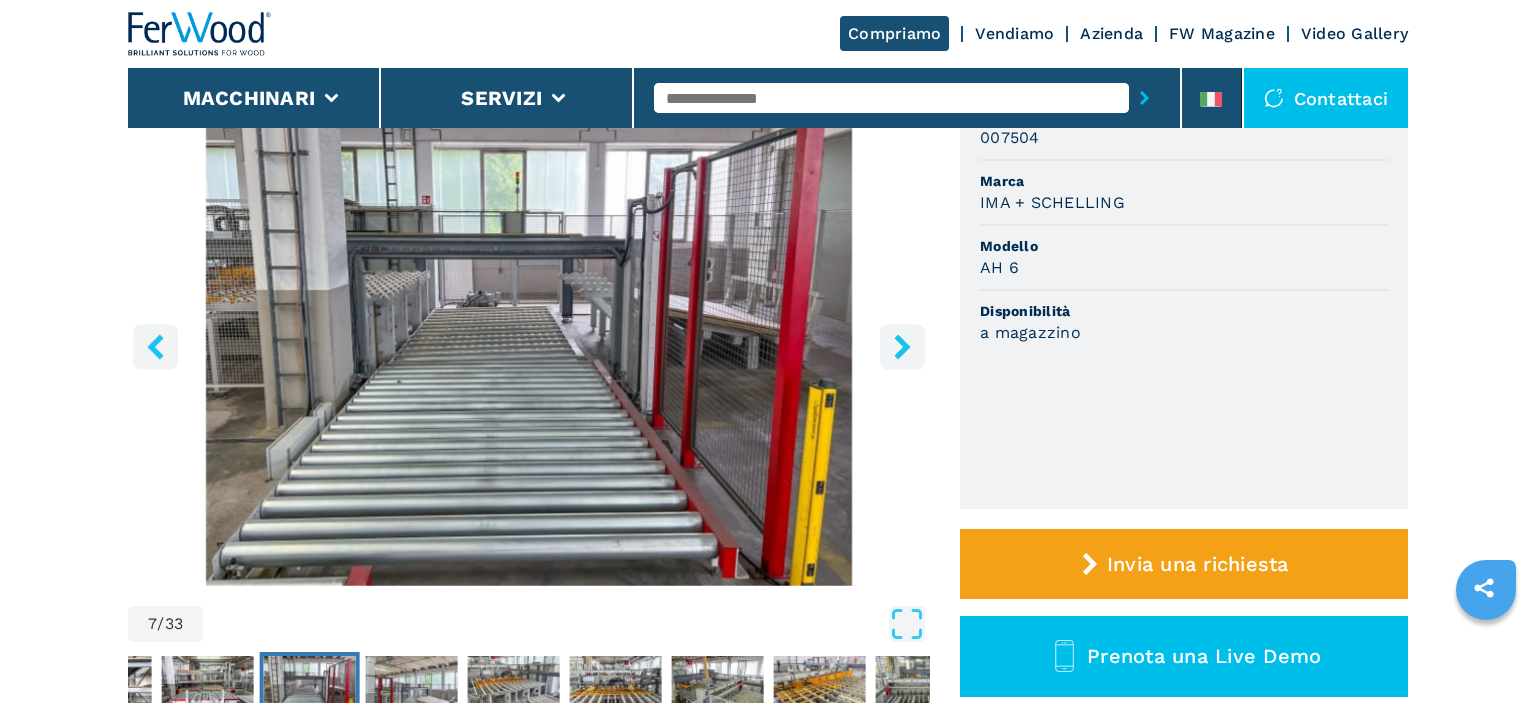 click 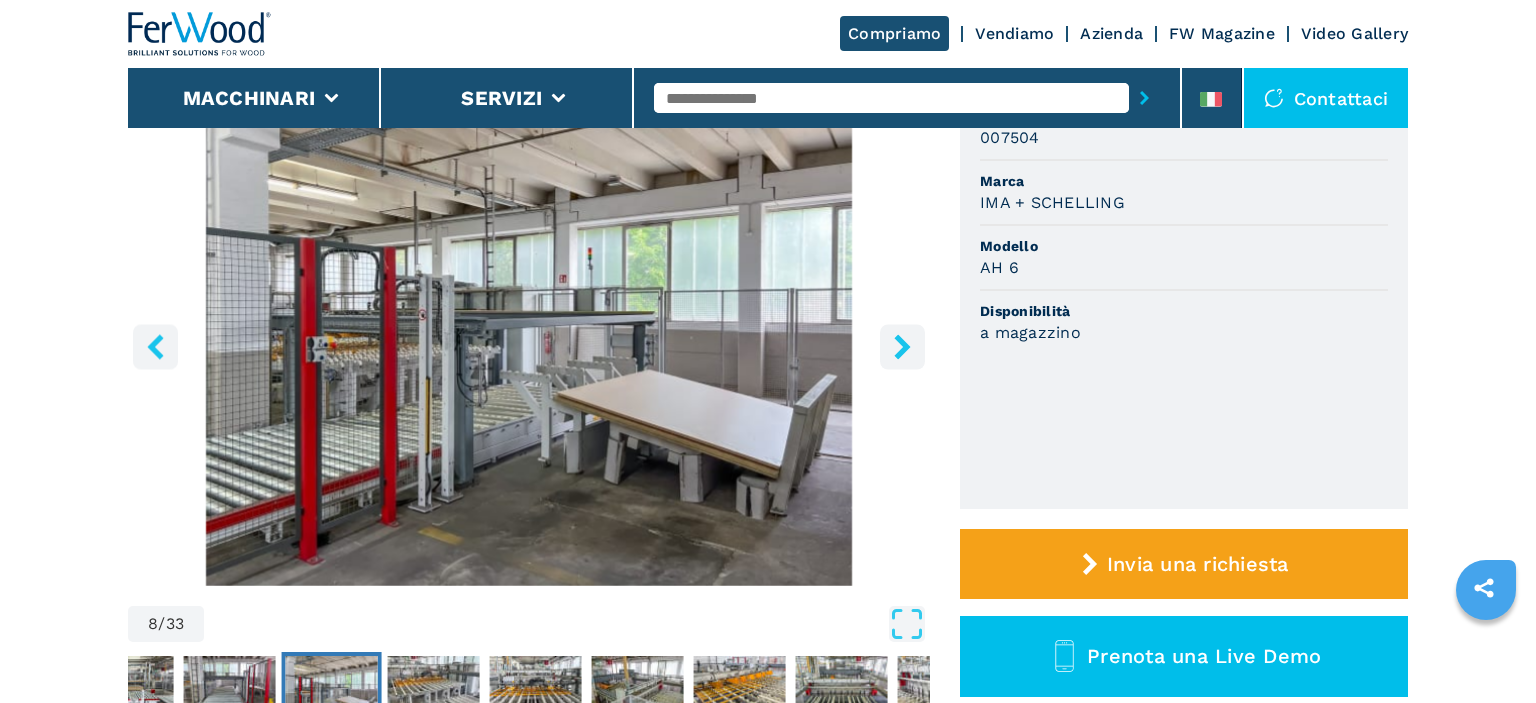 click 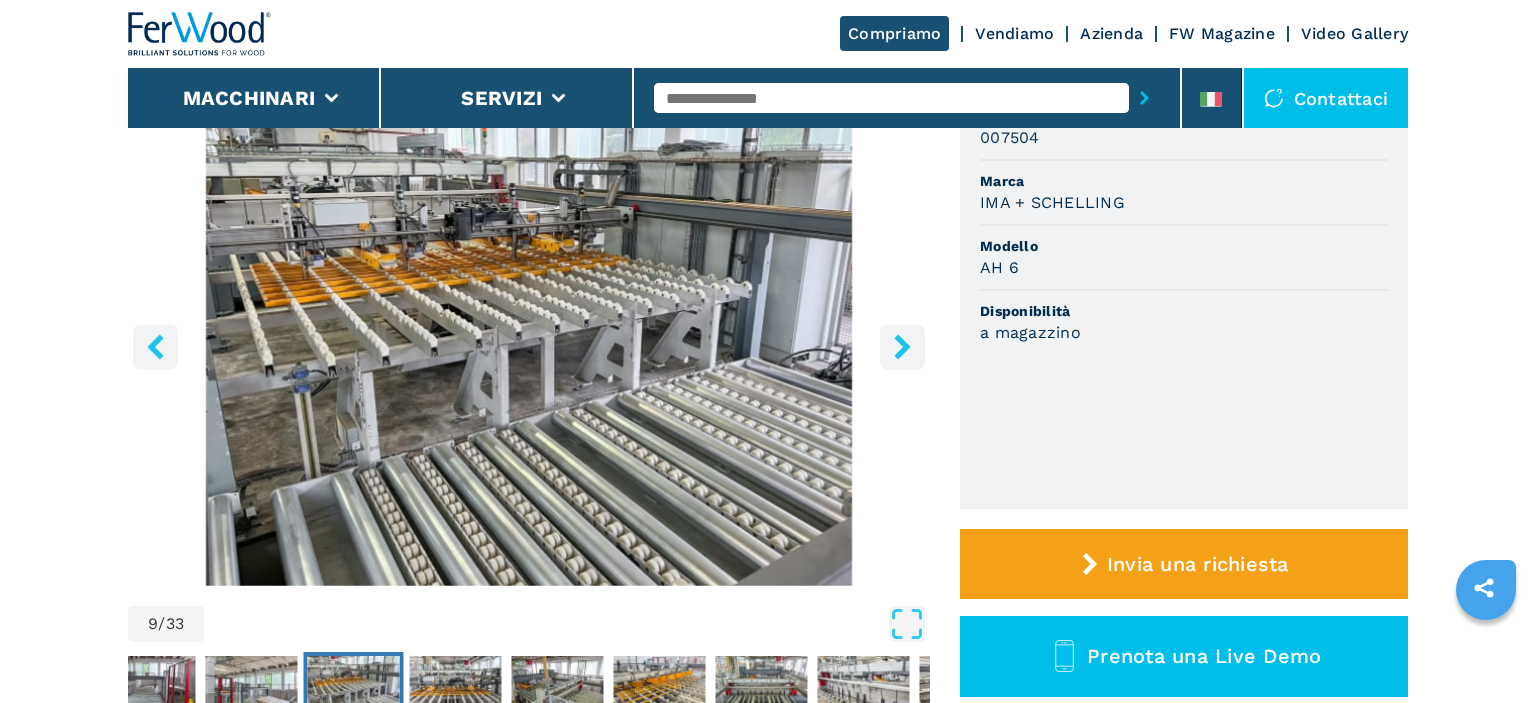 click 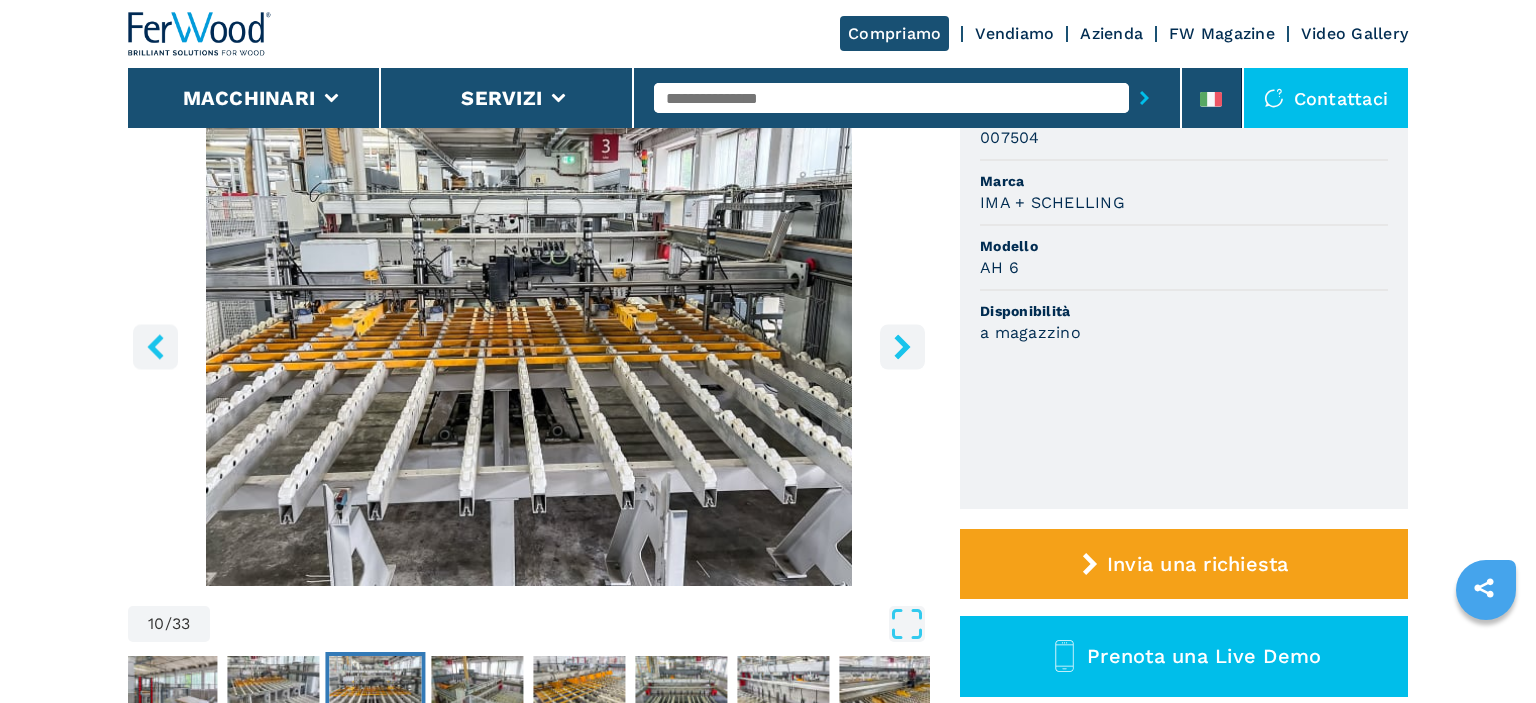 click 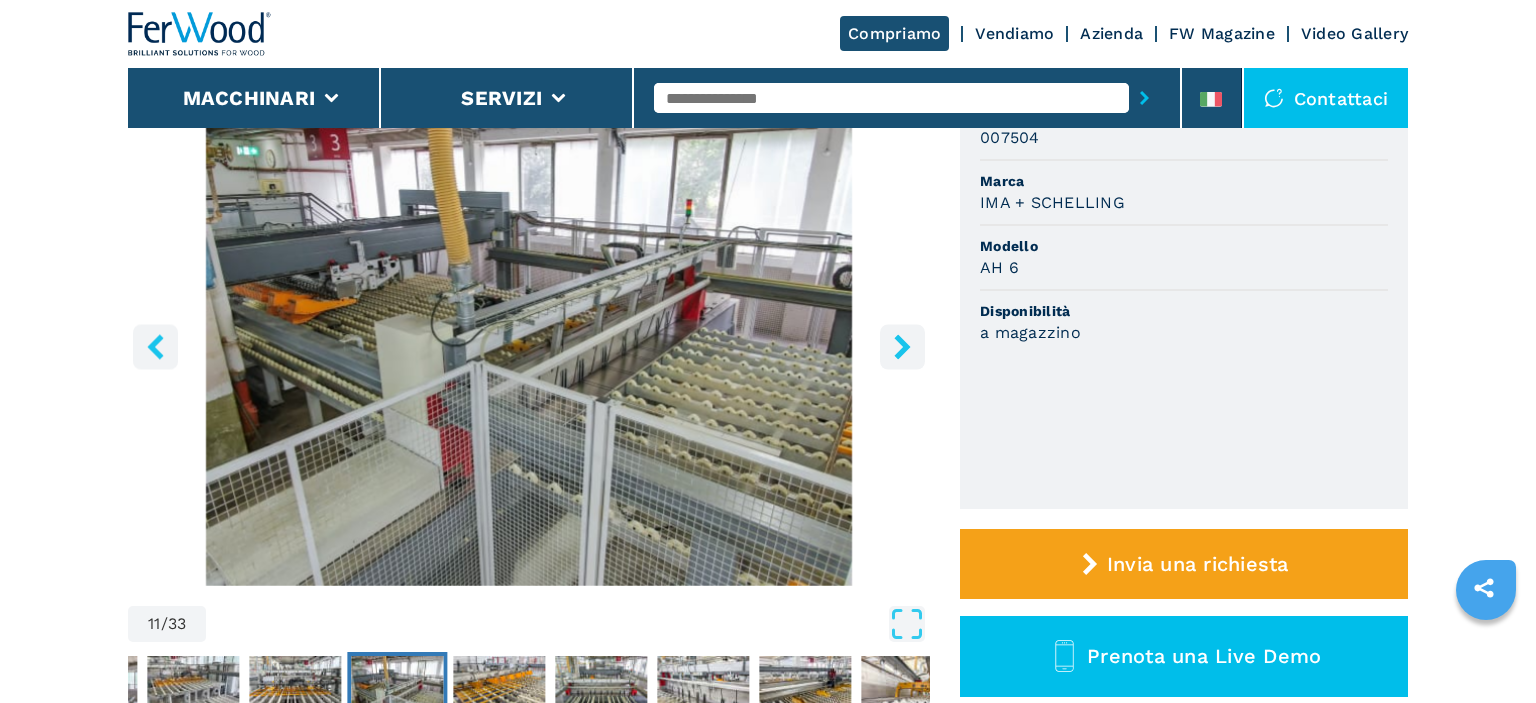 click 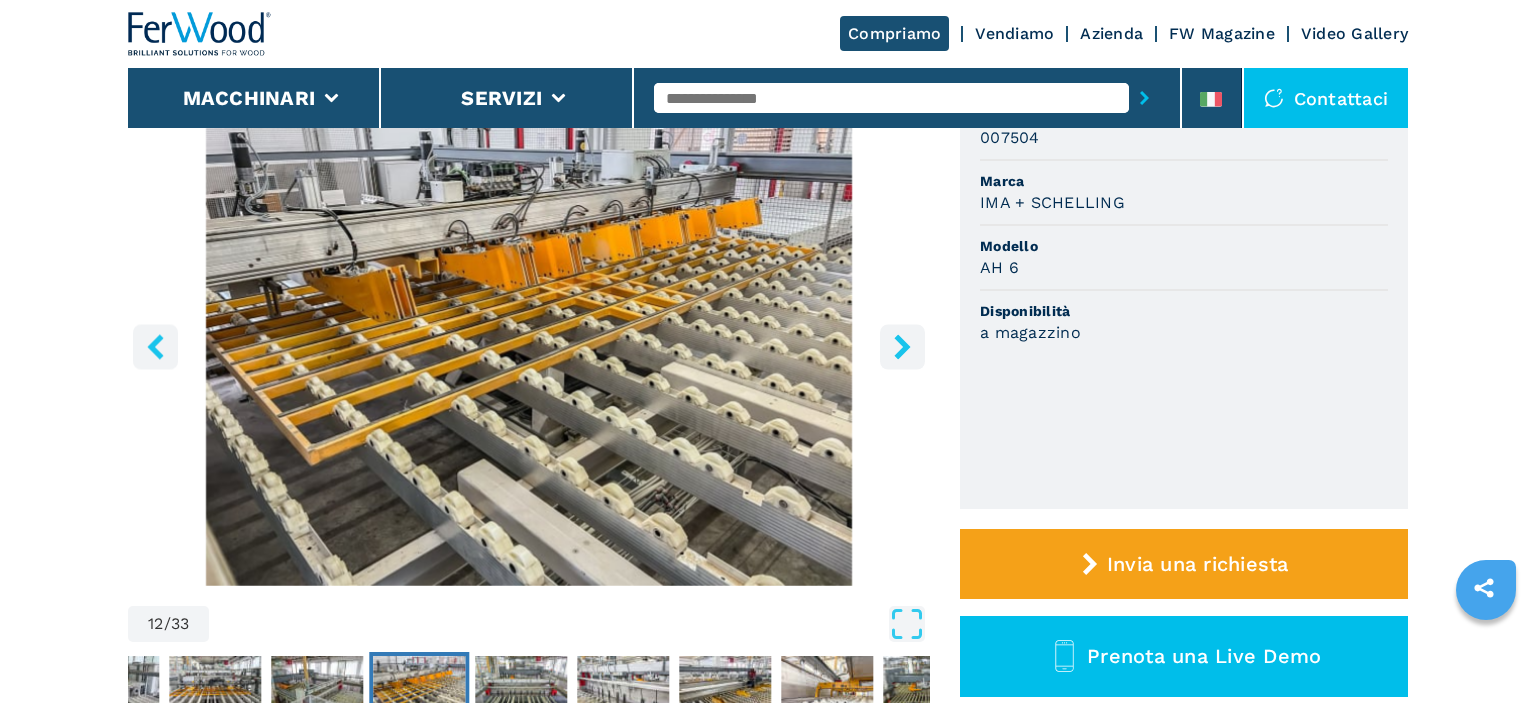 click 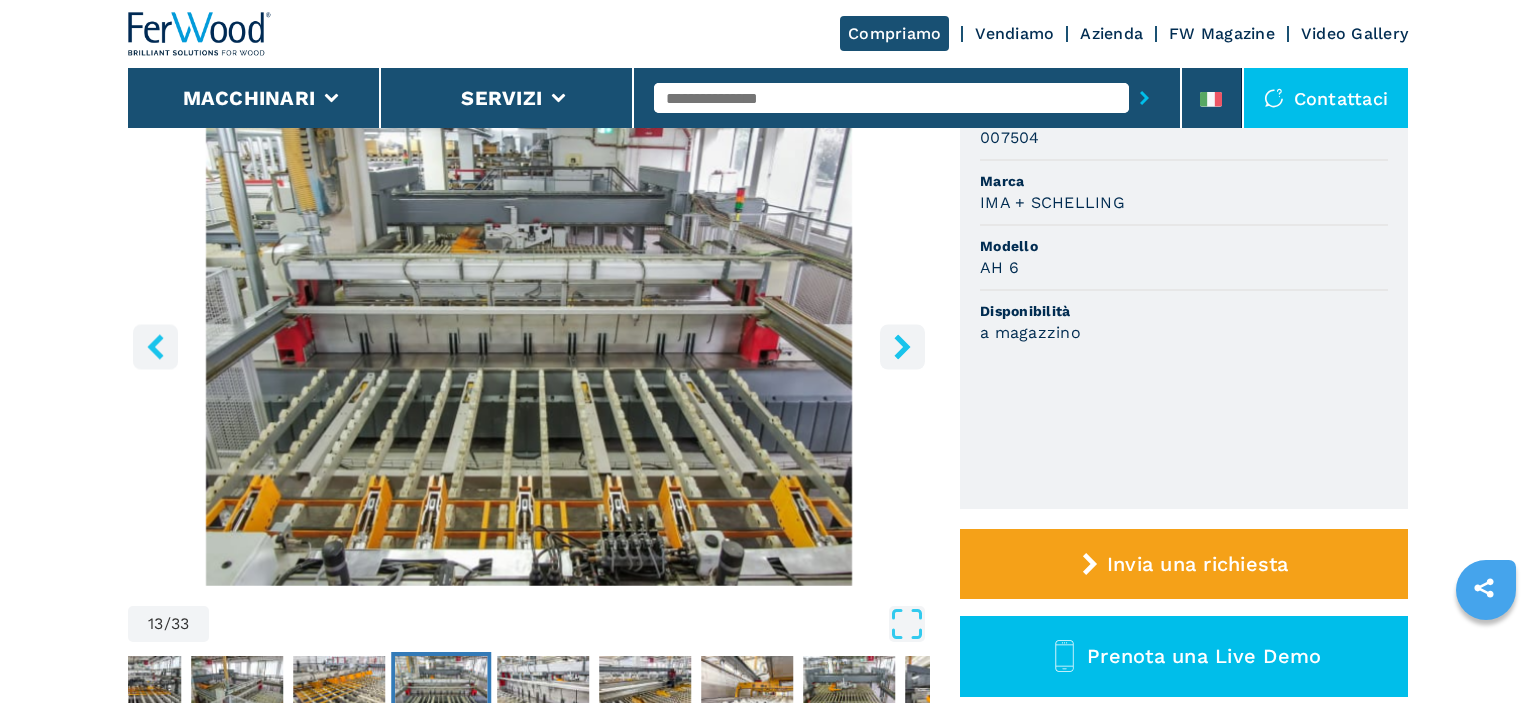 click 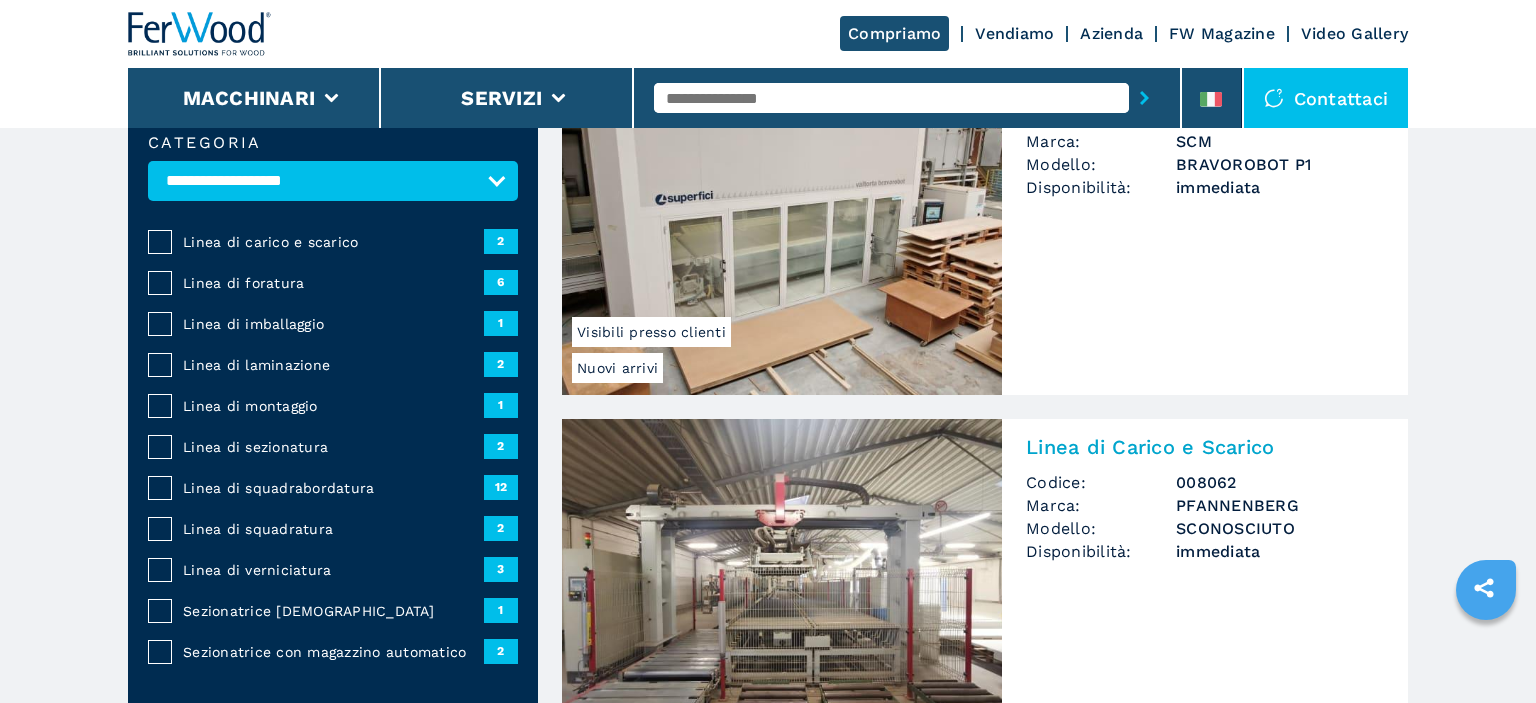 scroll, scrollTop: 0, scrollLeft: 0, axis: both 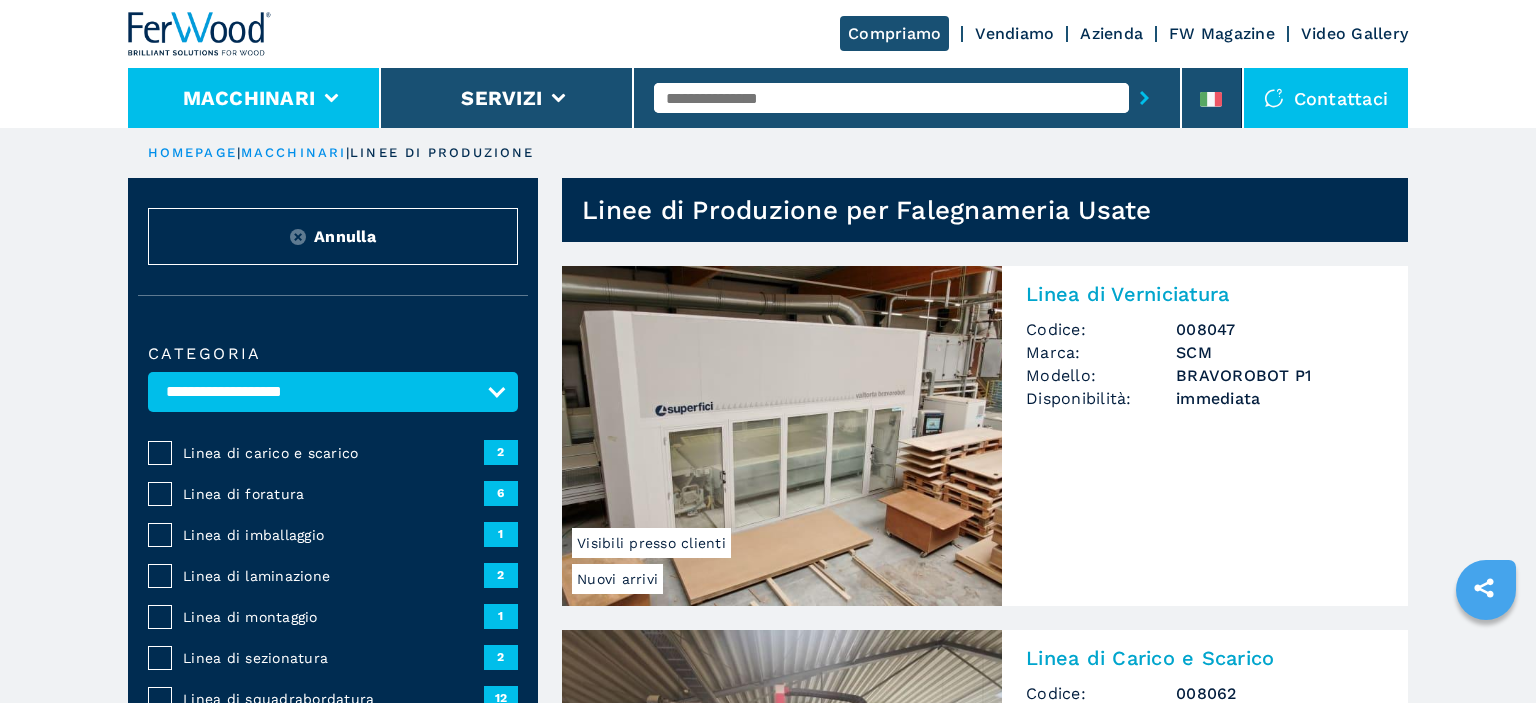 click on "Macchinari" at bounding box center [249, 98] 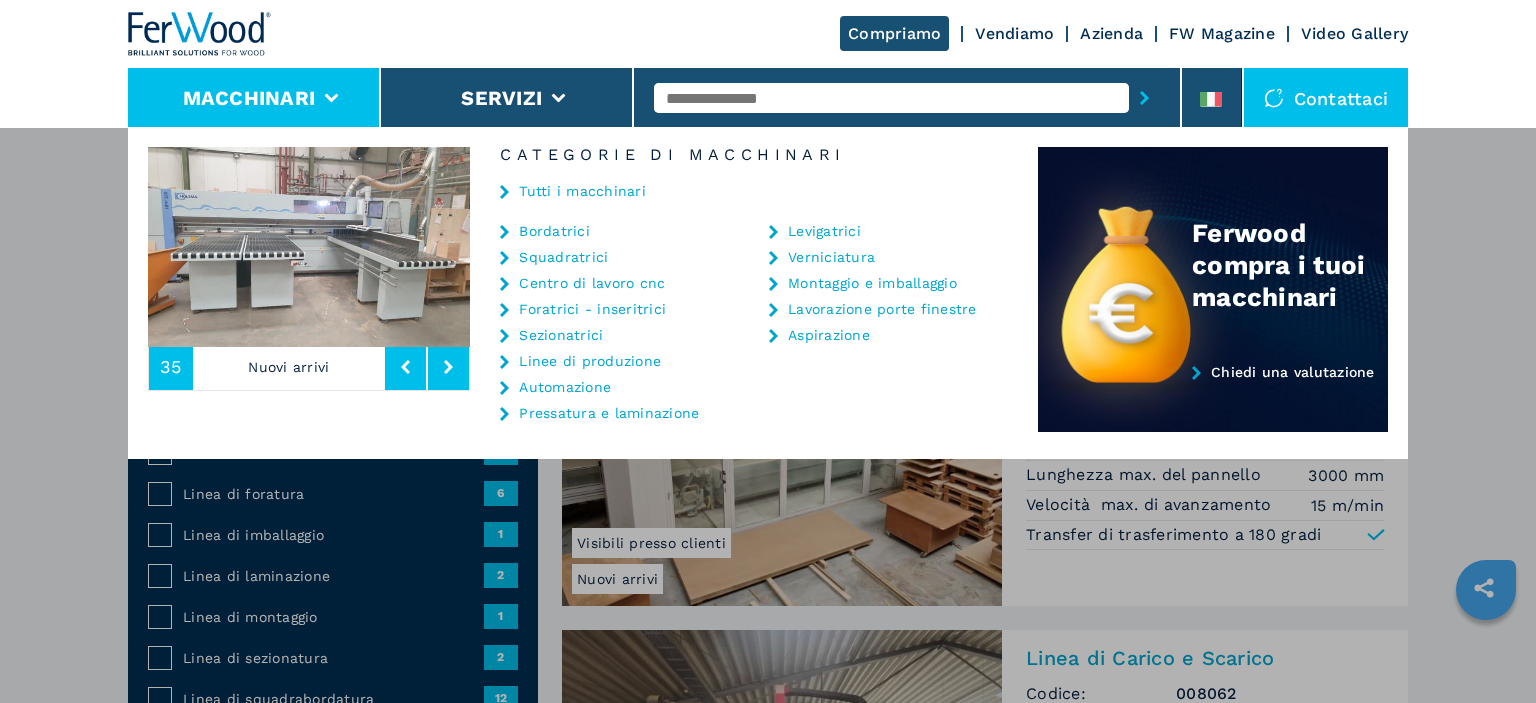 click on "Sezionatrici" at bounding box center (561, 335) 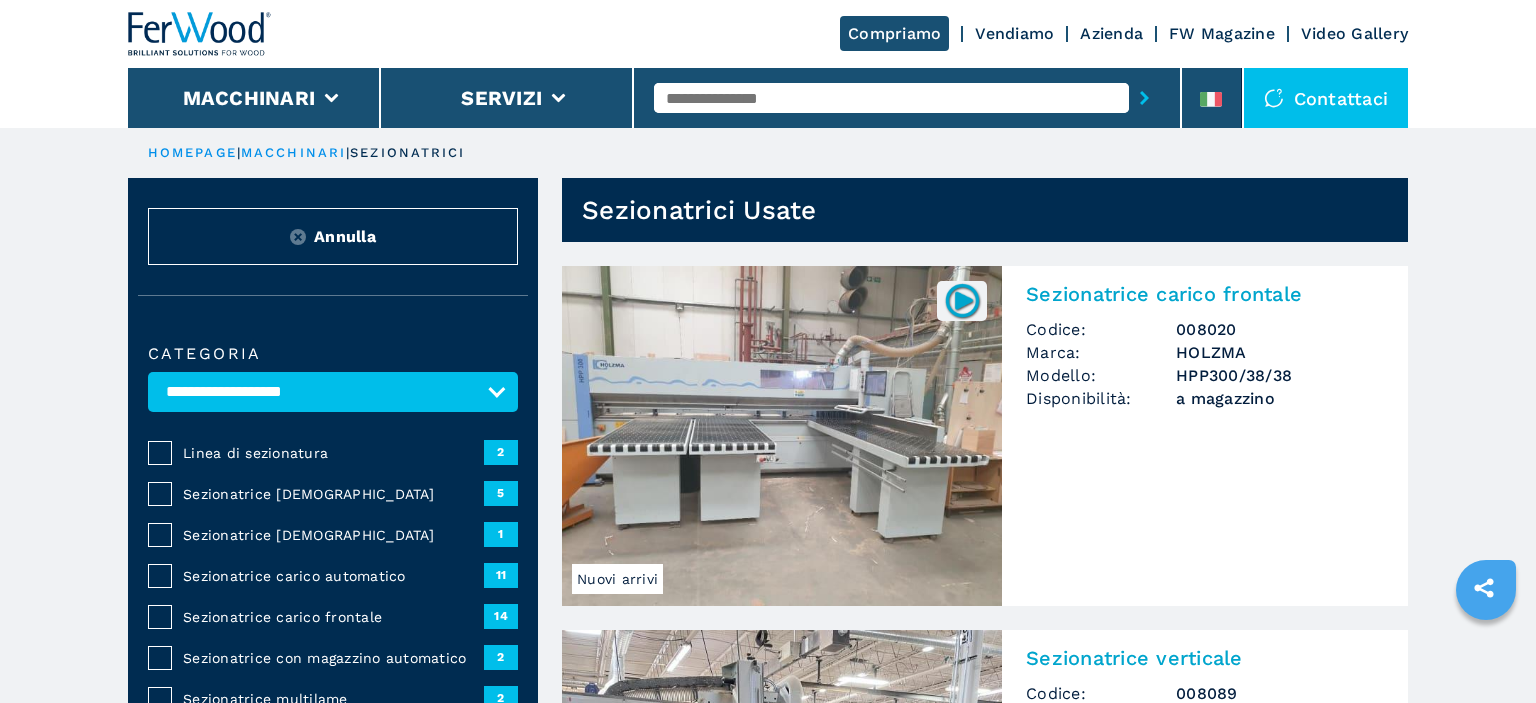 select on "**********" 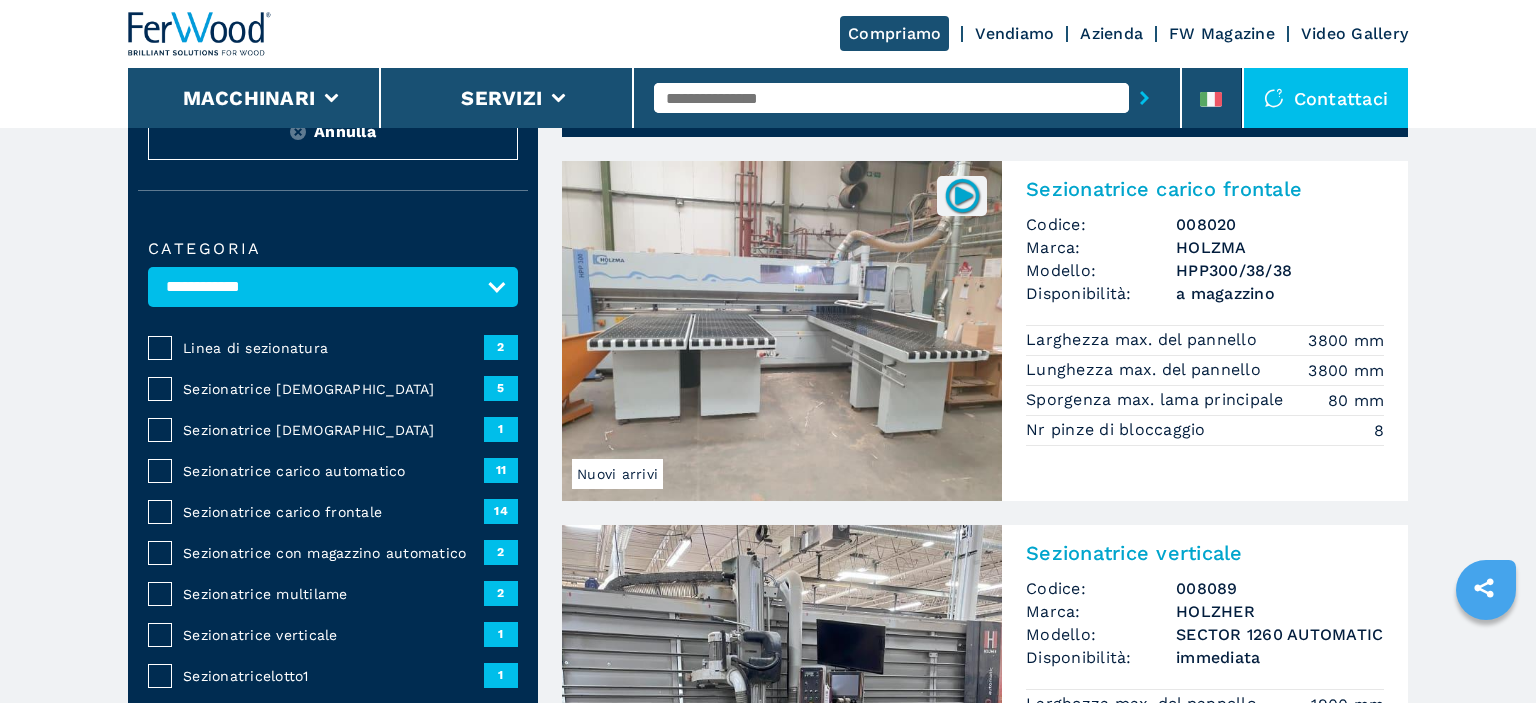 scroll, scrollTop: 211, scrollLeft: 0, axis: vertical 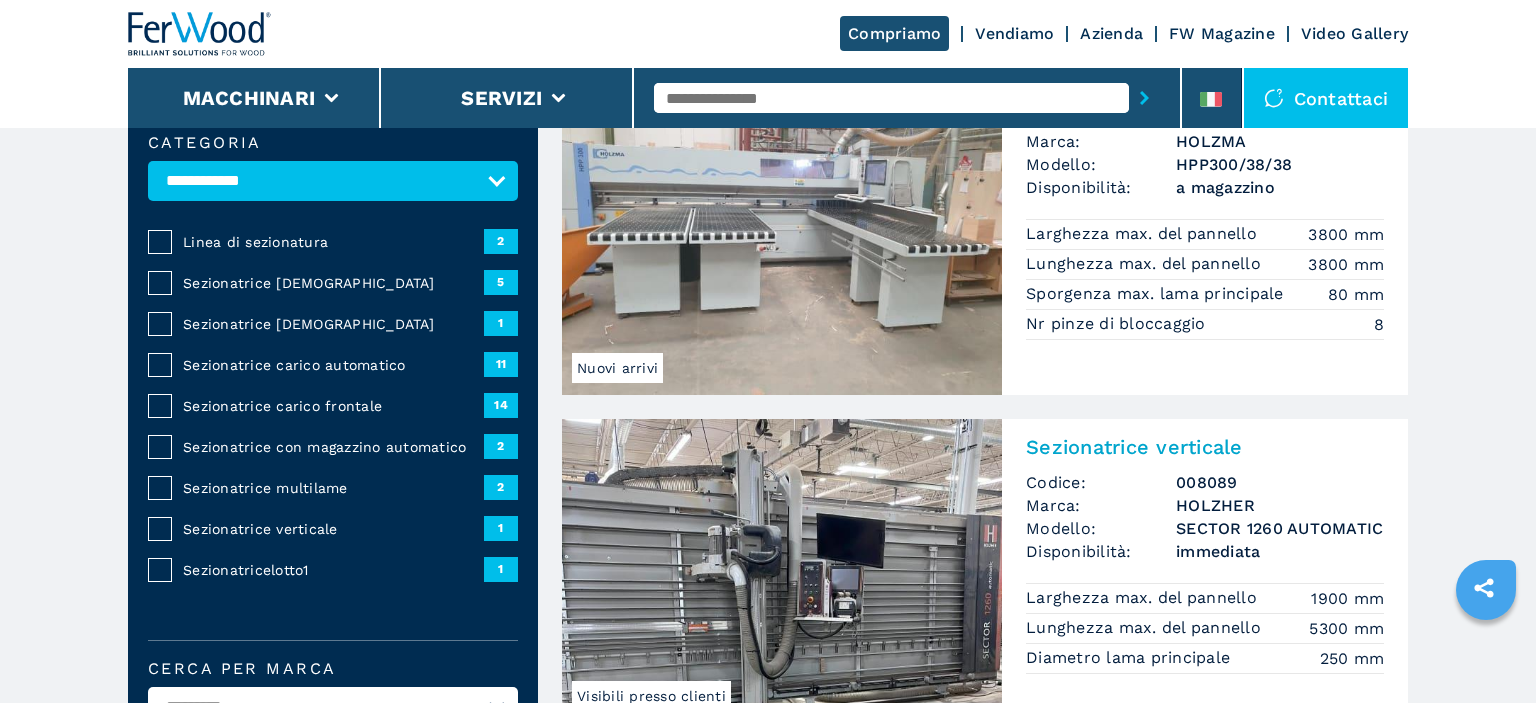 click on "Sezionatrice carico automatico" at bounding box center (333, 365) 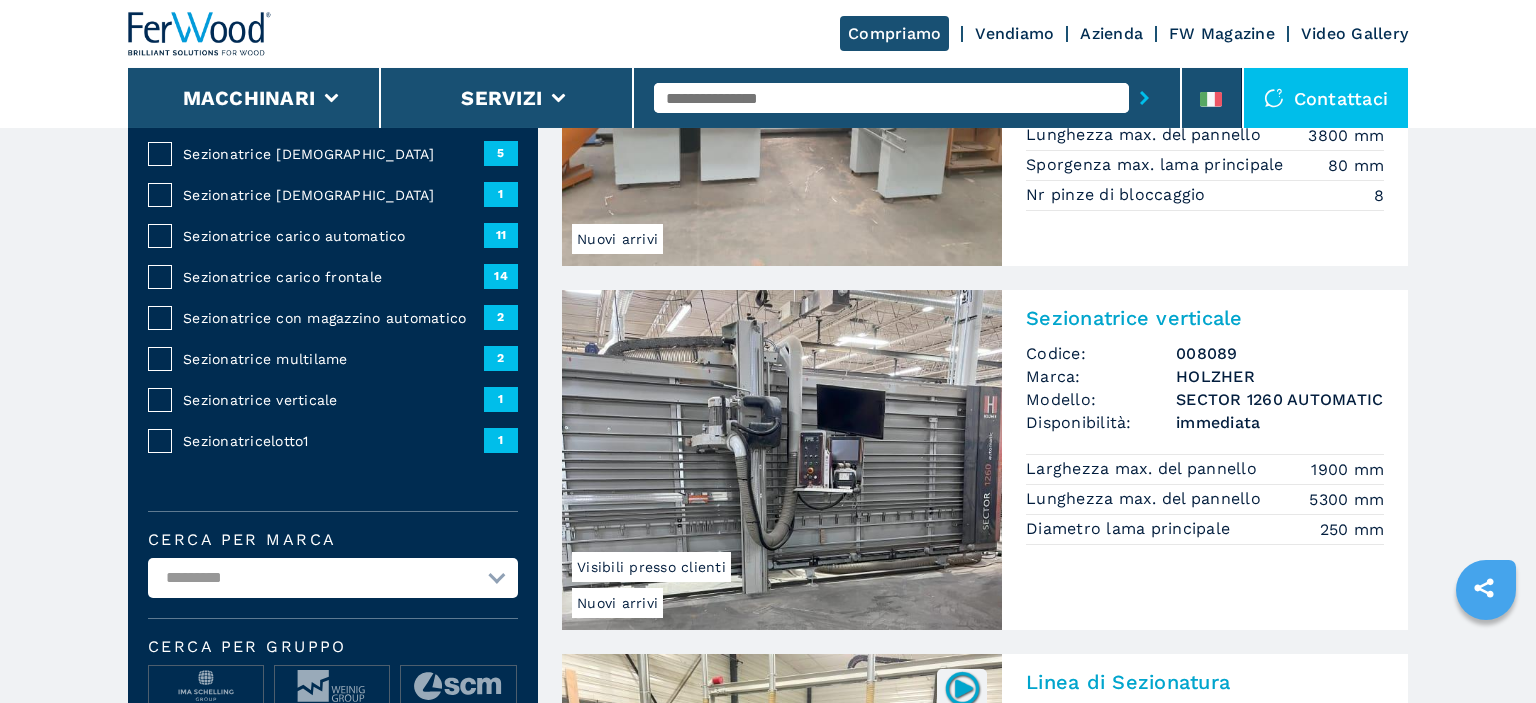 scroll, scrollTop: 211, scrollLeft: 0, axis: vertical 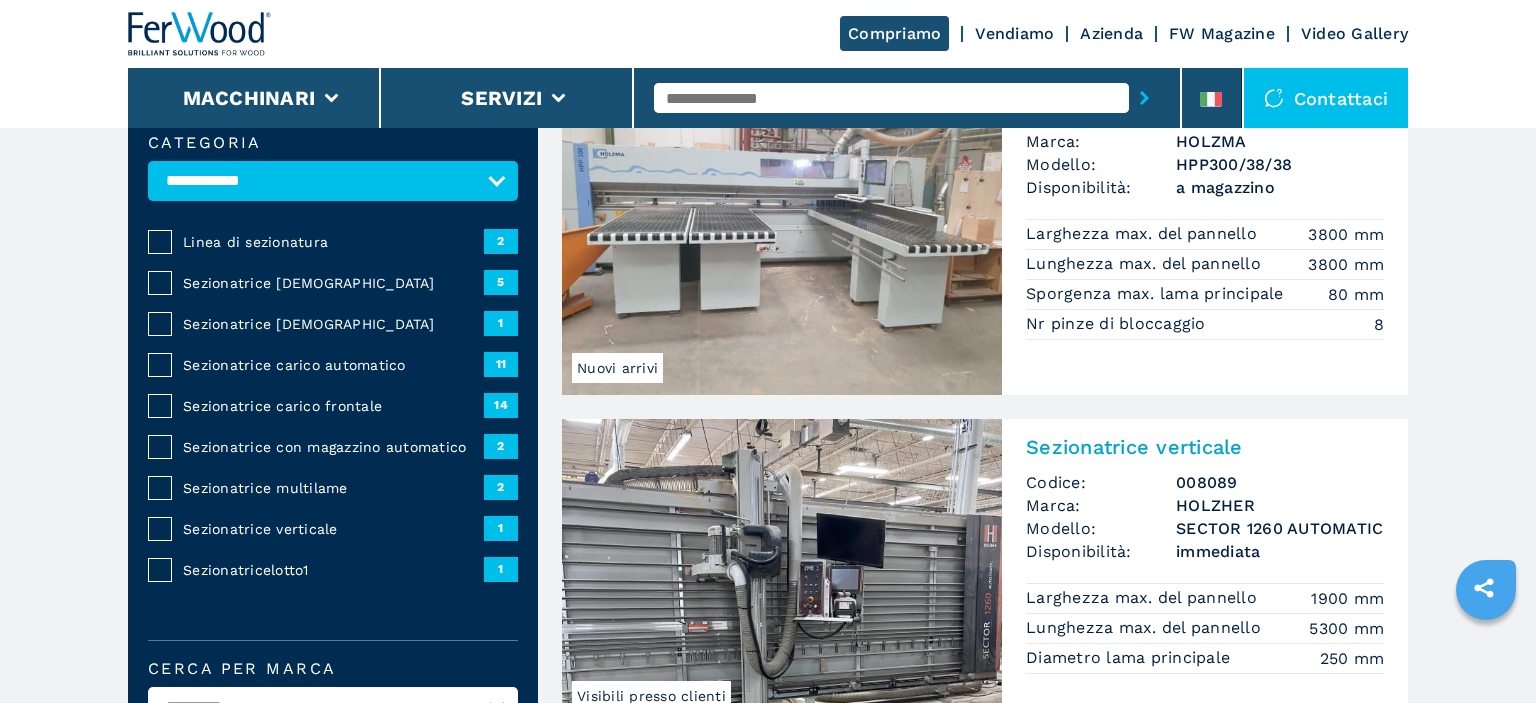 click on "Sezionatricelotto1" at bounding box center (333, 570) 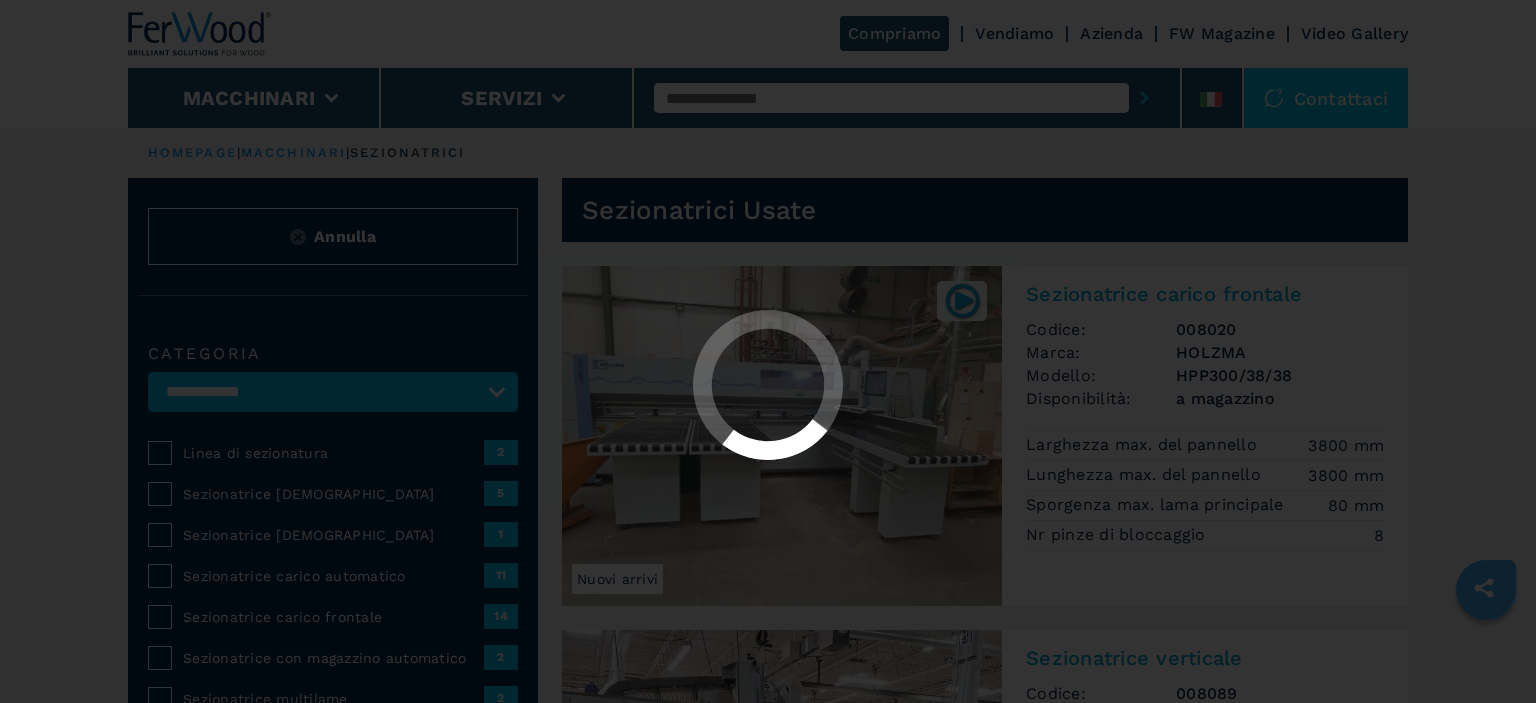 select on "**********" 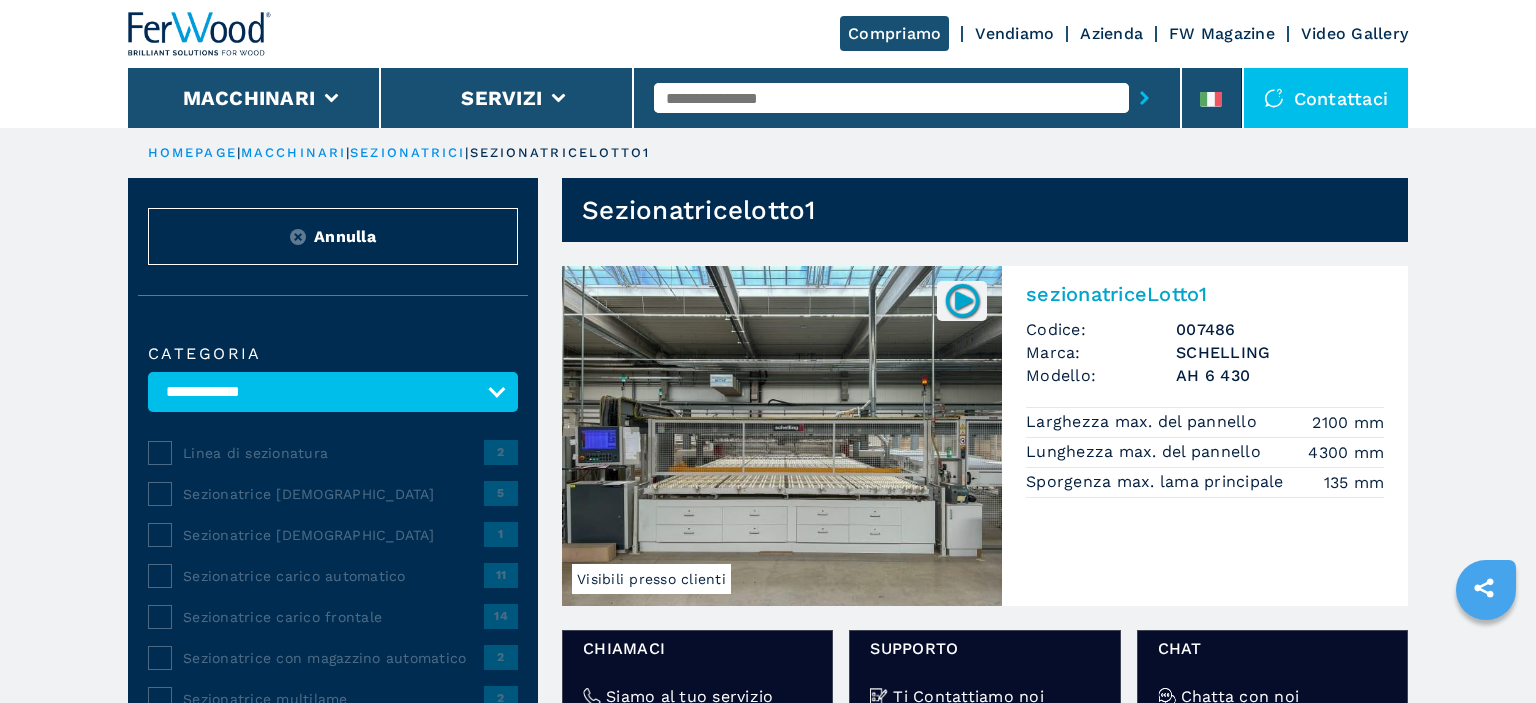 scroll, scrollTop: 105, scrollLeft: 0, axis: vertical 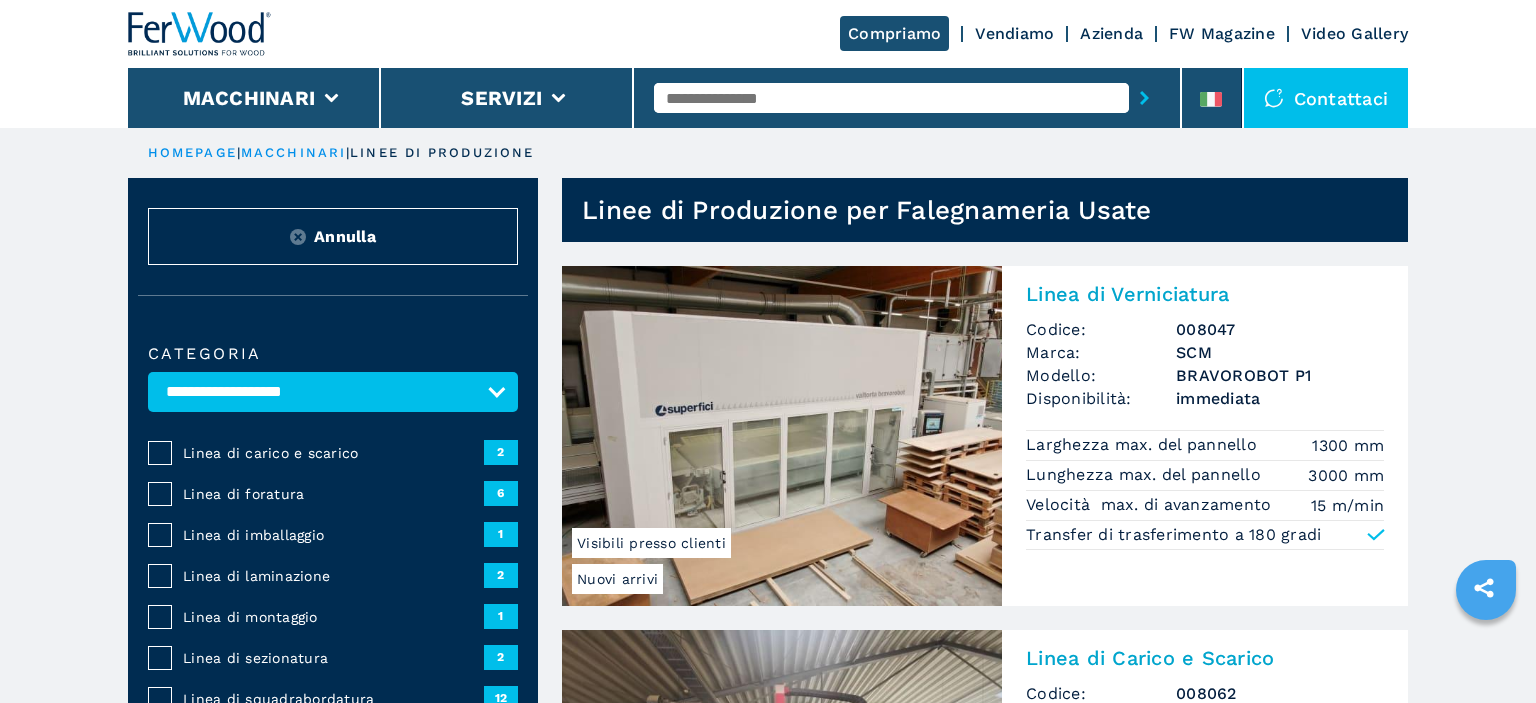 click at bounding box center [298, 237] 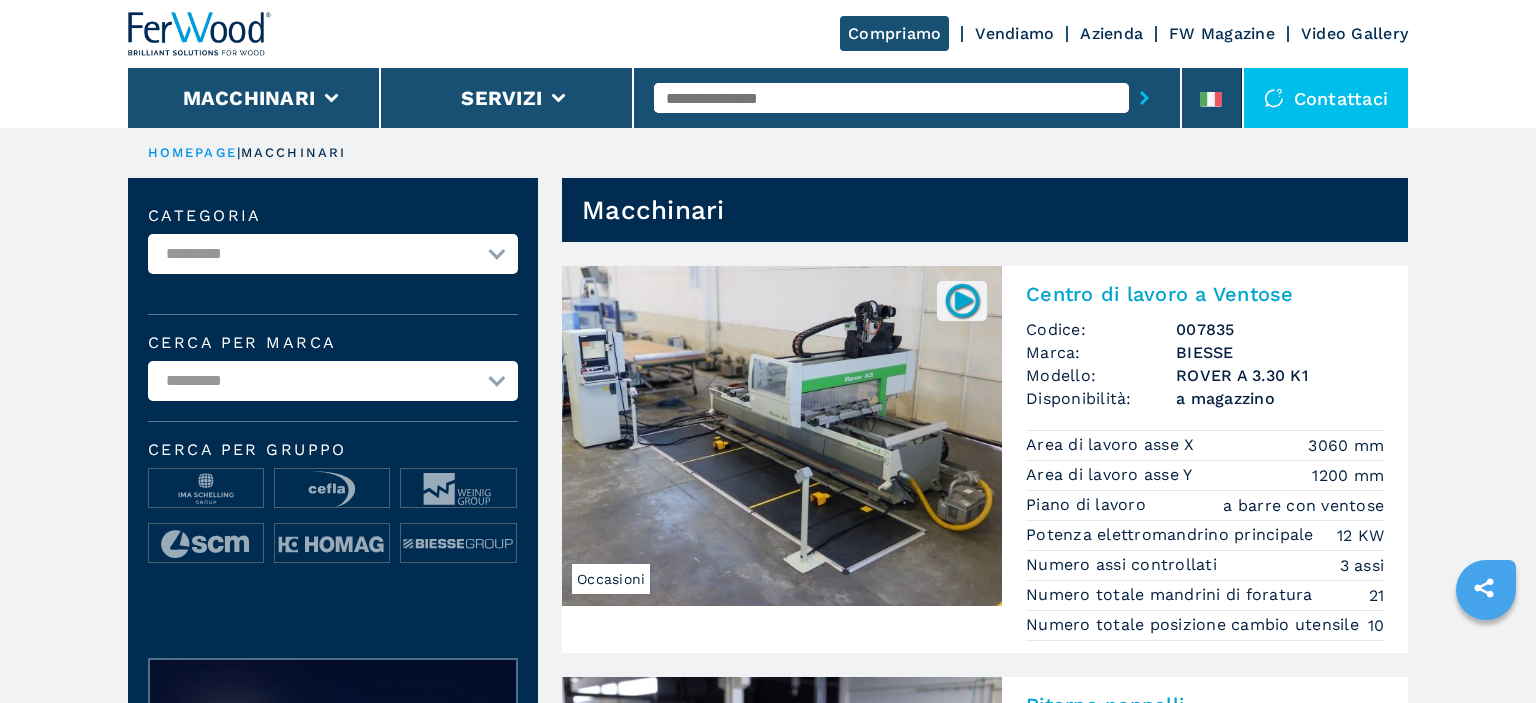select on "**********" 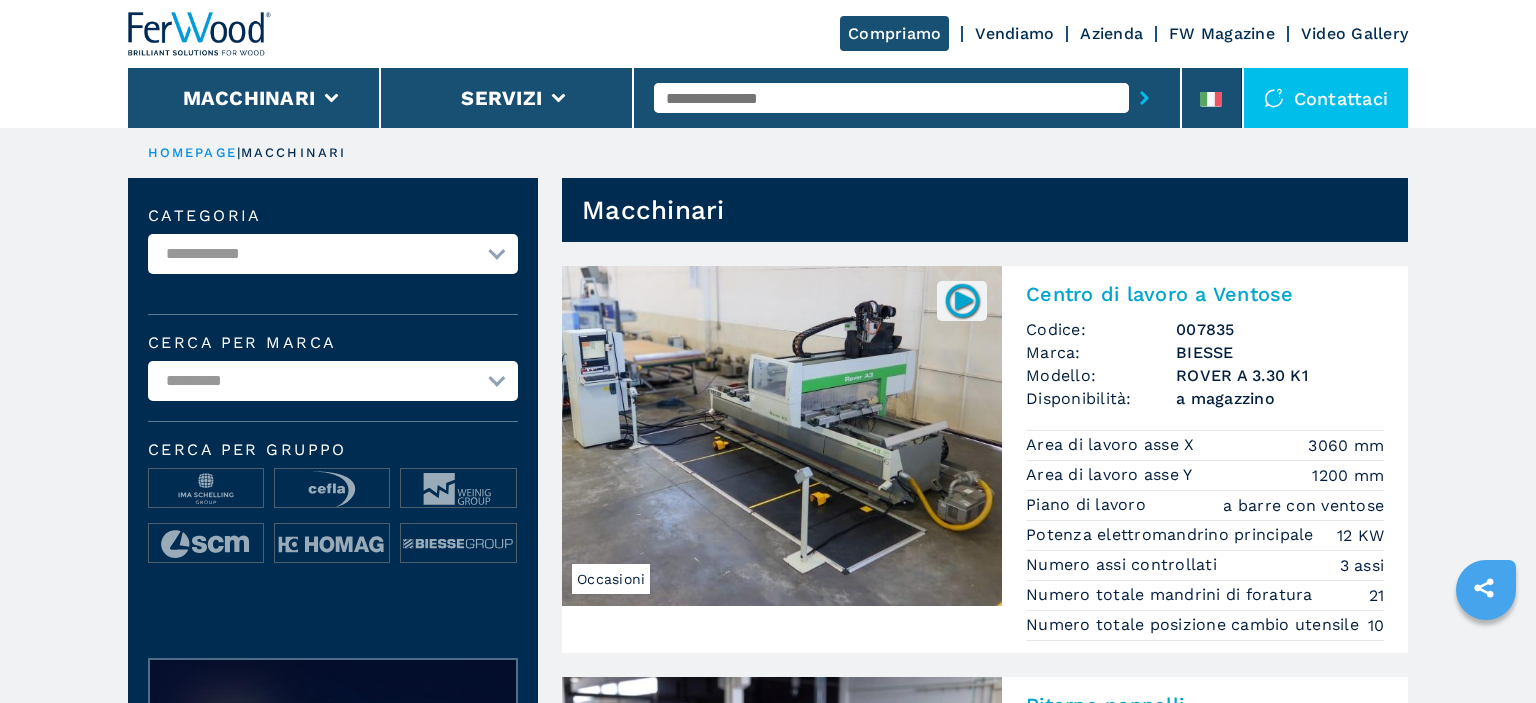 click on "**********" at bounding box center (0, 0) 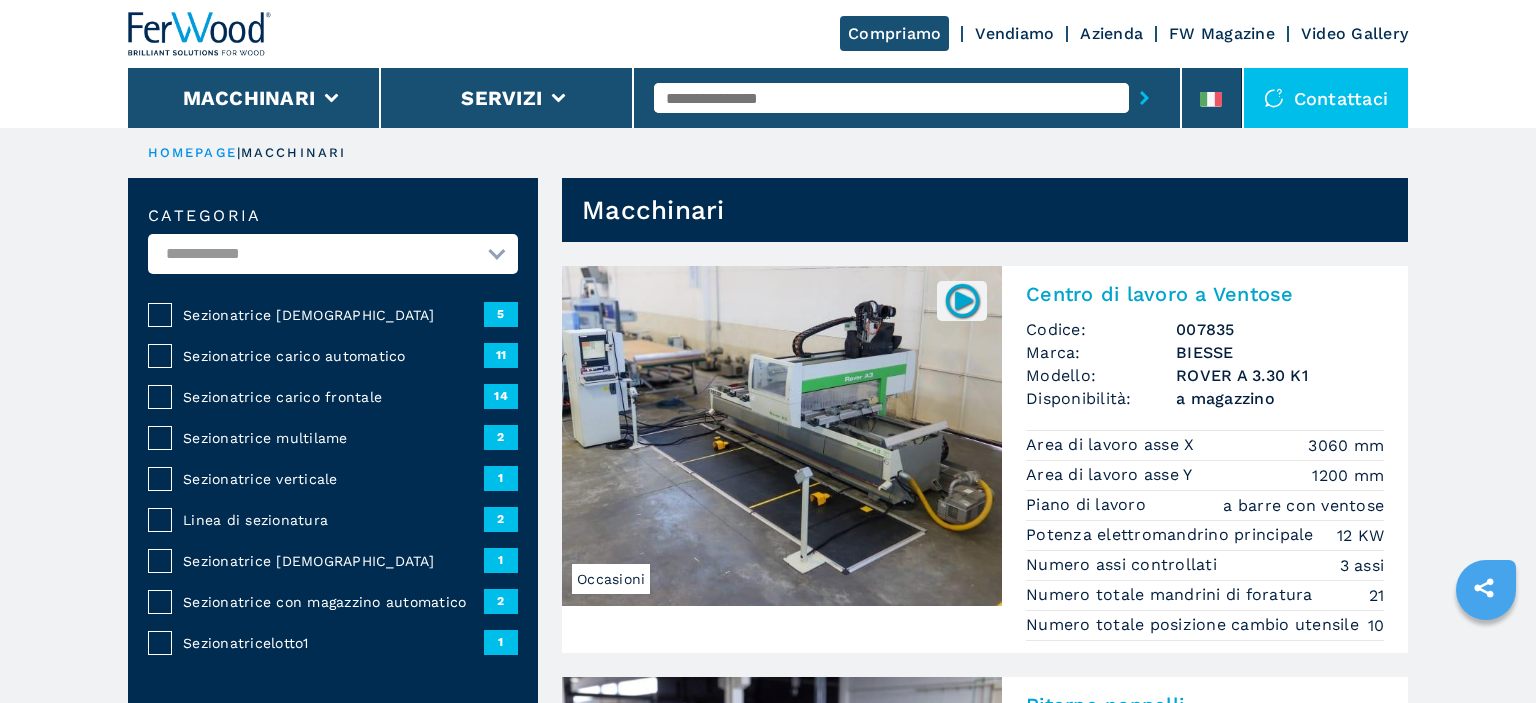 scroll, scrollTop: 78, scrollLeft: 0, axis: vertical 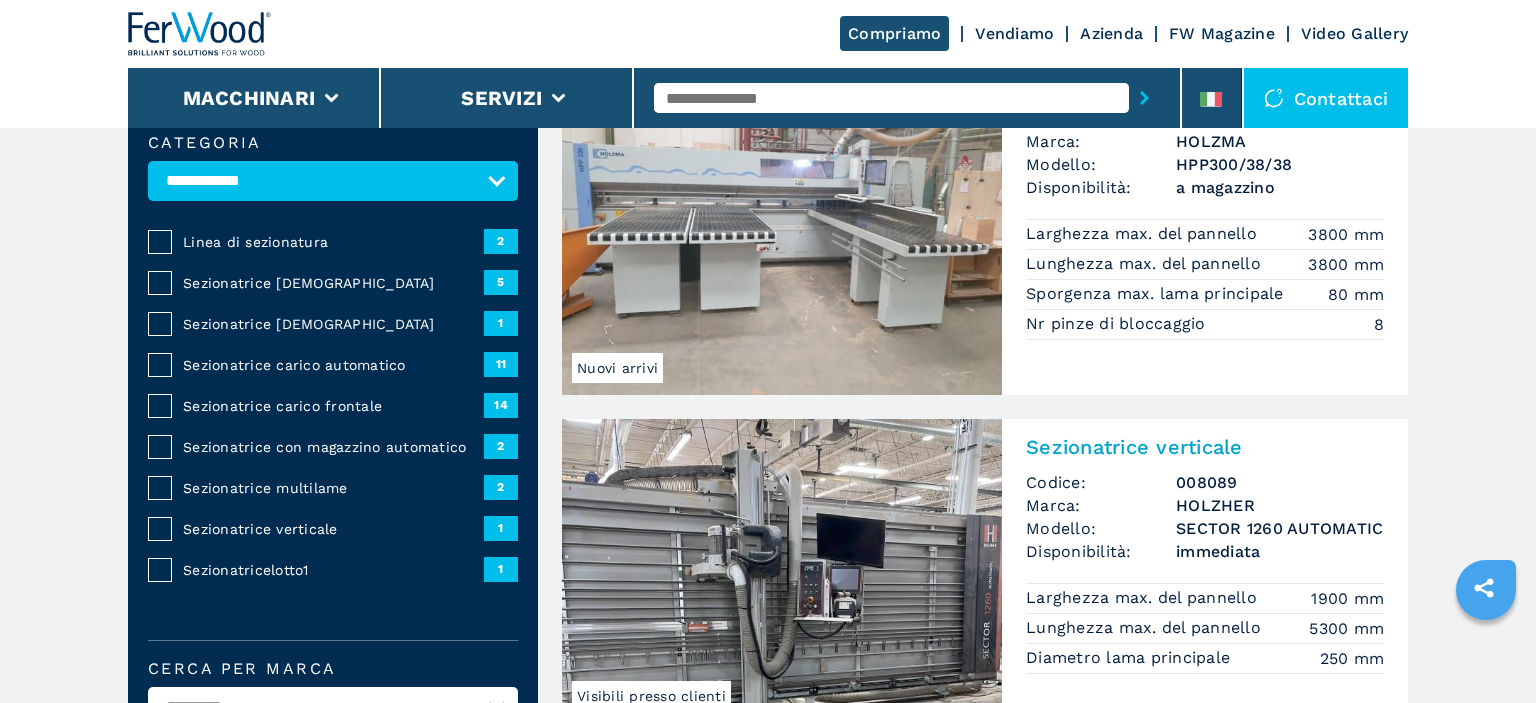 click on "Sezionatrice carico frontale" at bounding box center (333, 406) 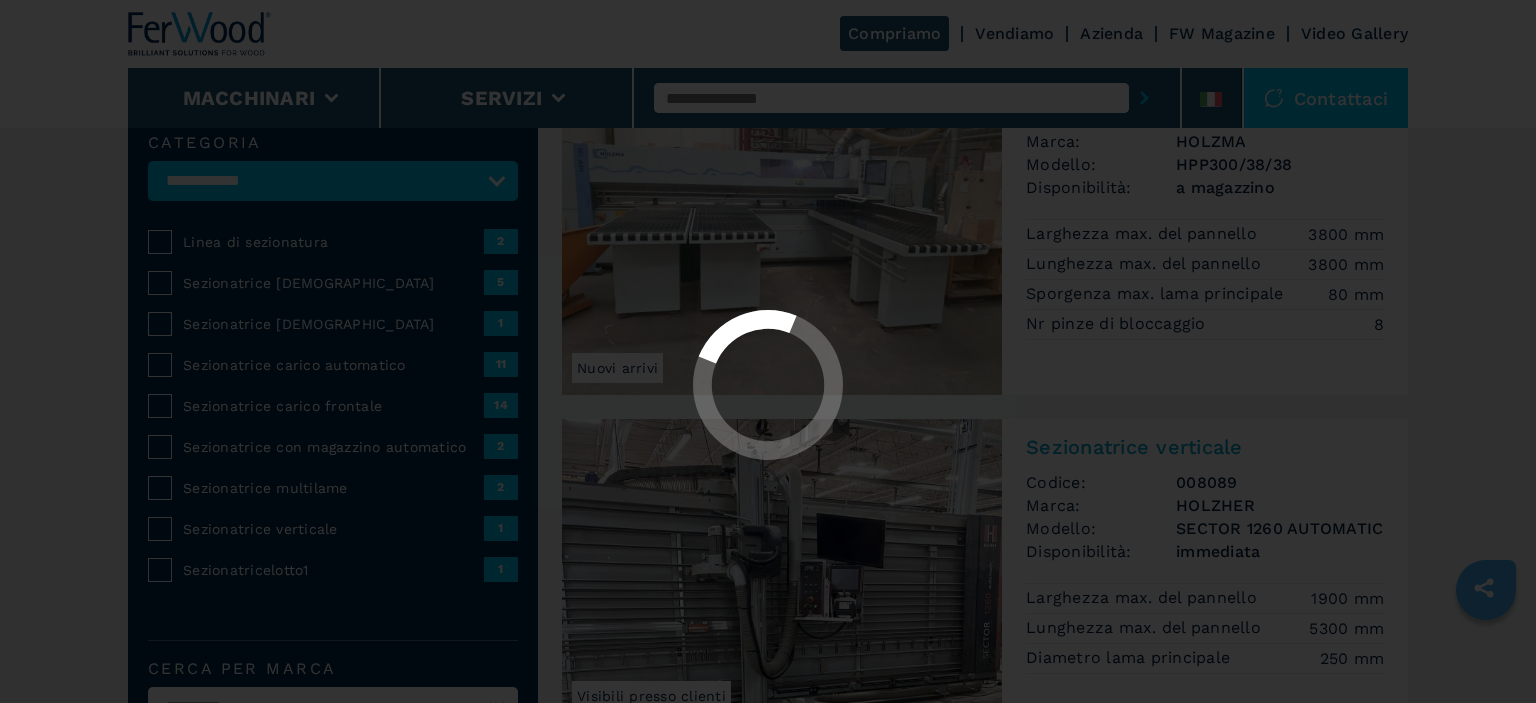 select on "**********" 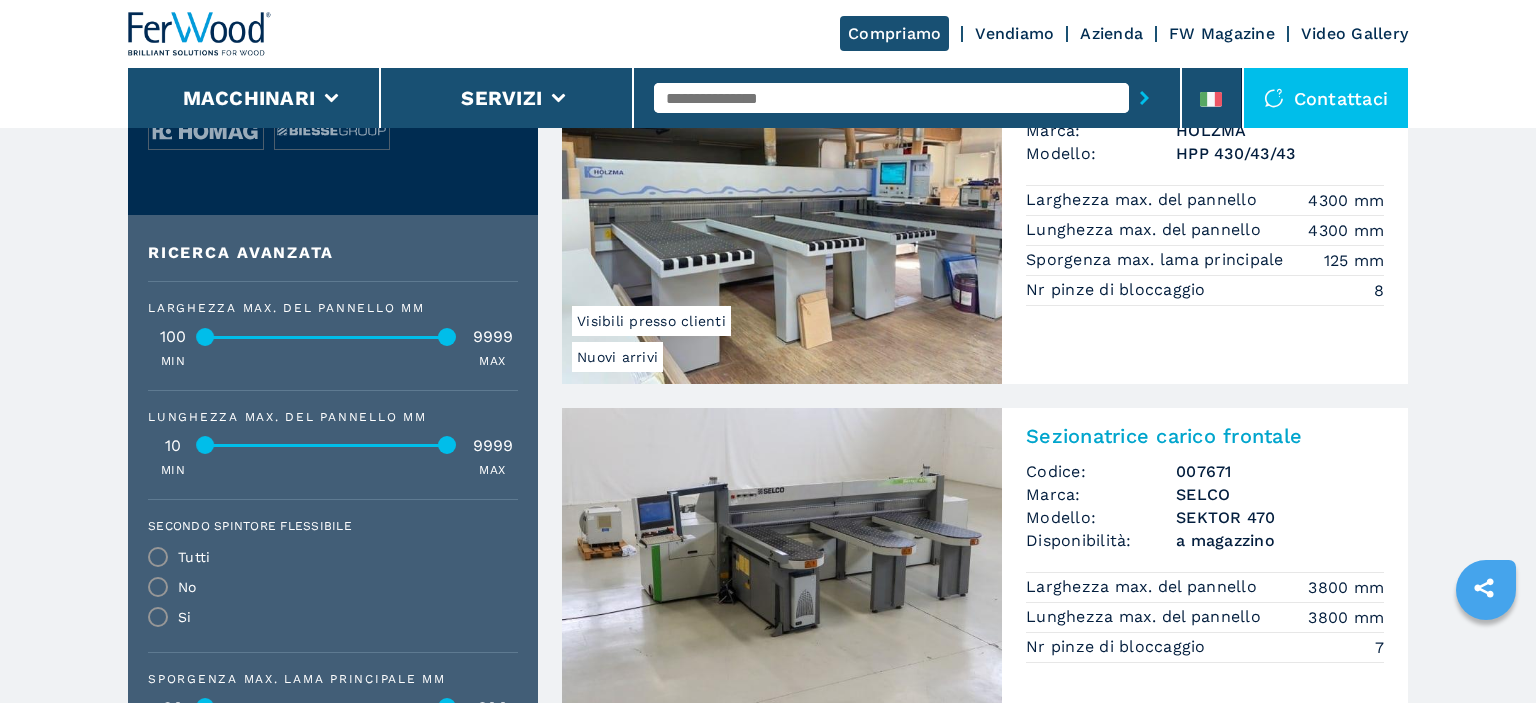 scroll, scrollTop: 1056, scrollLeft: 0, axis: vertical 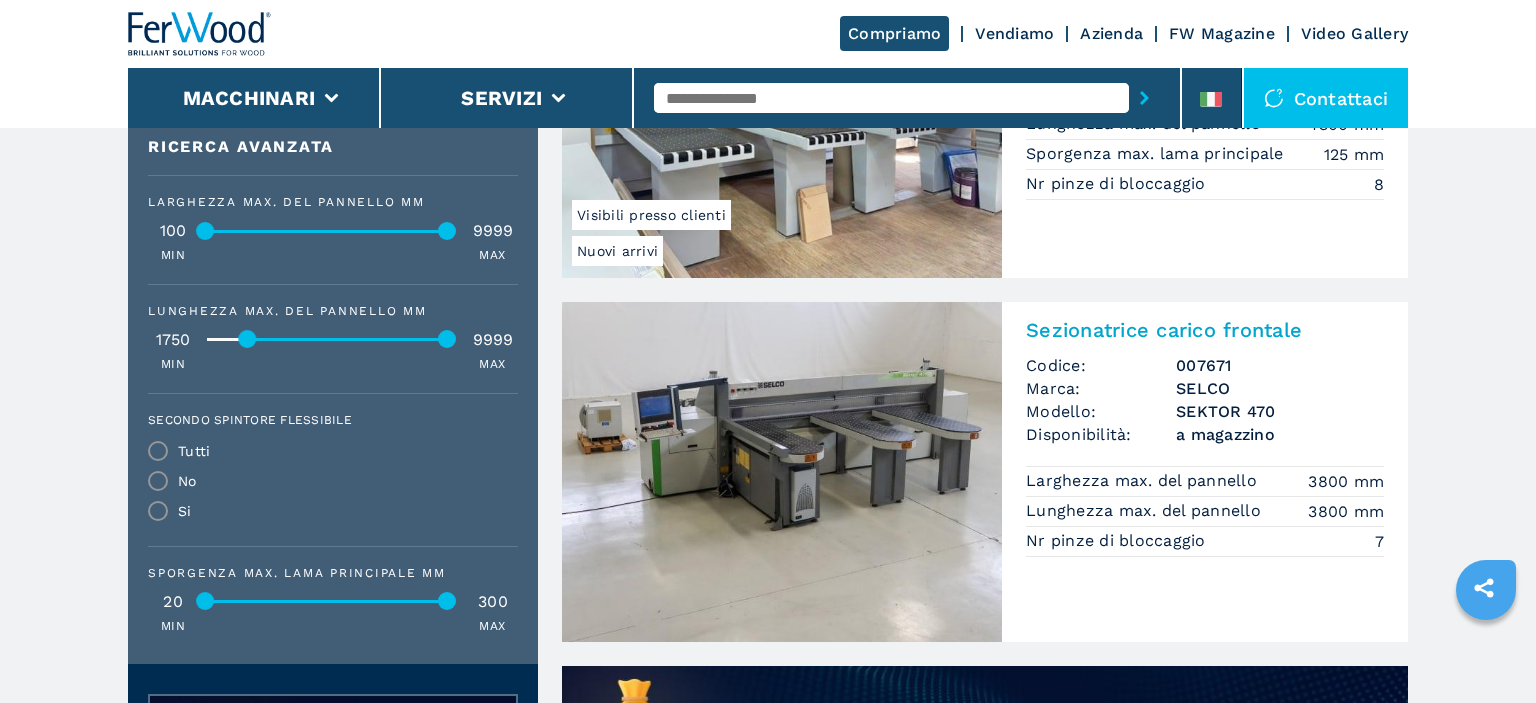 click at bounding box center (349, 339) 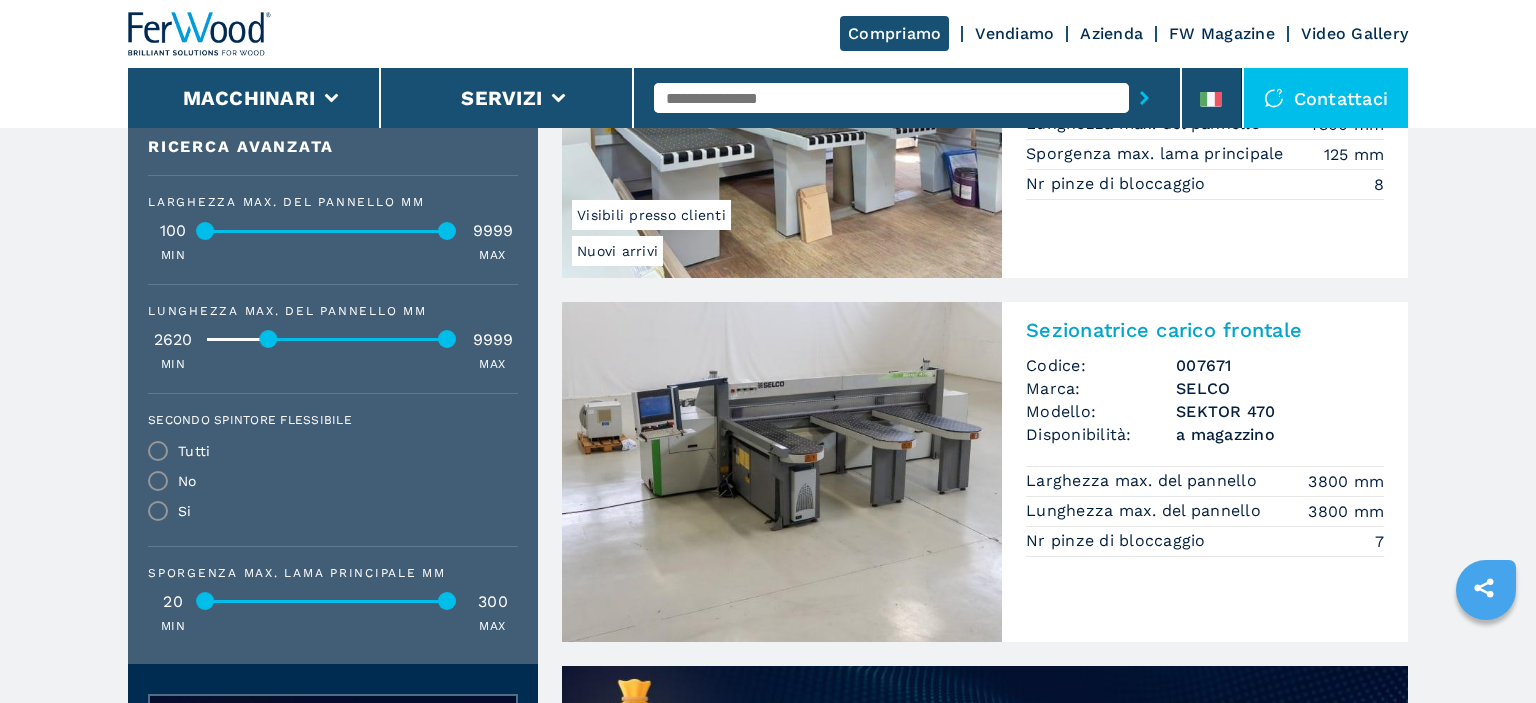click at bounding box center (328, 339) 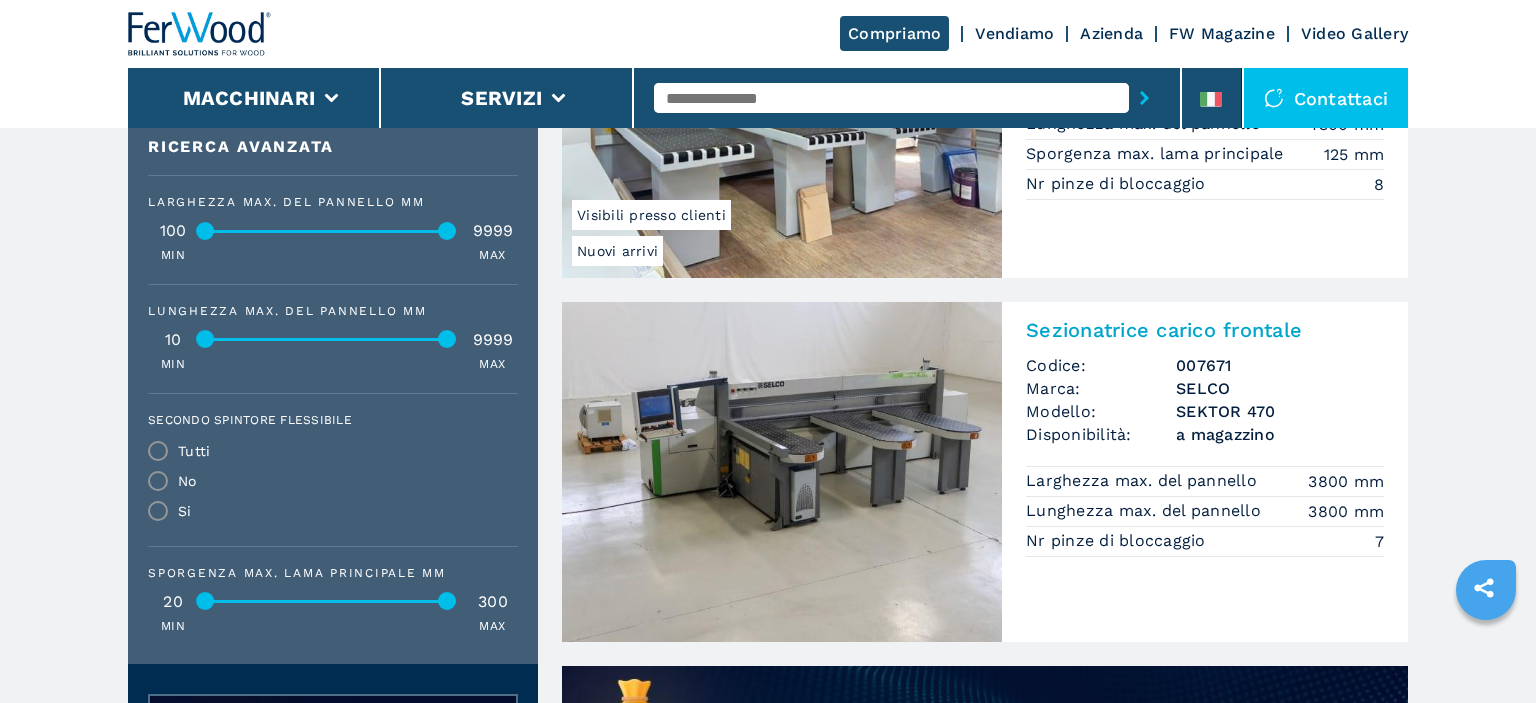 drag, startPoint x: 265, startPoint y: 342, endPoint x: 194, endPoint y: 330, distance: 72.00694 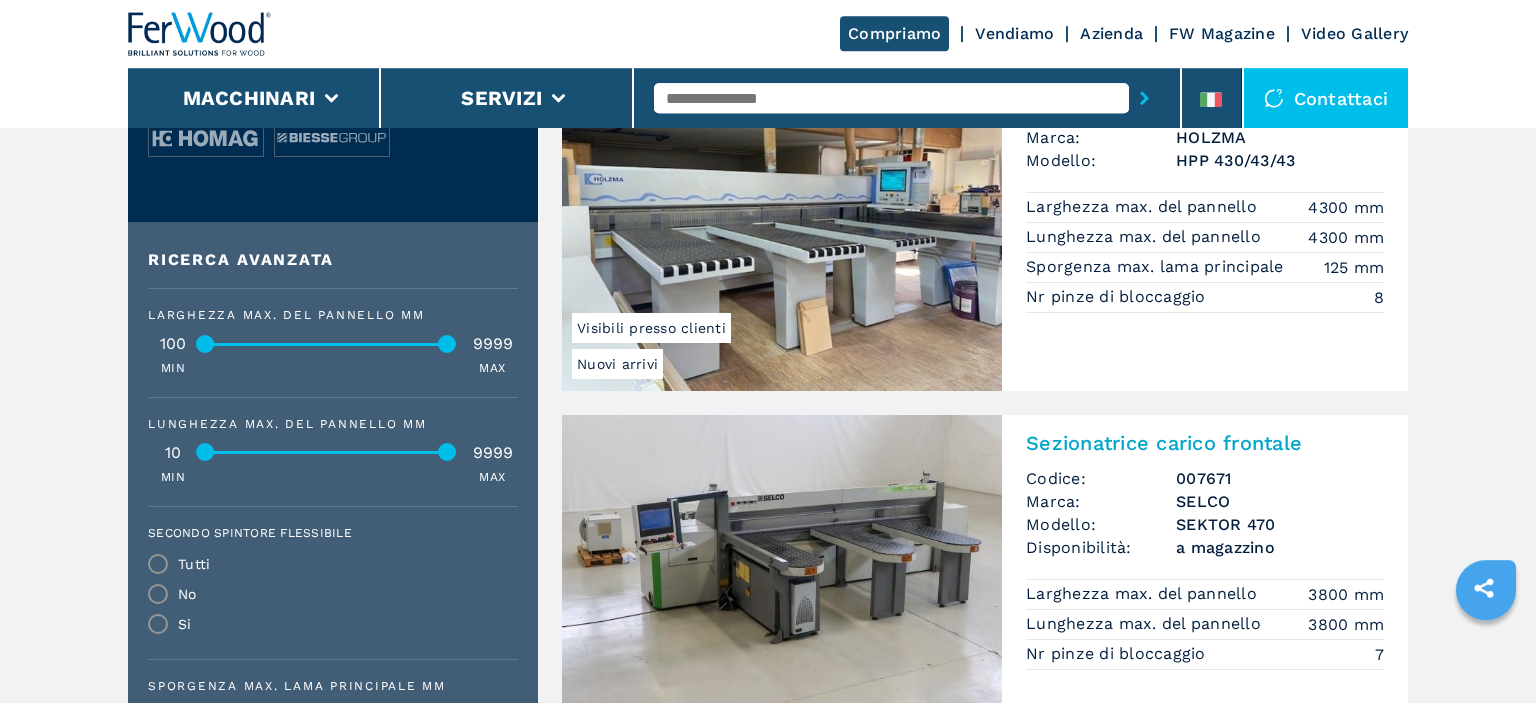 scroll, scrollTop: 950, scrollLeft: 0, axis: vertical 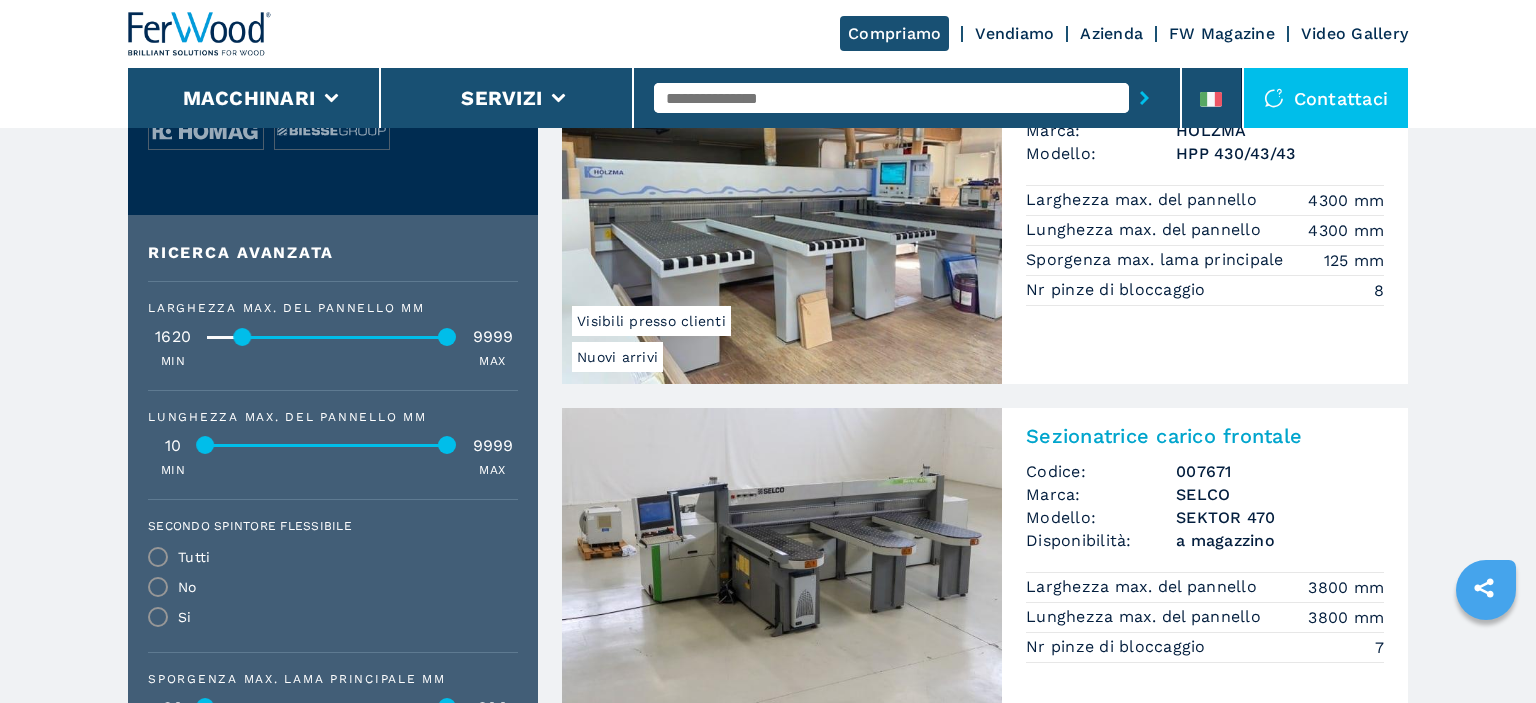 click at bounding box center (346, 337) 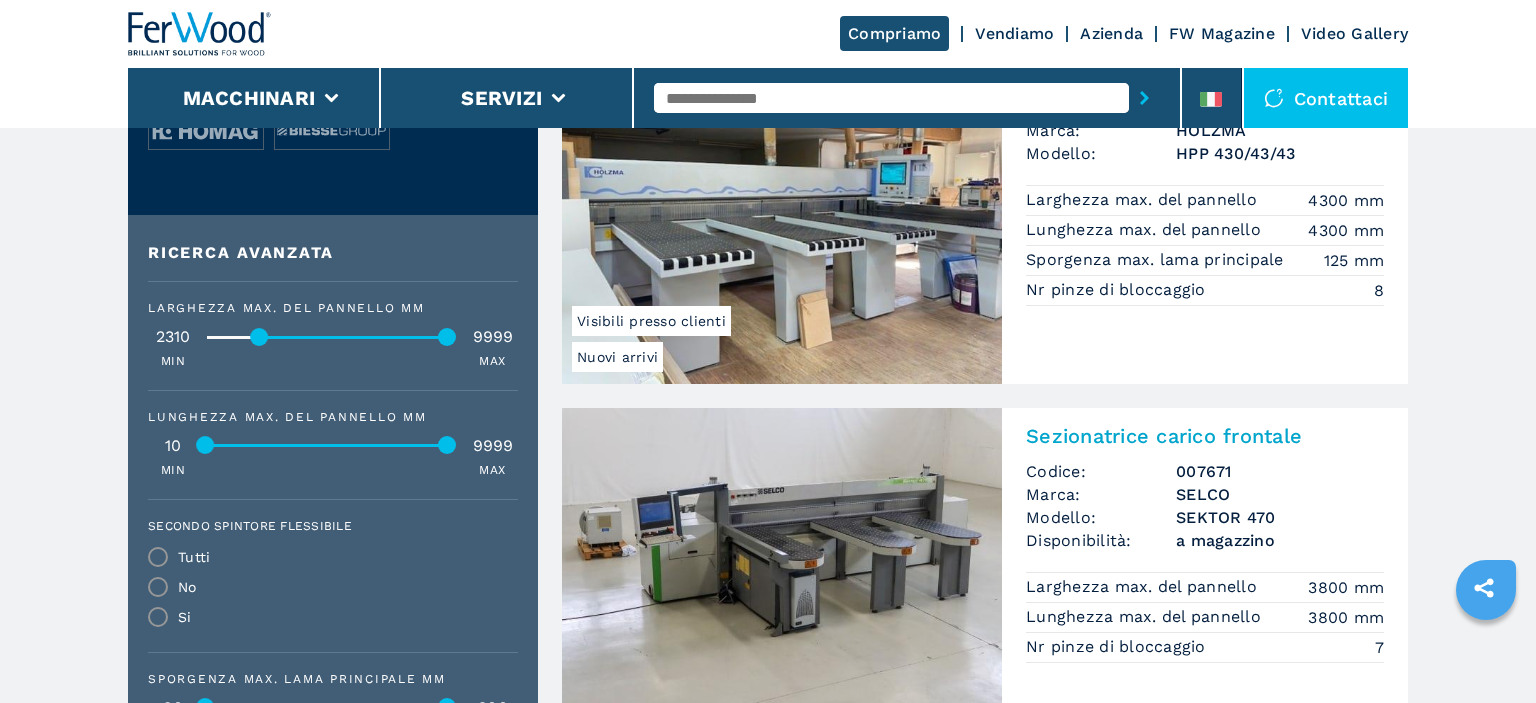 click at bounding box center (355, 337) 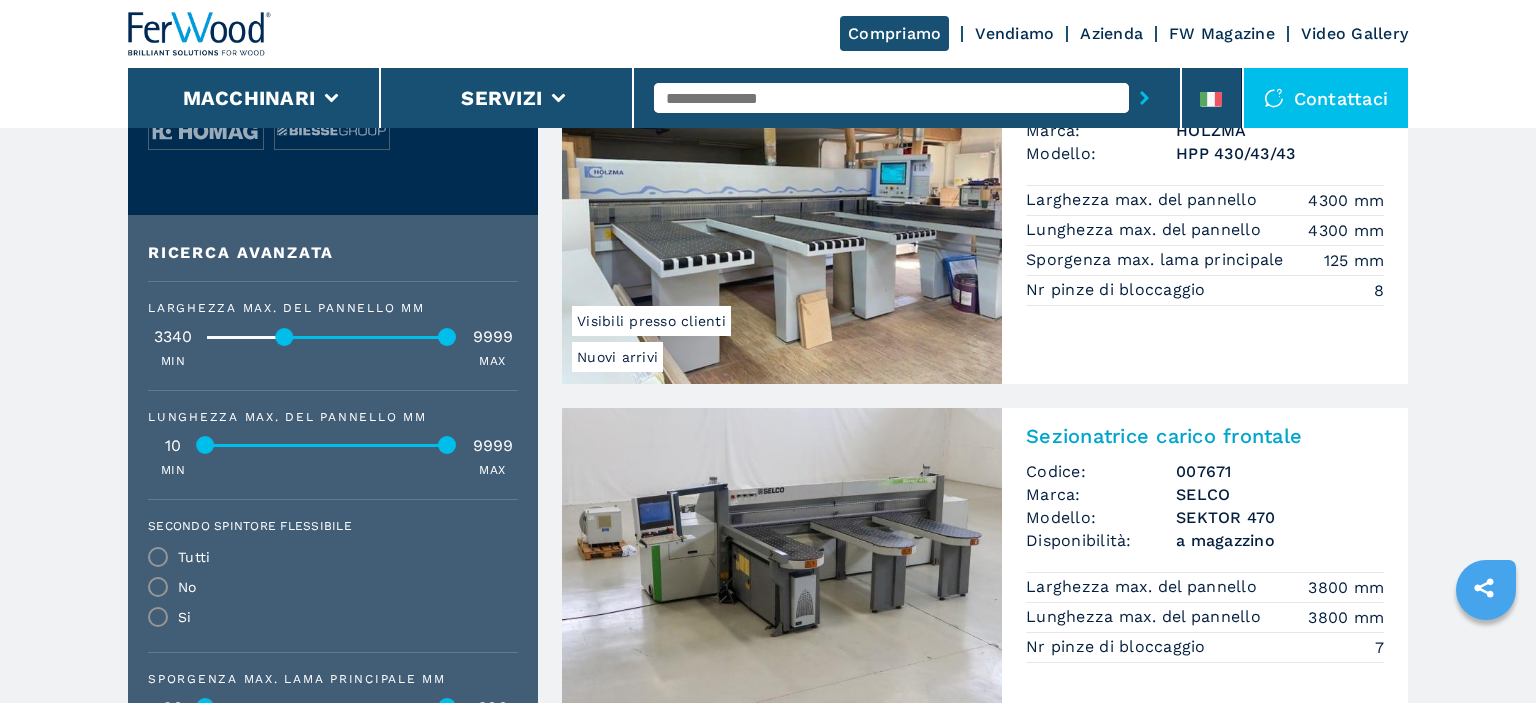 click at bounding box center [328, 337] 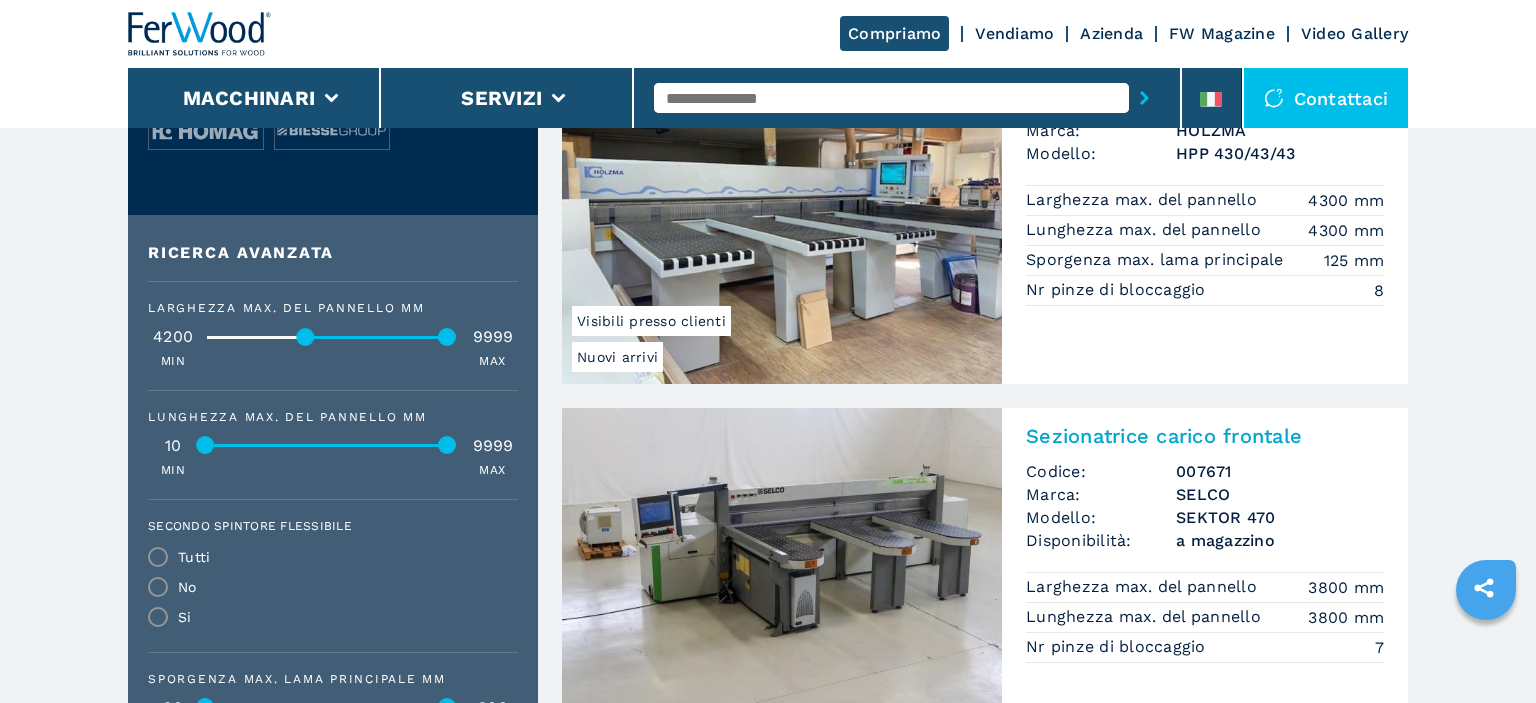 drag, startPoint x: 289, startPoint y: 337, endPoint x: 310, endPoint y: 332, distance: 21.587032 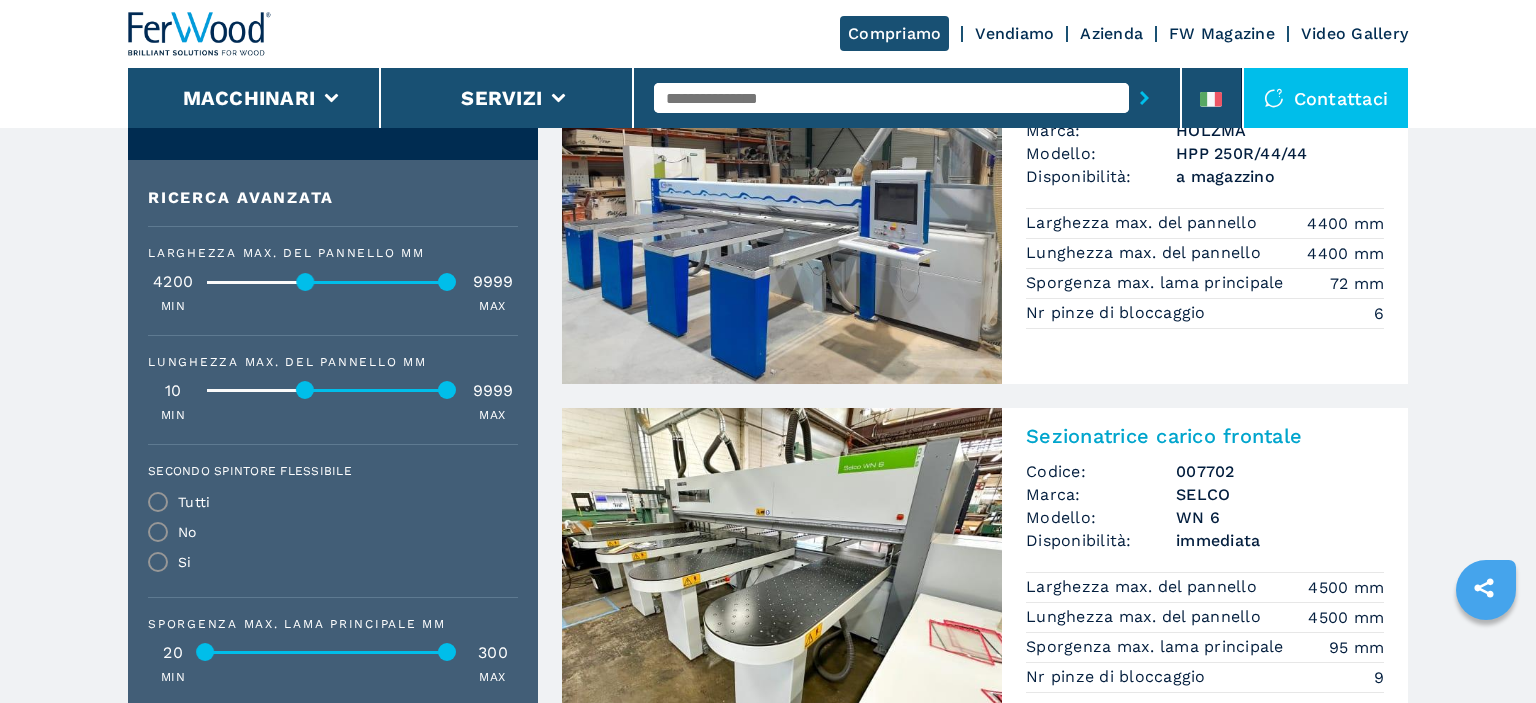 drag, startPoint x: 206, startPoint y: 386, endPoint x: 306, endPoint y: 382, distance: 100.07997 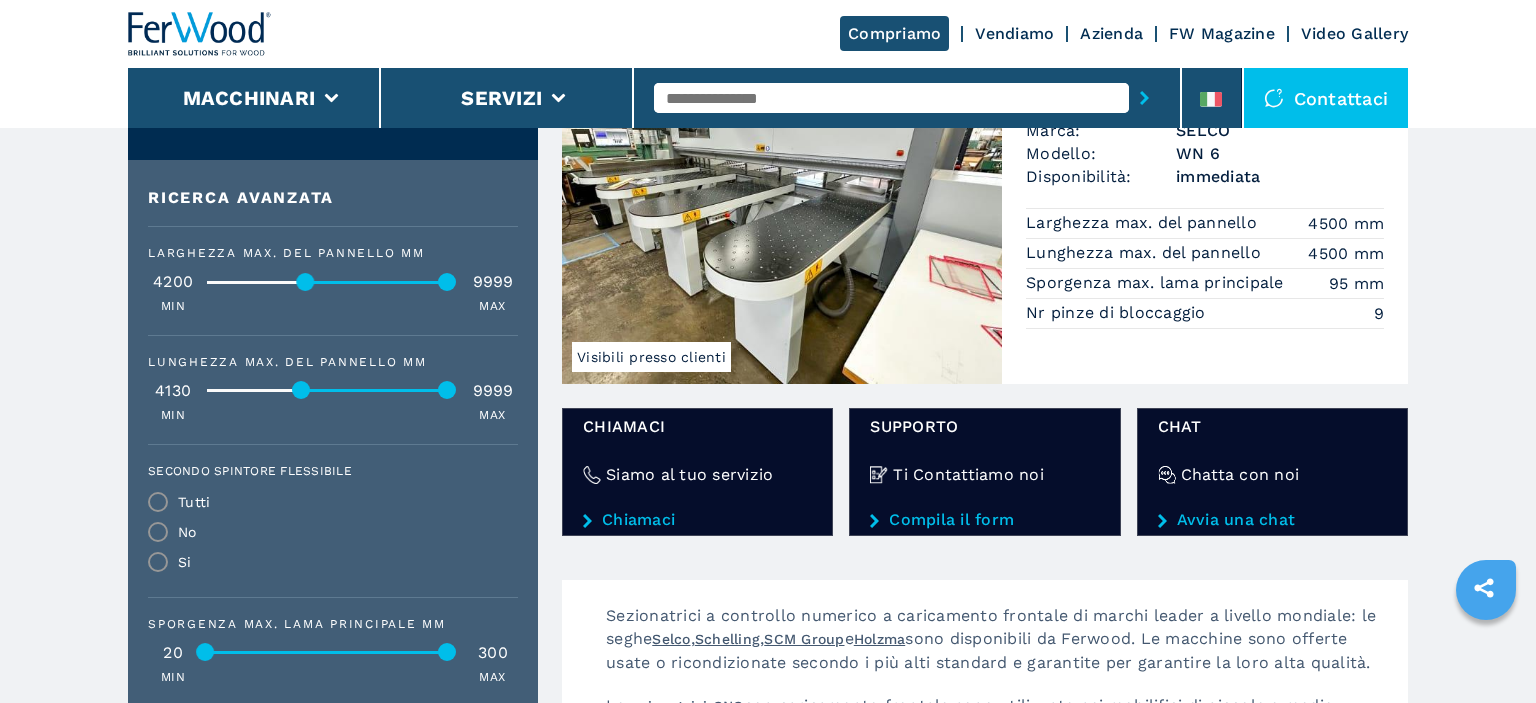 click at bounding box center (301, 390) 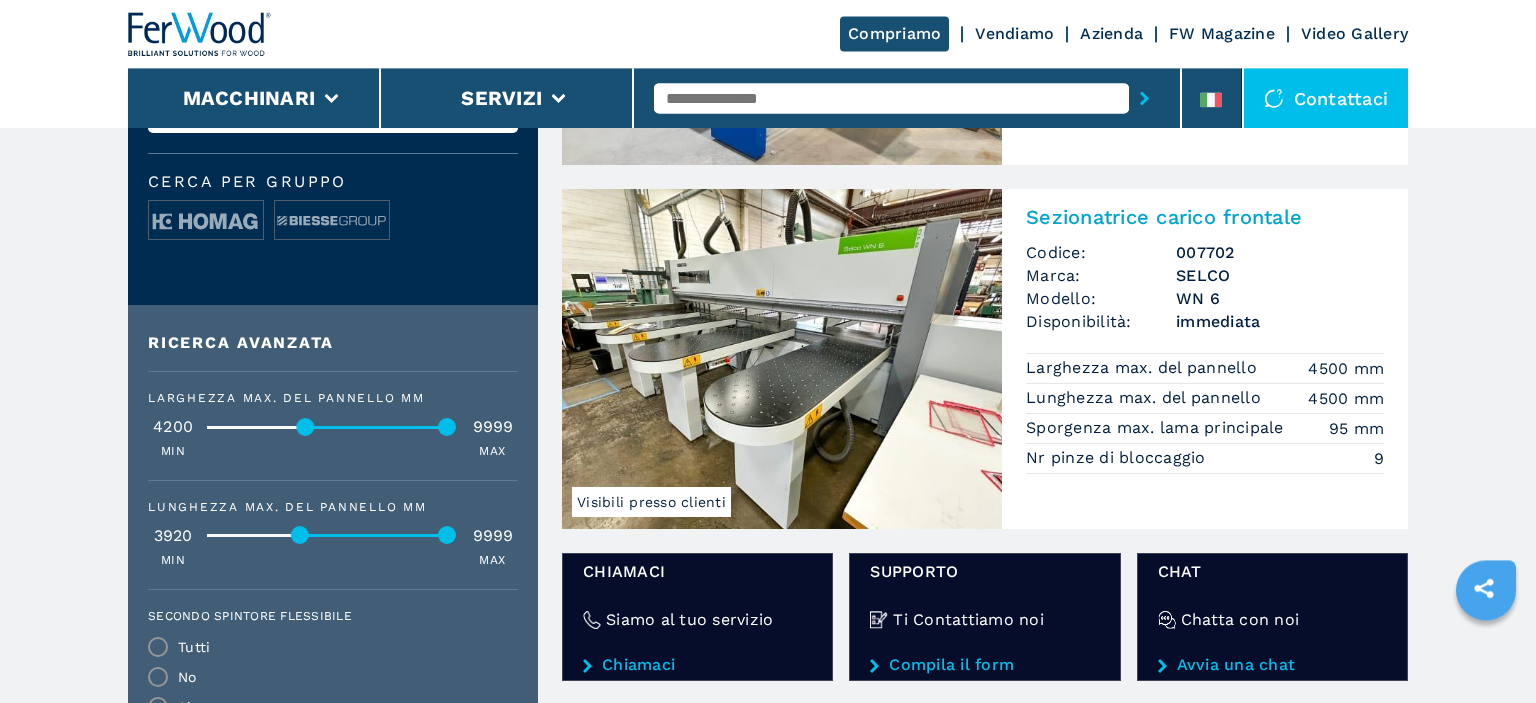 scroll, scrollTop: 844, scrollLeft: 0, axis: vertical 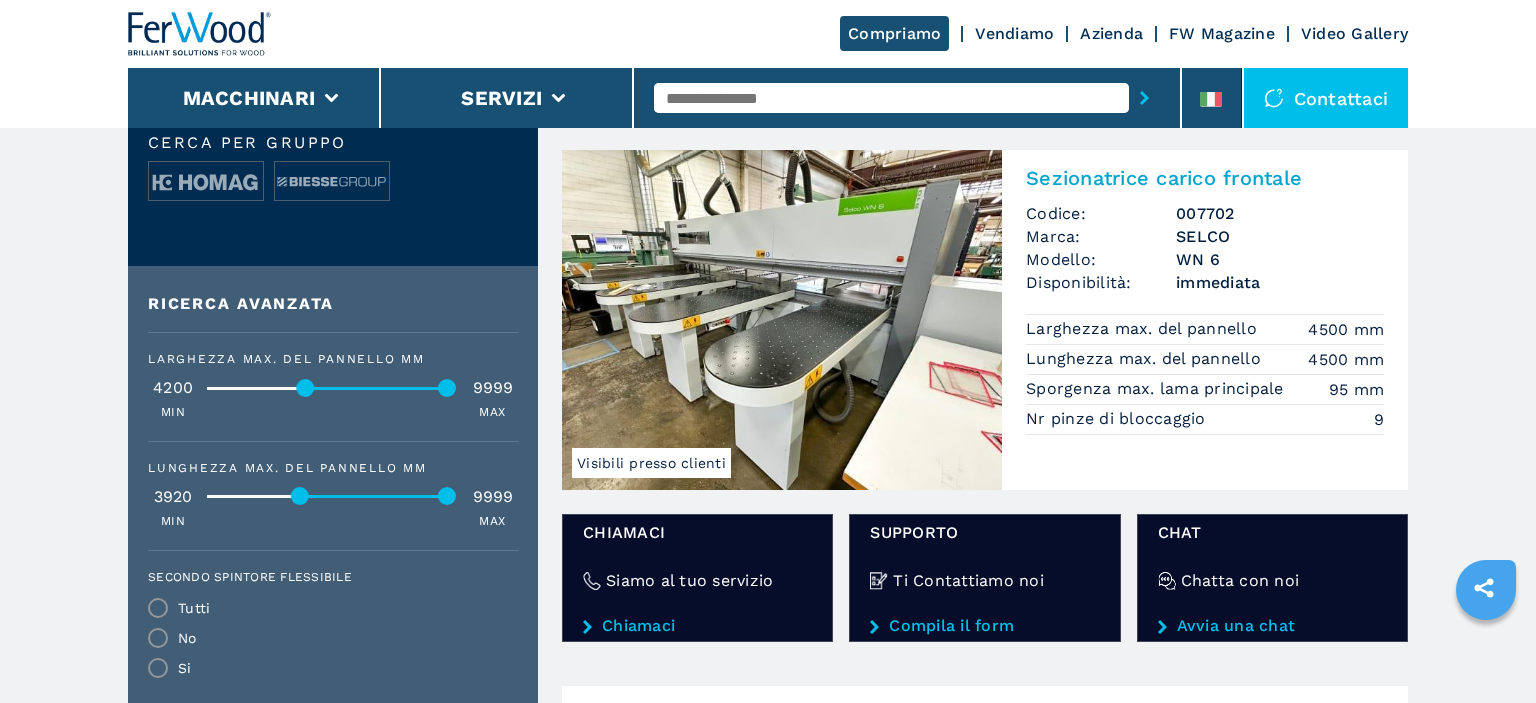 click at bounding box center [782, 320] 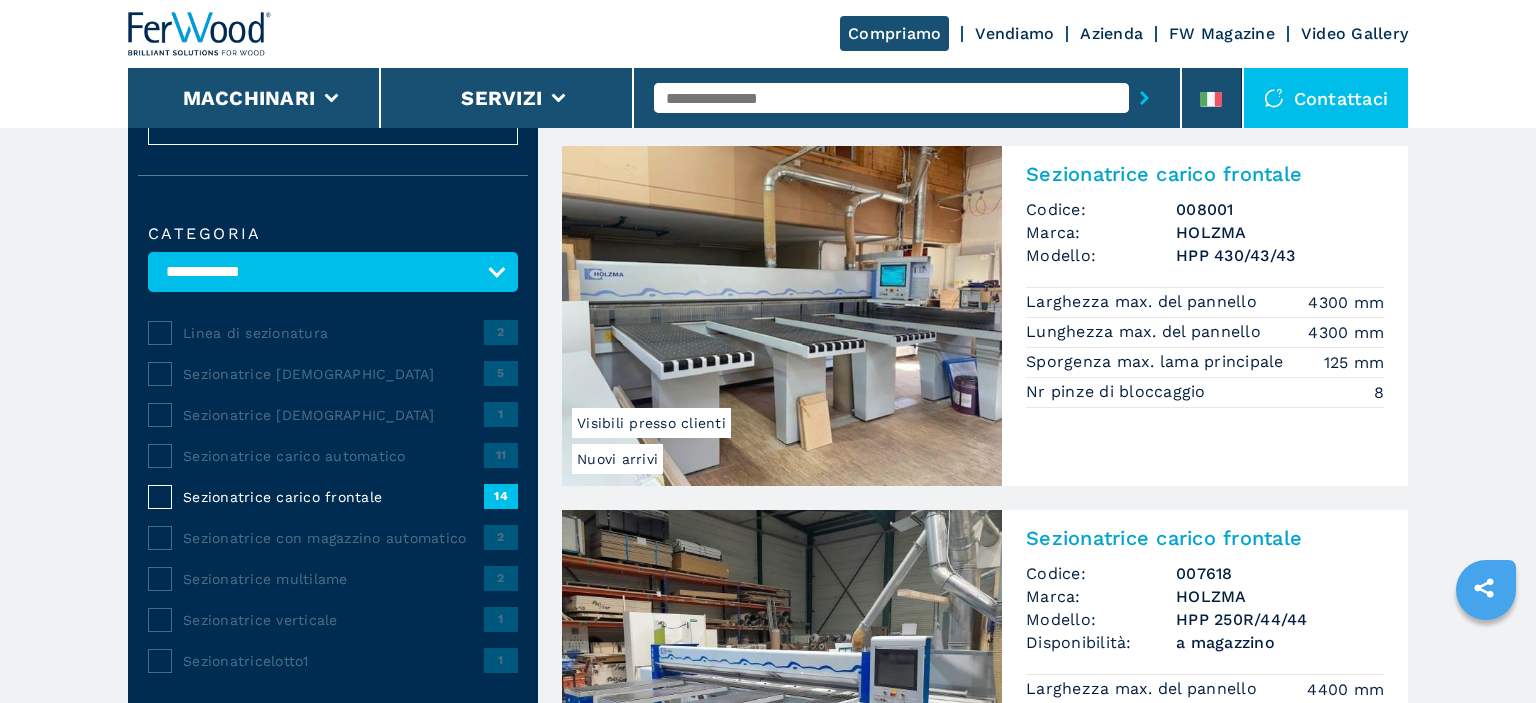 scroll, scrollTop: 105, scrollLeft: 0, axis: vertical 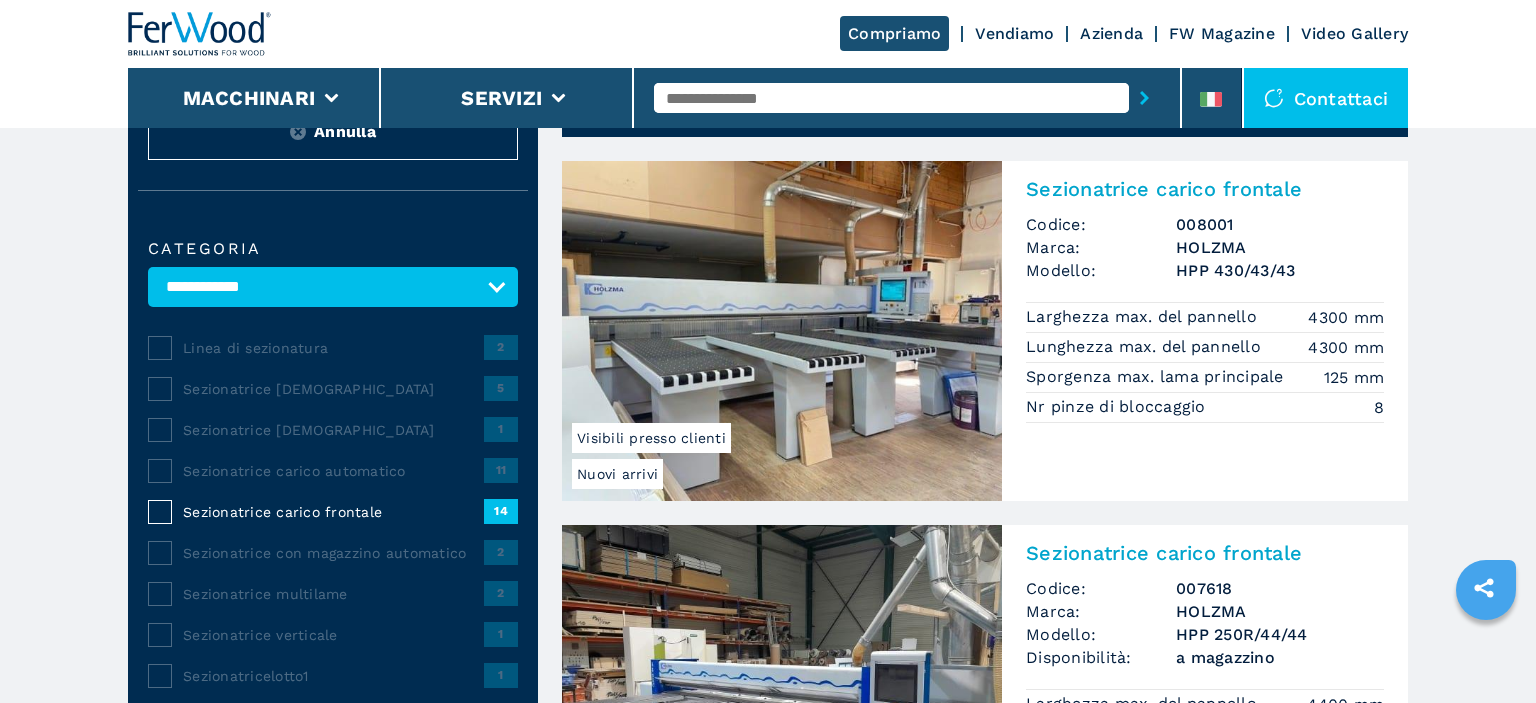 click at bounding box center [782, 331] 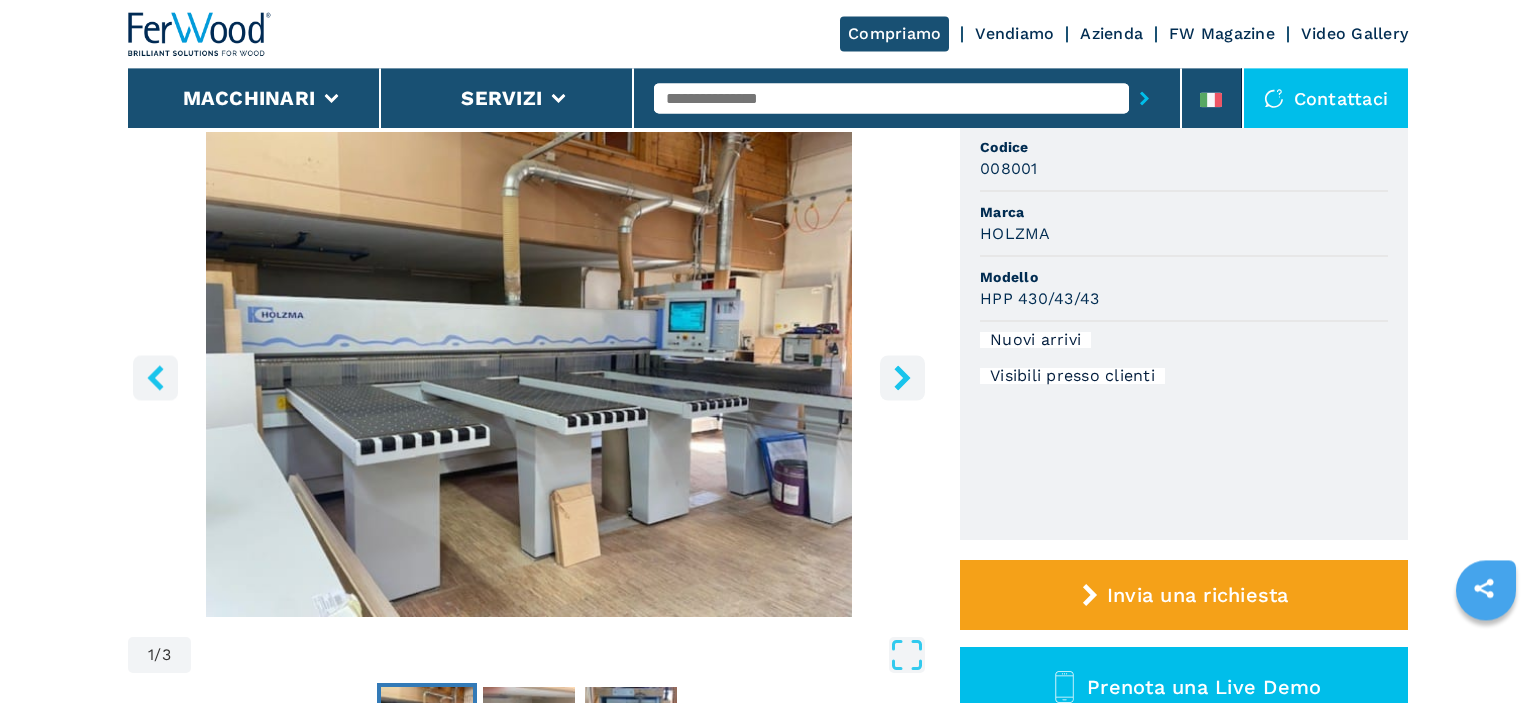scroll, scrollTop: 211, scrollLeft: 0, axis: vertical 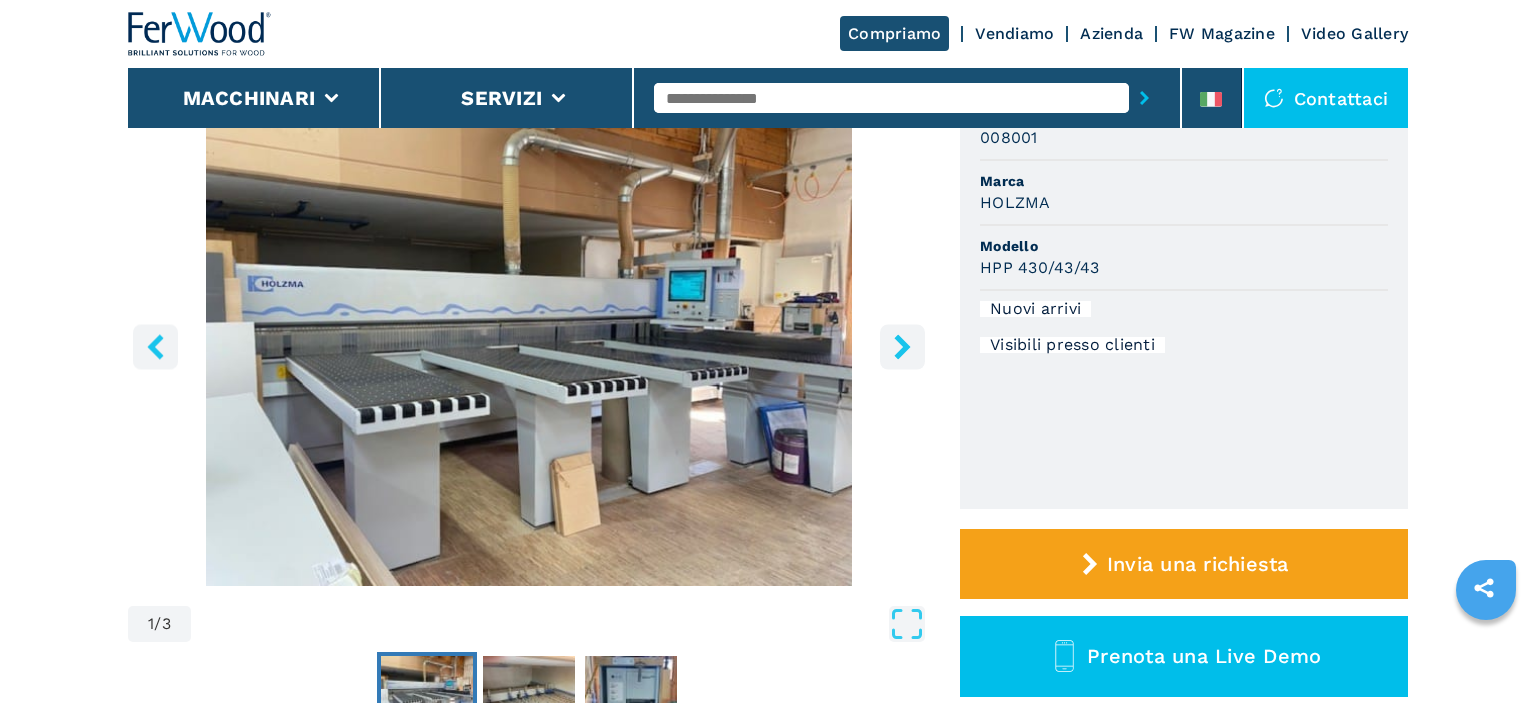 click 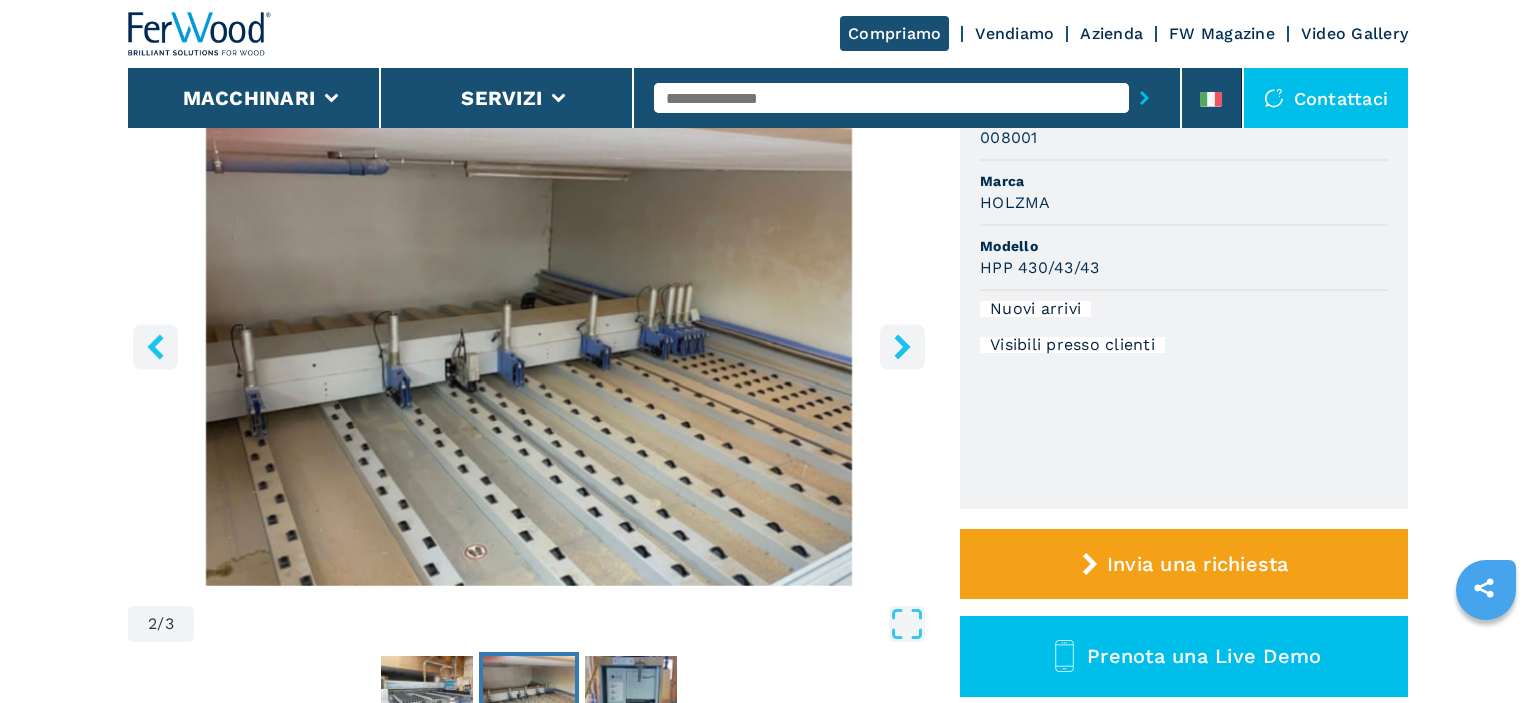 click 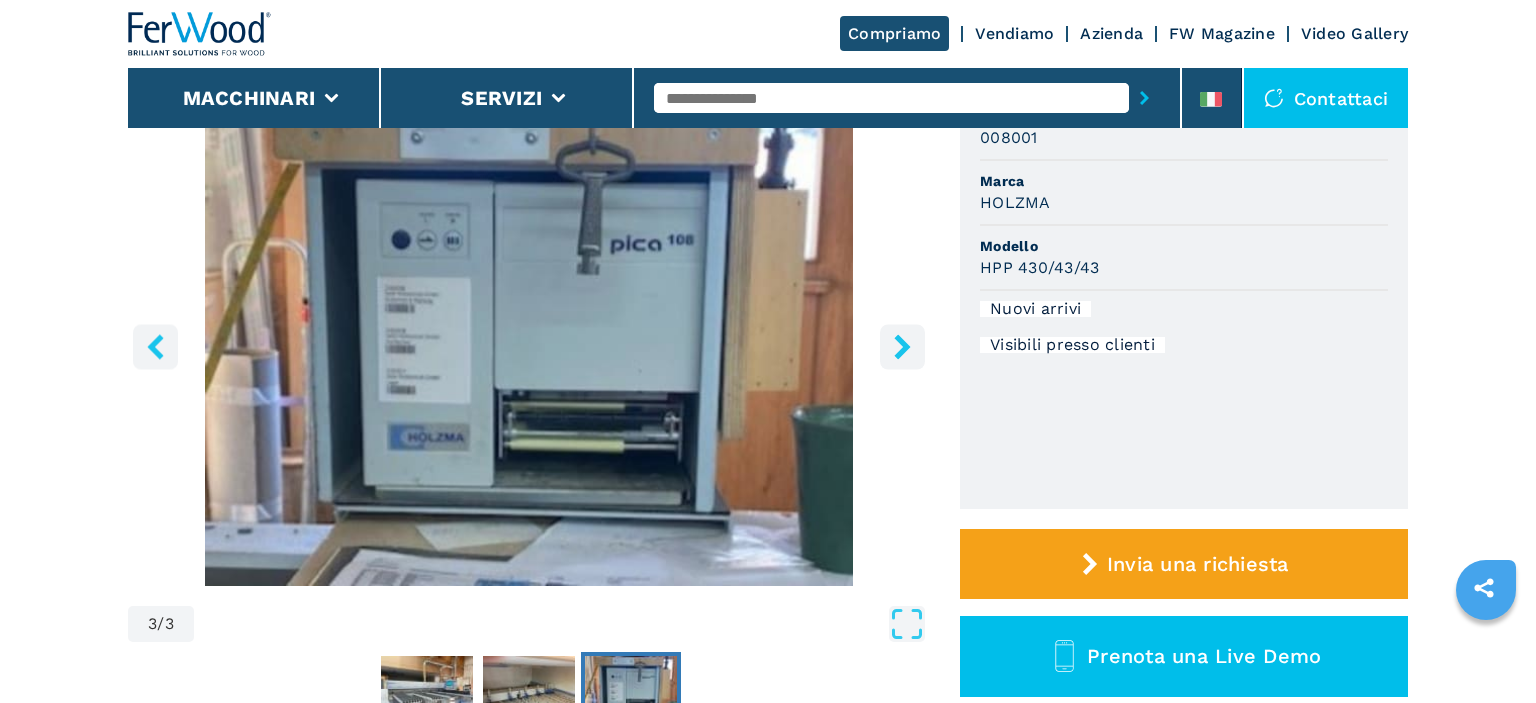 click 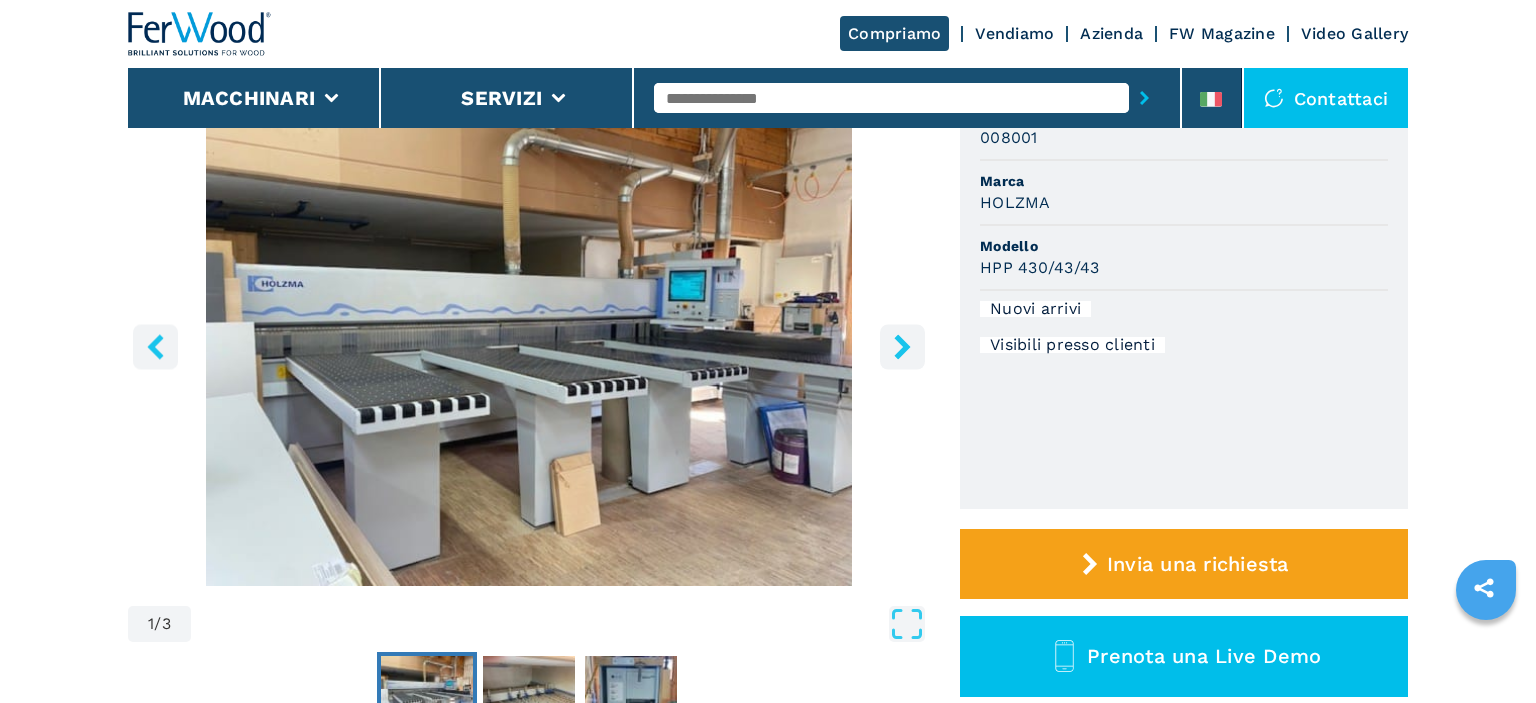 click 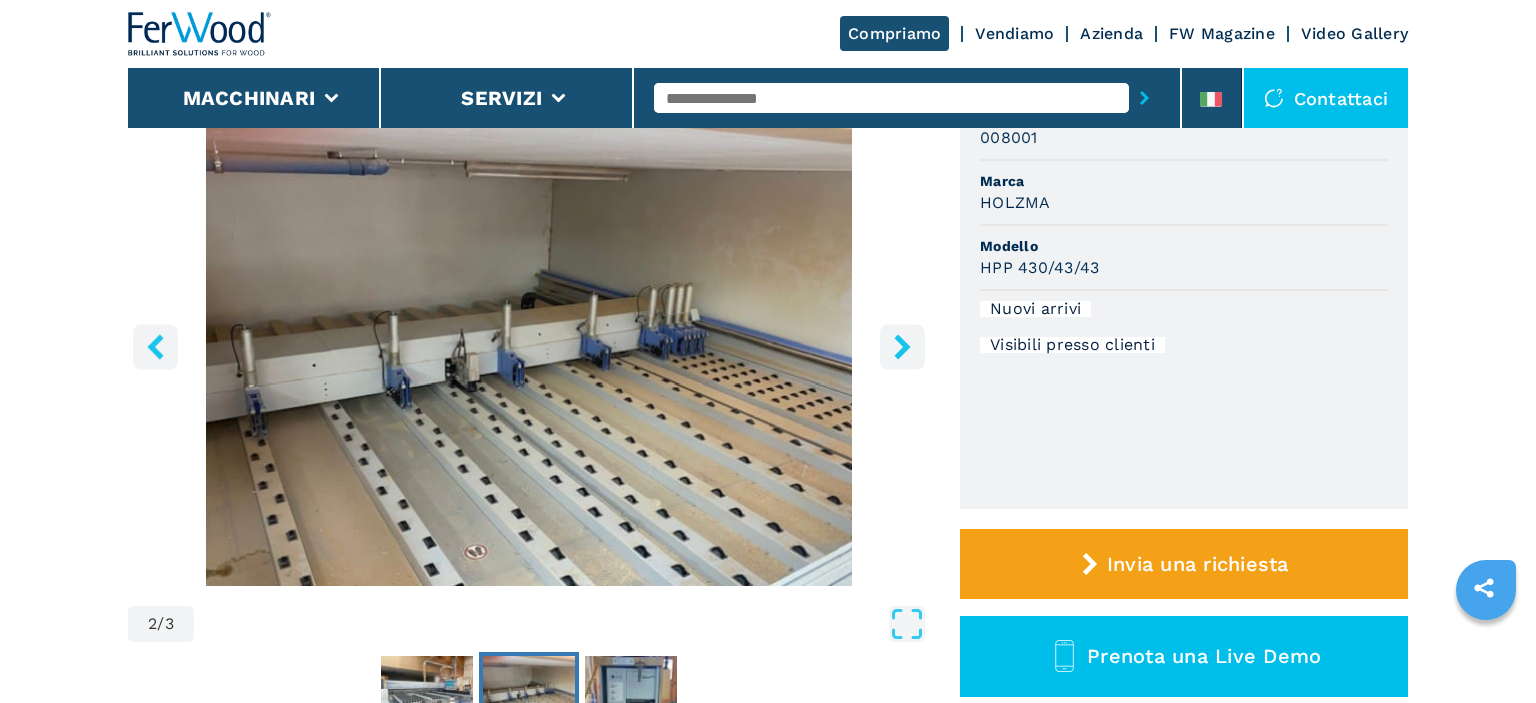 click 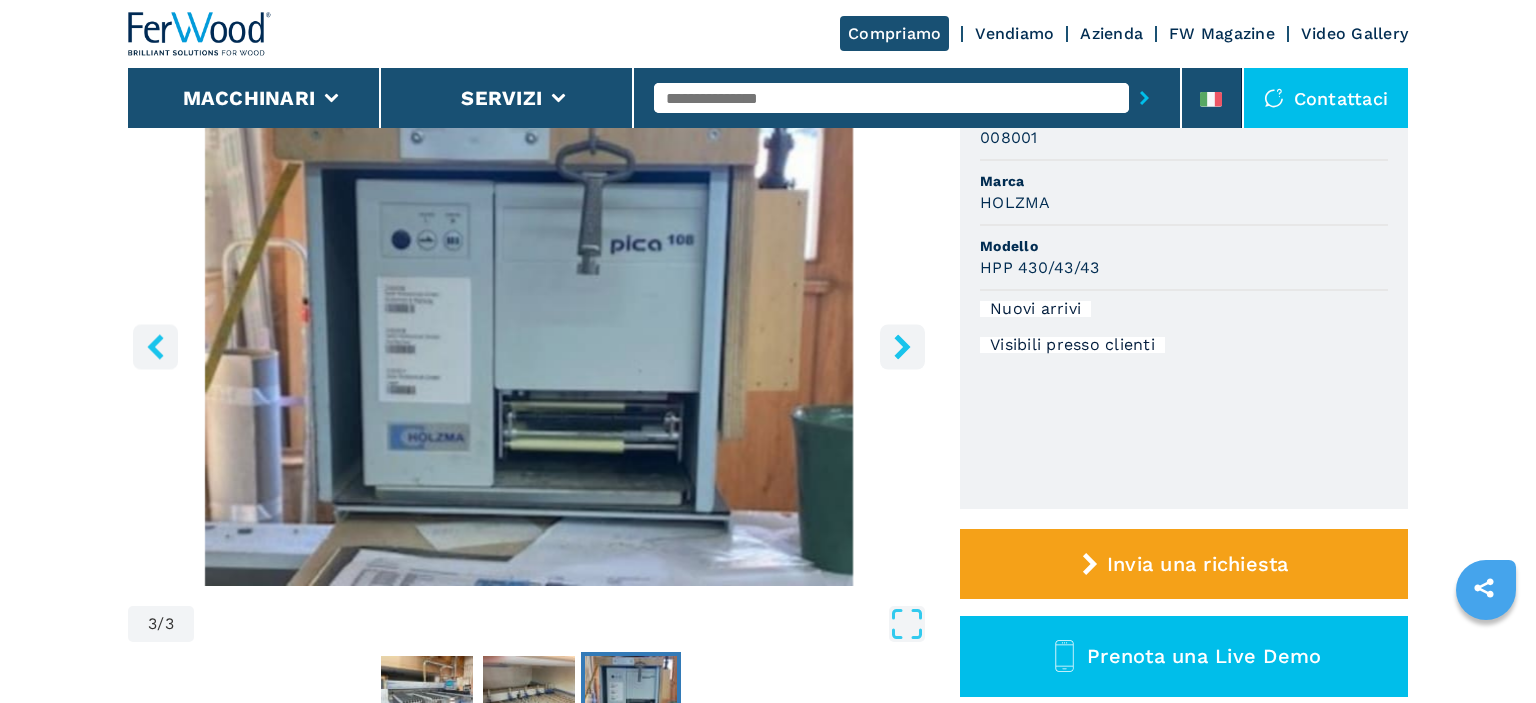 click 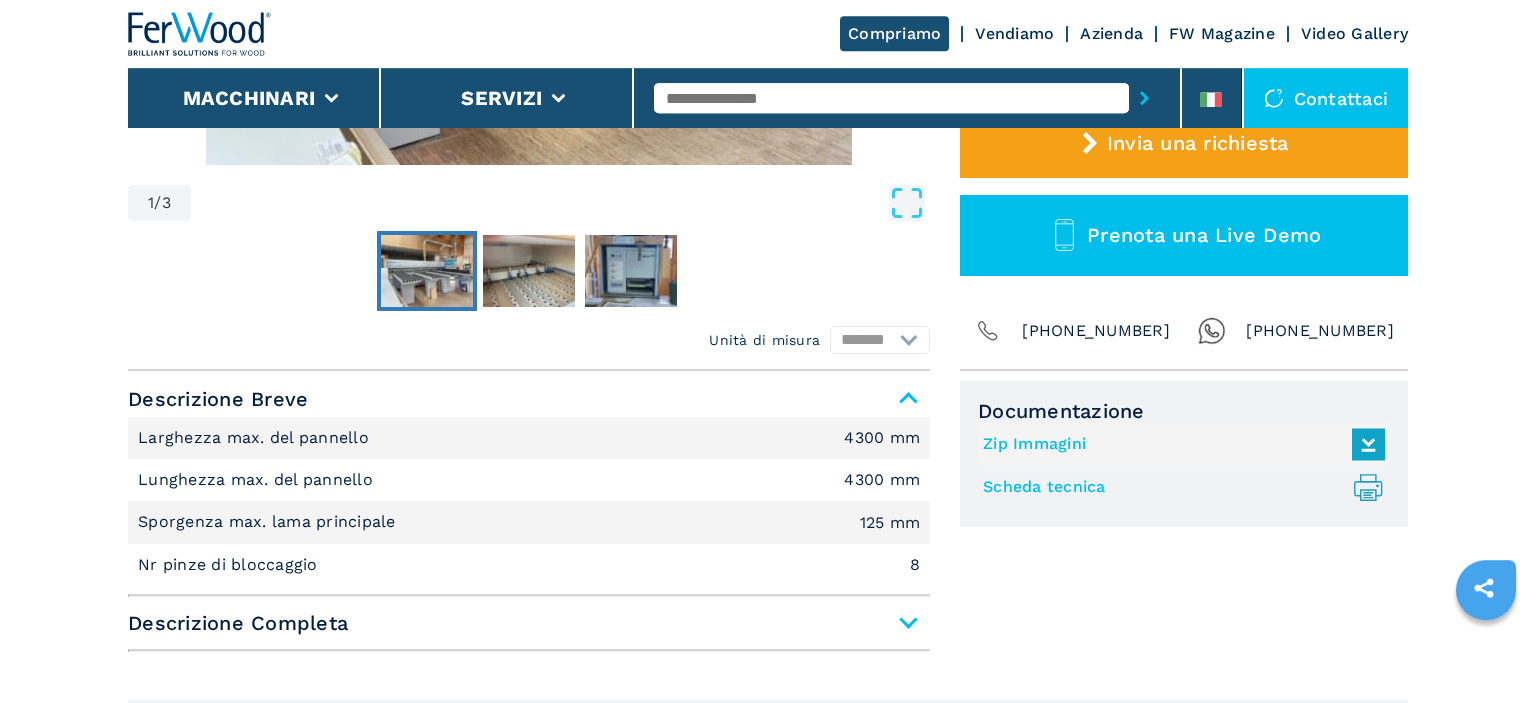 scroll, scrollTop: 633, scrollLeft: 0, axis: vertical 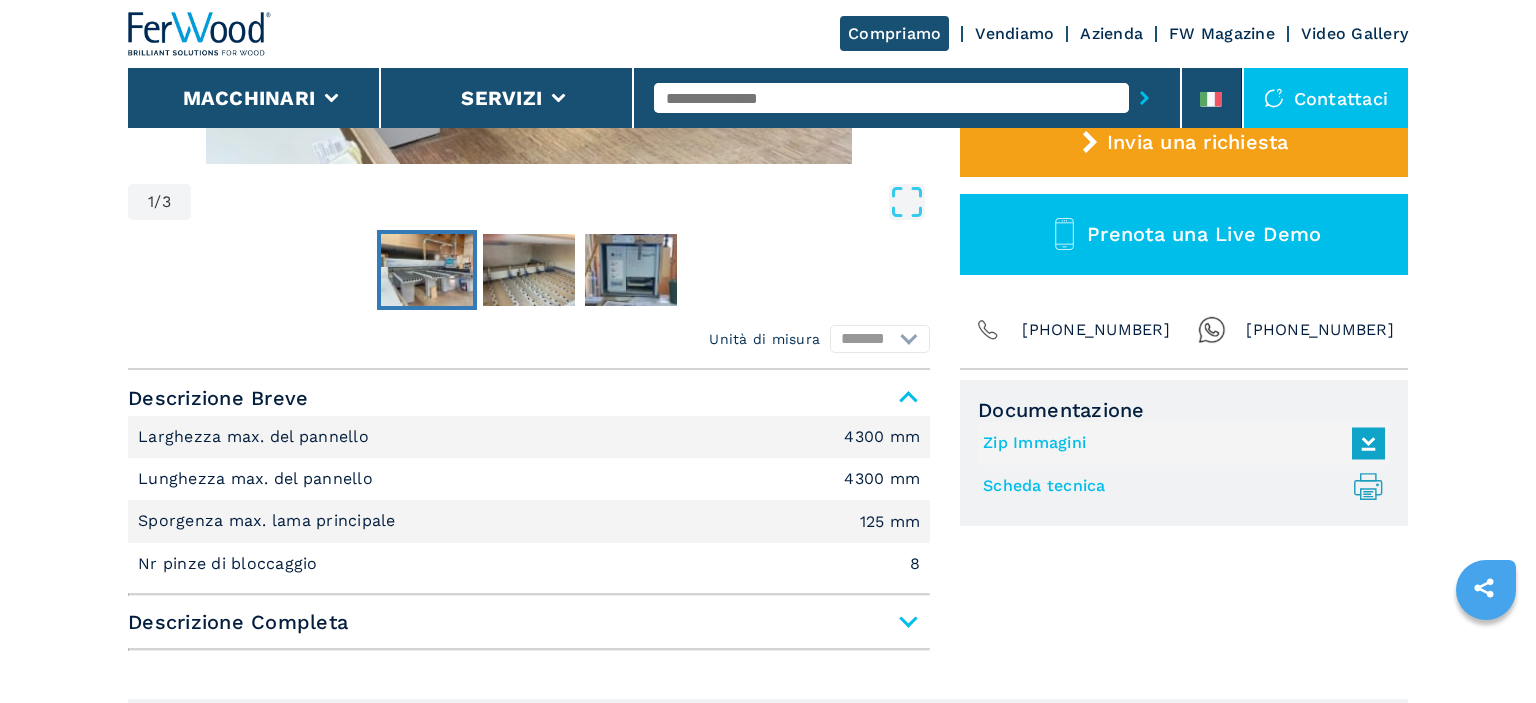 click on "Descrizione Completa" at bounding box center [529, 622] 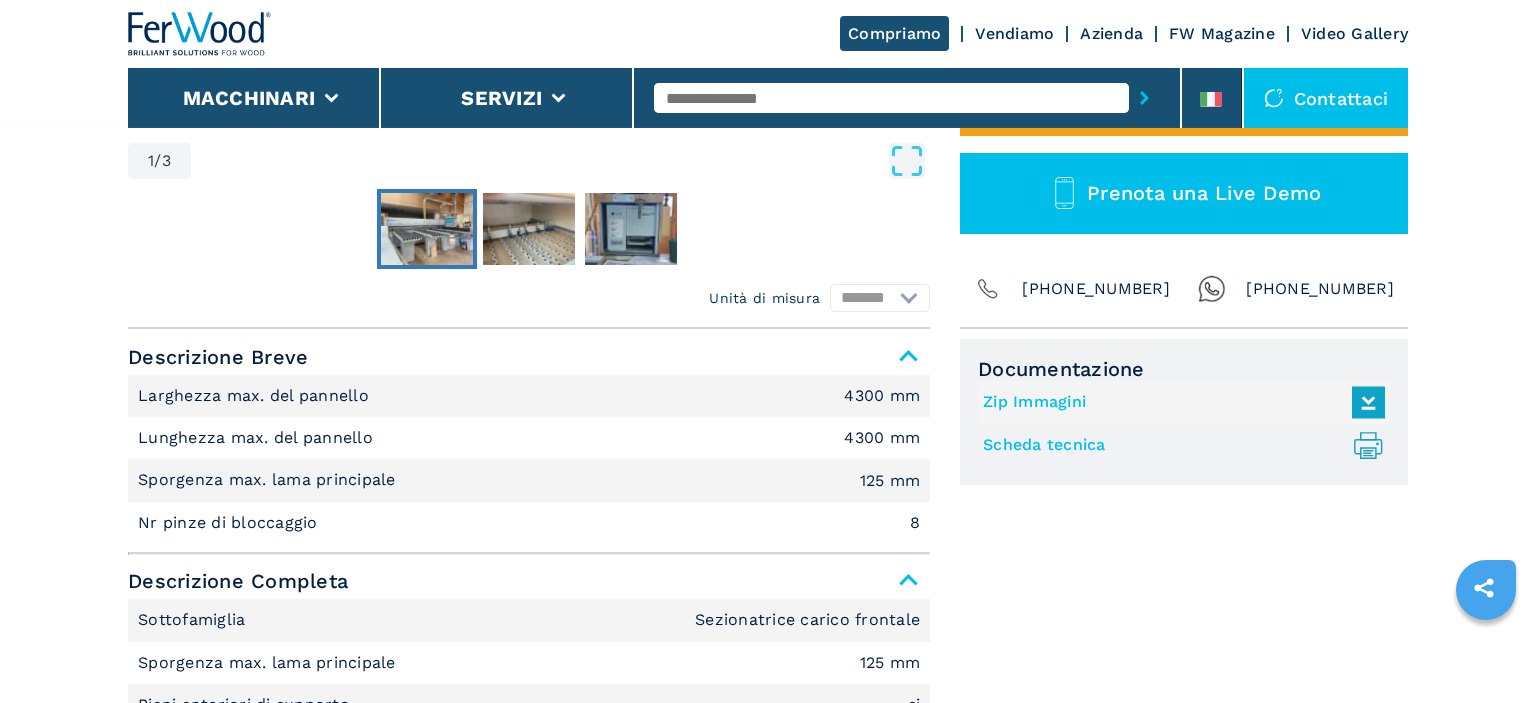 scroll, scrollTop: 739, scrollLeft: 0, axis: vertical 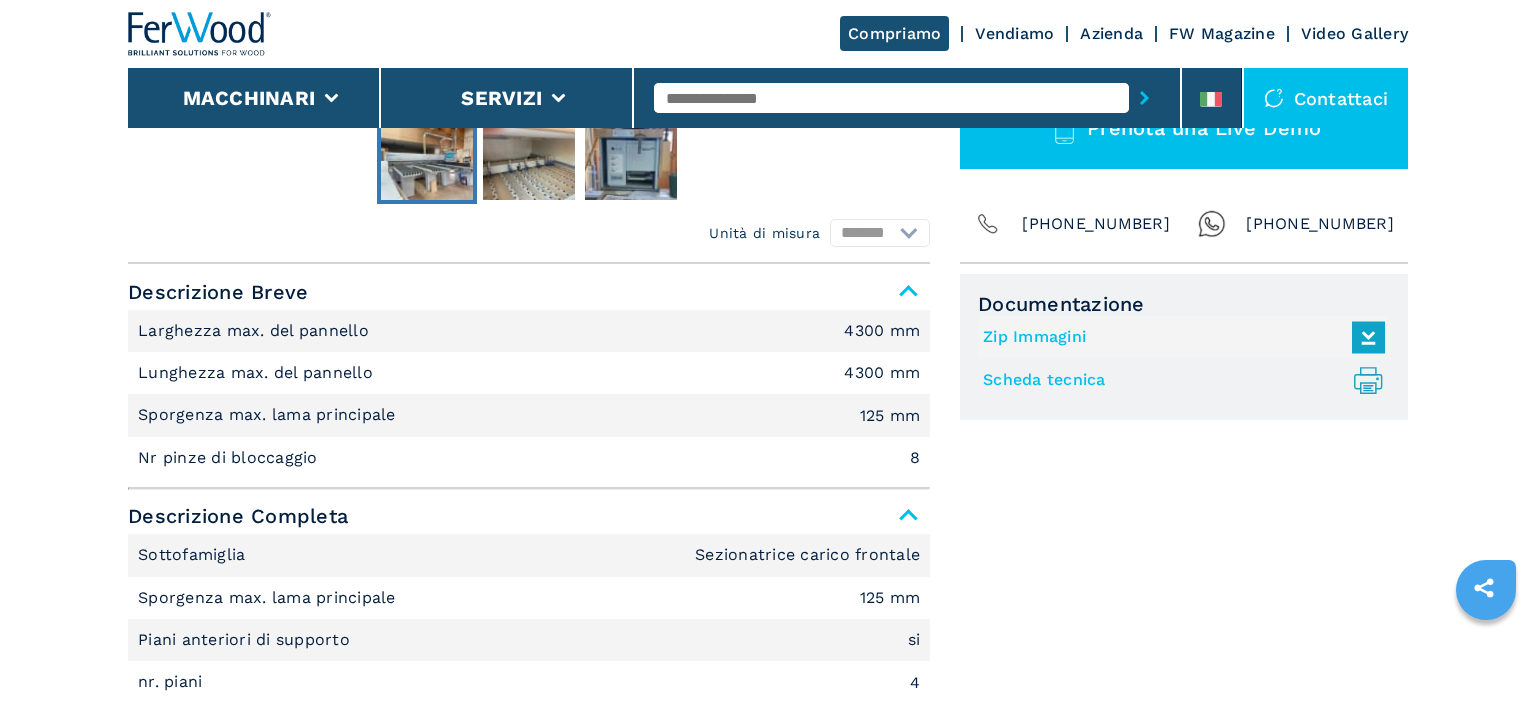 click on "Scheda tecnica   .prefix__st0{stroke-linecap:round;stroke-linejoin:round}.prefix__st0,.prefix__st1,.prefix__st2{fill:none;stroke:#1f9dbe;stroke-width:25;stroke-miterlimit:10}.prefix__st2{stroke-linejoin:round}" at bounding box center [1179, 380] 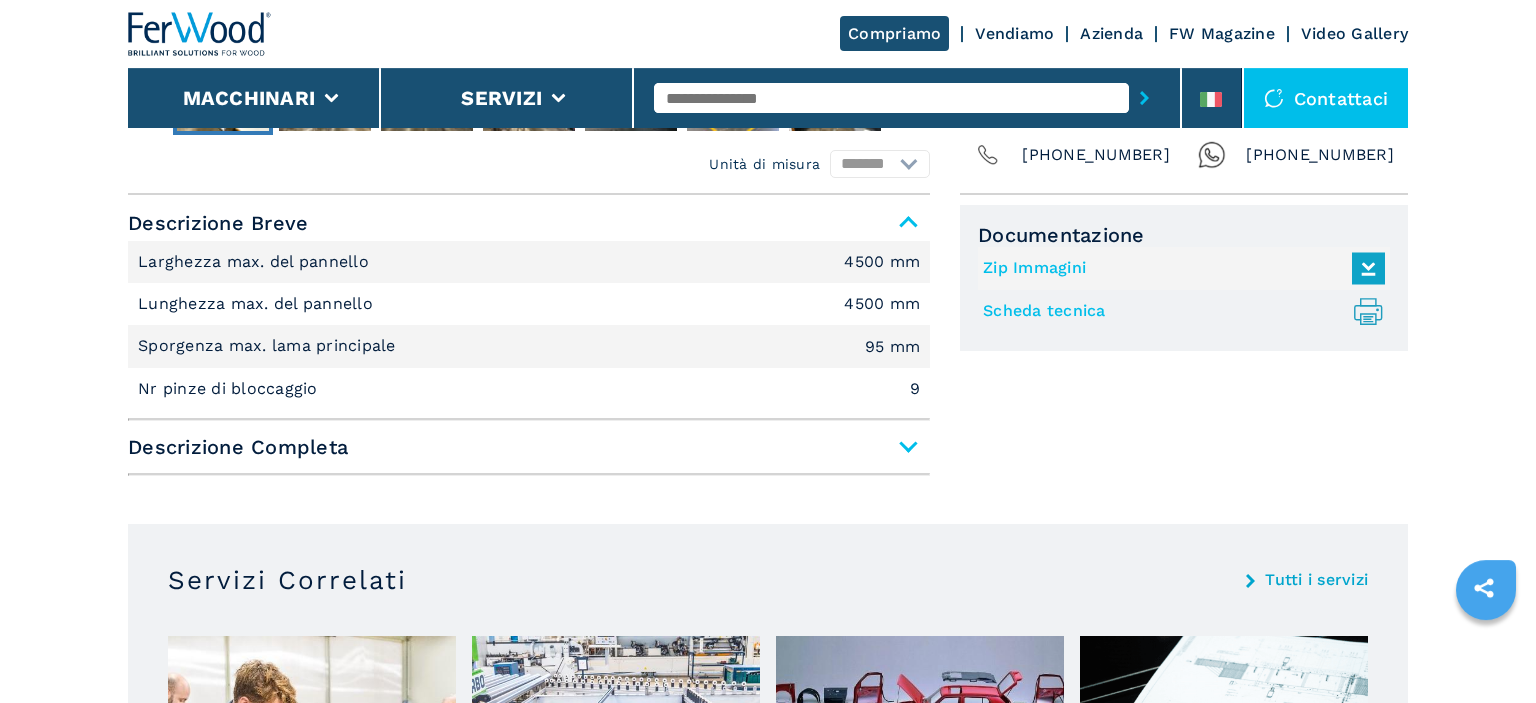 scroll, scrollTop: 844, scrollLeft: 0, axis: vertical 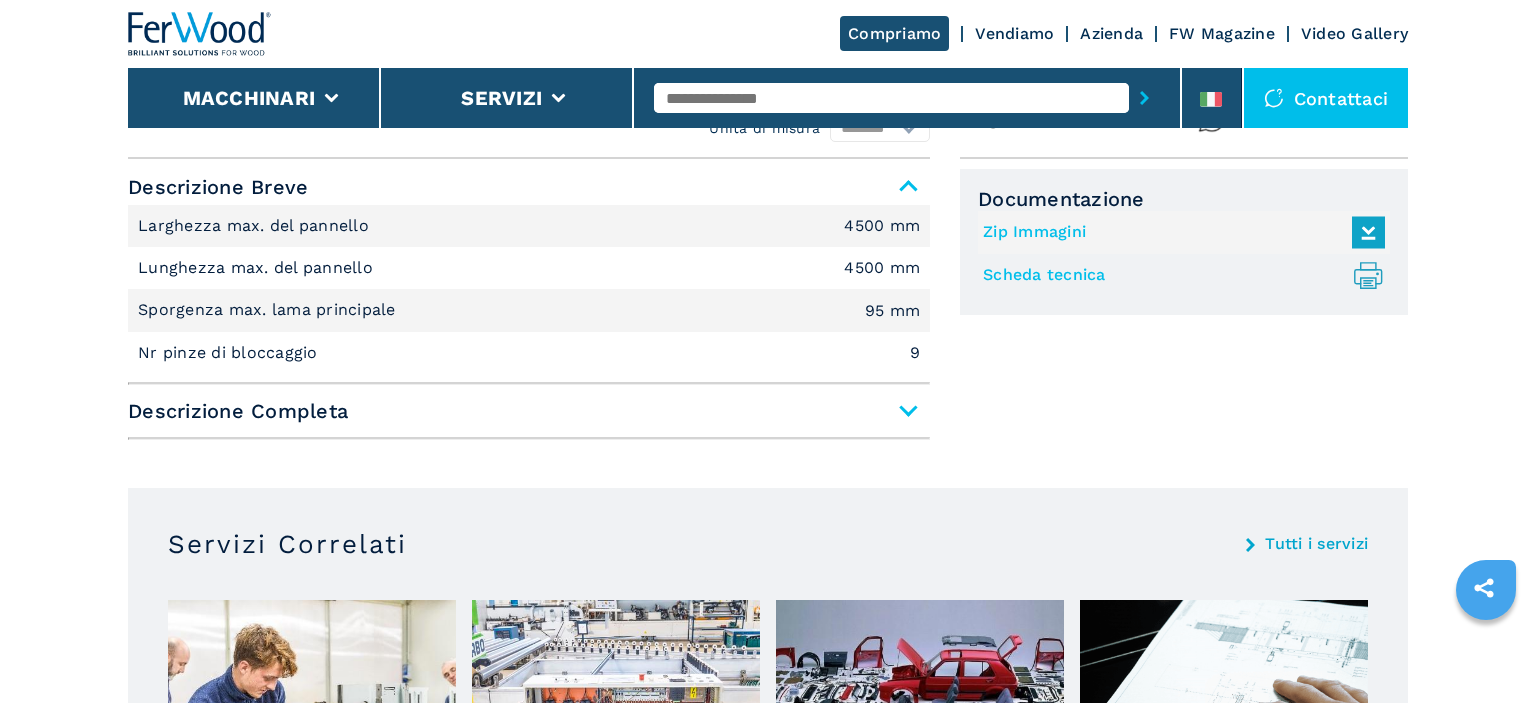 click on "Descrizione Completa" at bounding box center (529, 411) 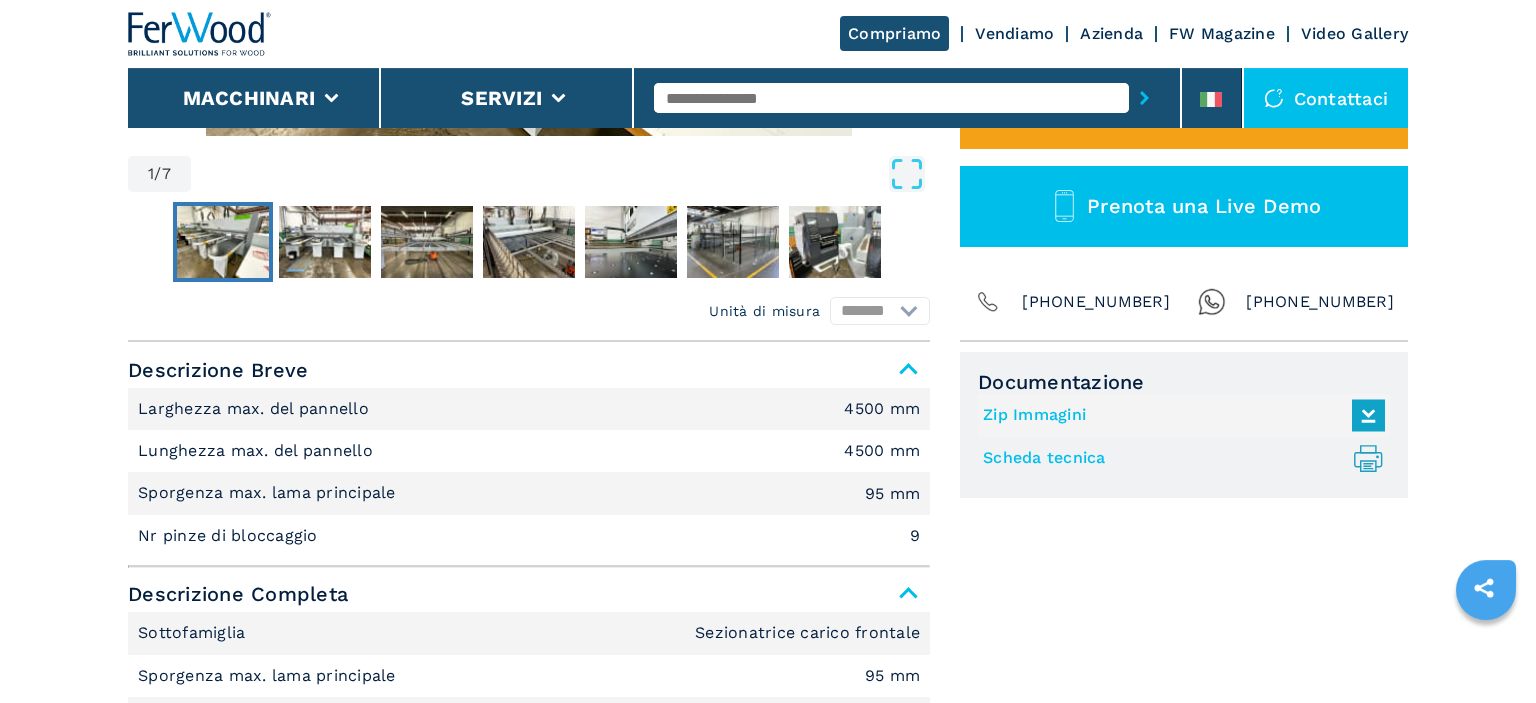 scroll, scrollTop: 633, scrollLeft: 0, axis: vertical 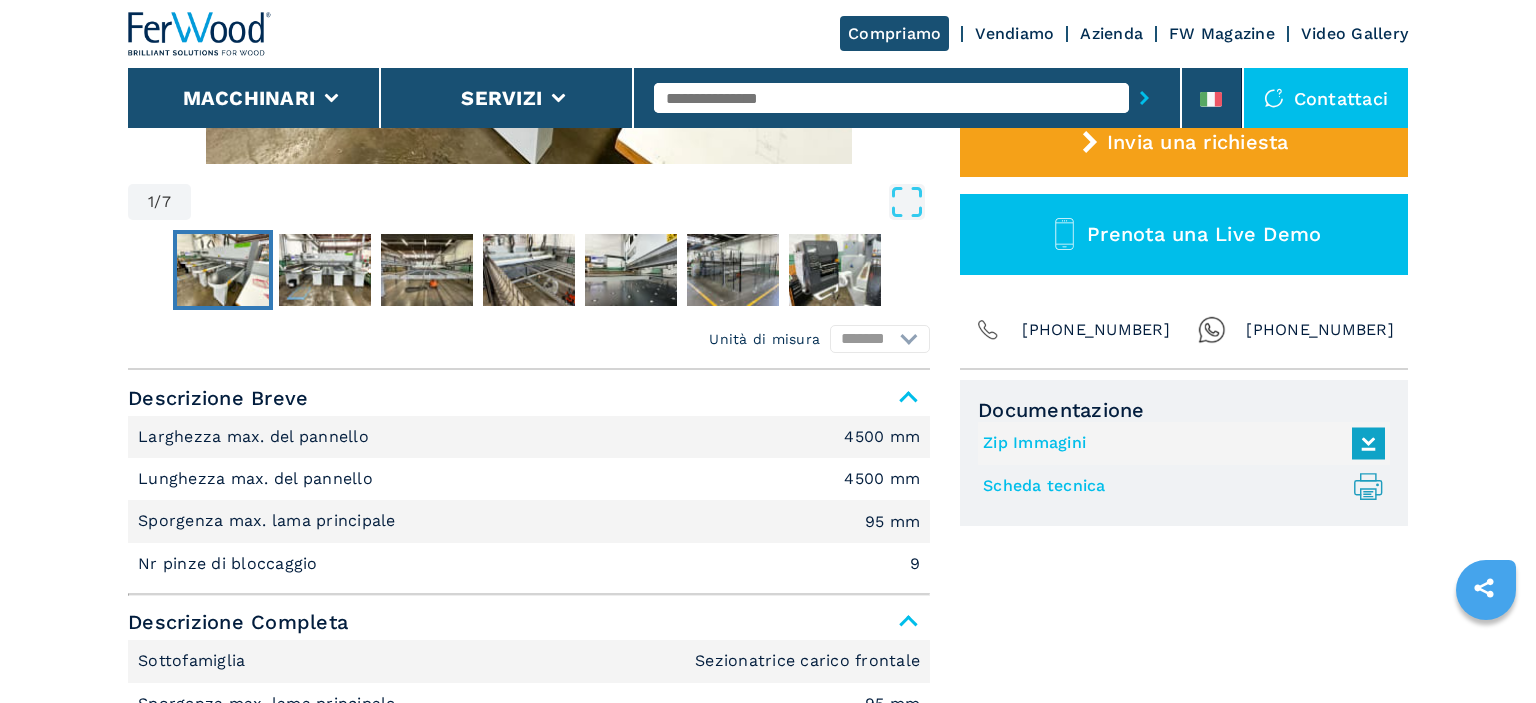click on "Scheda tecnica   .prefix__st0{stroke-linecap:round;stroke-linejoin:round}.prefix__st0,.prefix__st1,.prefix__st2{fill:none;stroke:#1f9dbe;stroke-width:25;stroke-miterlimit:10}.prefix__st2{stroke-linejoin:round}" at bounding box center [1179, 486] 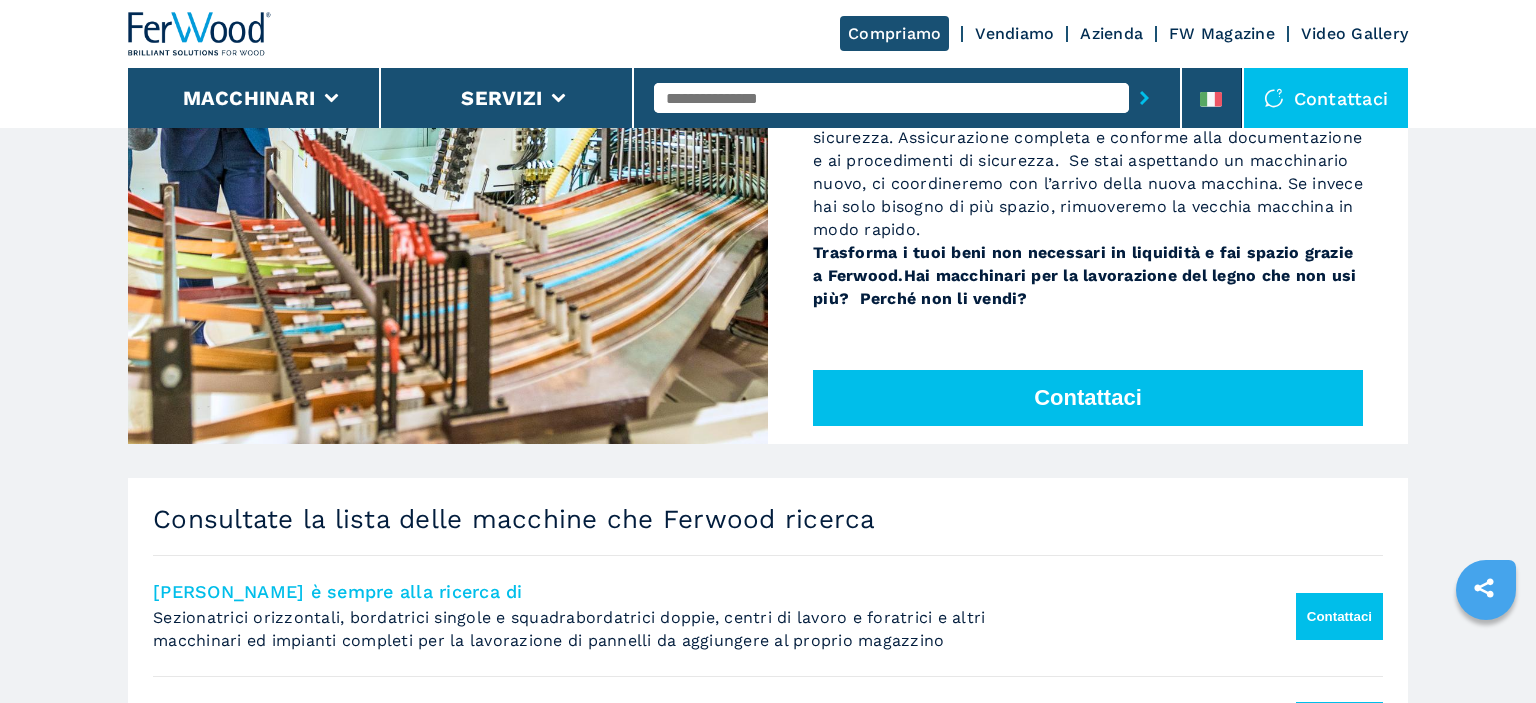 scroll, scrollTop: 0, scrollLeft: 0, axis: both 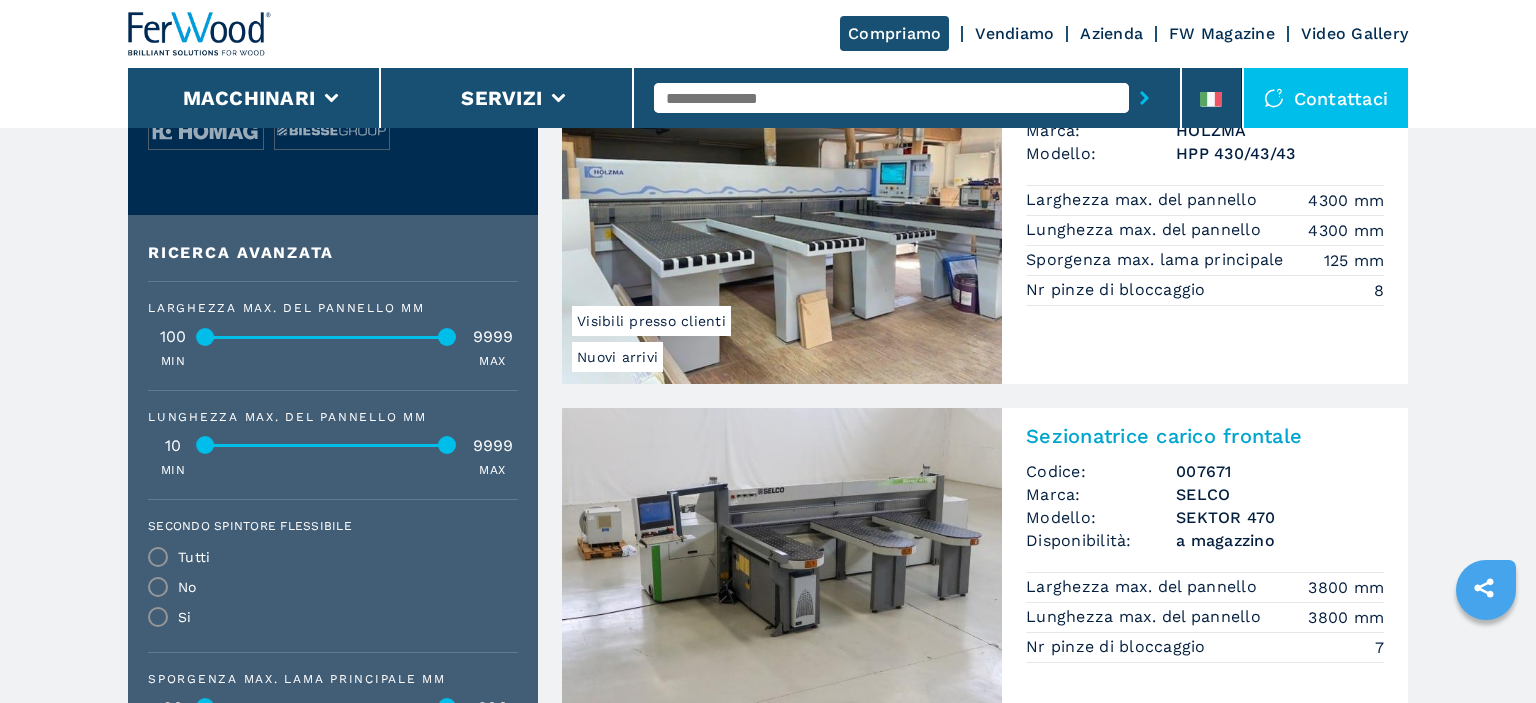 click on "100 9999" at bounding box center [333, 337] 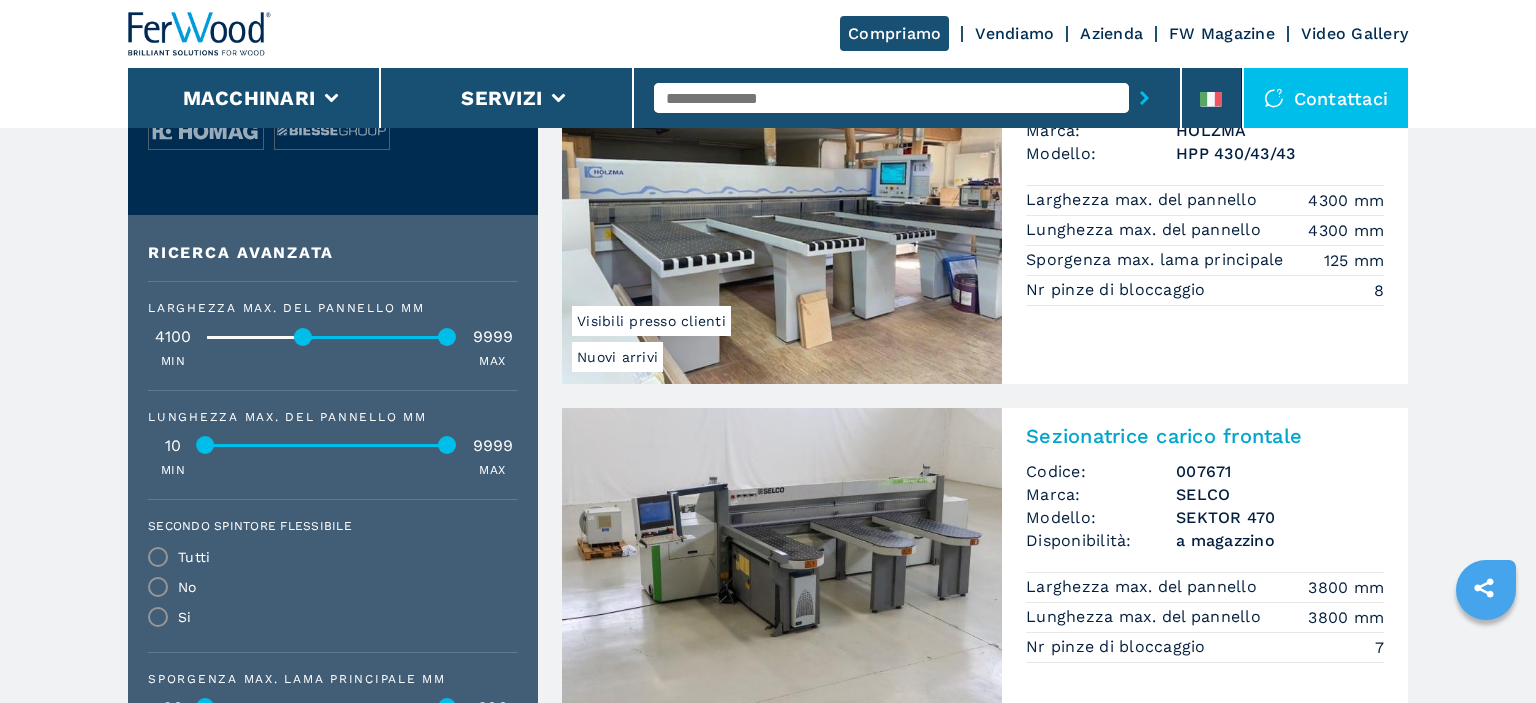 drag, startPoint x: 210, startPoint y: 339, endPoint x: 308, endPoint y: 348, distance: 98.4124 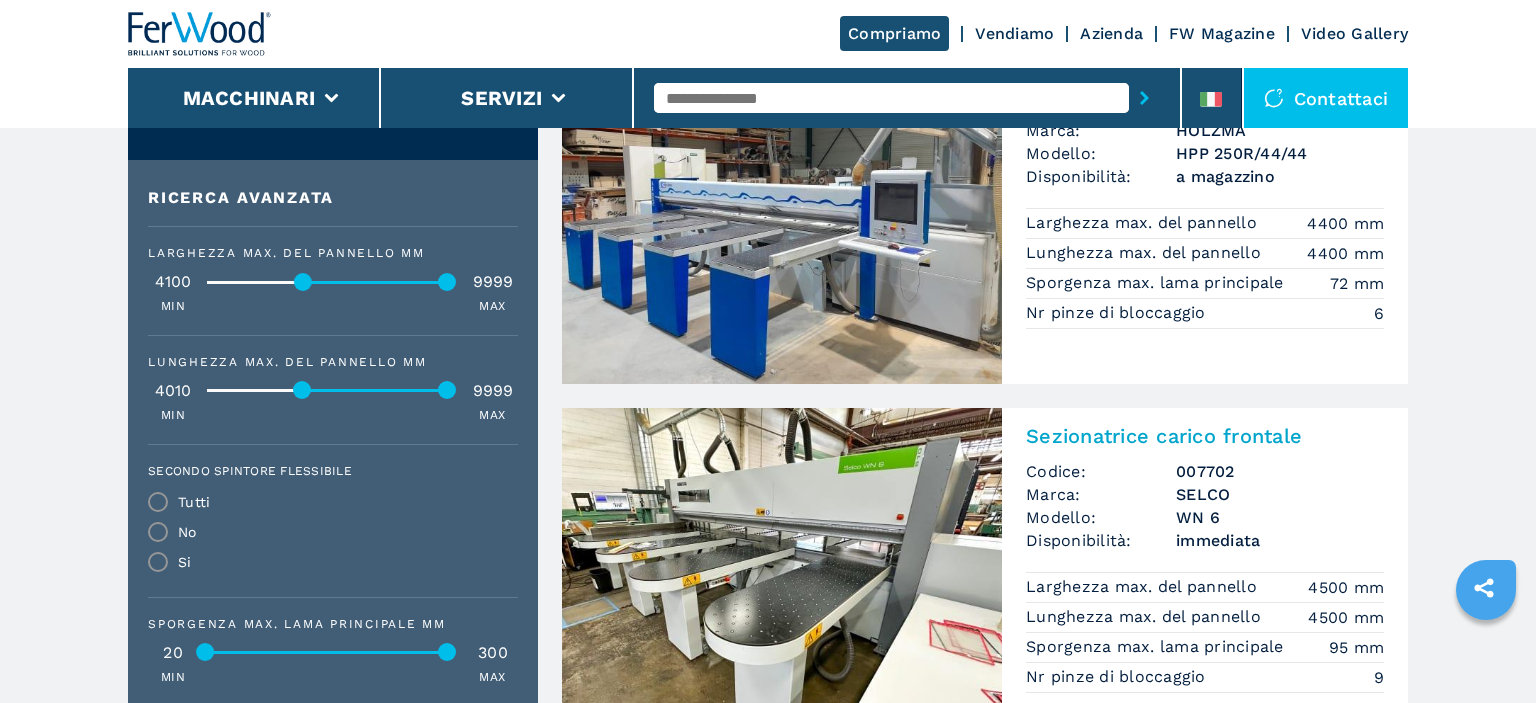 drag, startPoint x: 203, startPoint y: 386, endPoint x: 300, endPoint y: 394, distance: 97.32934 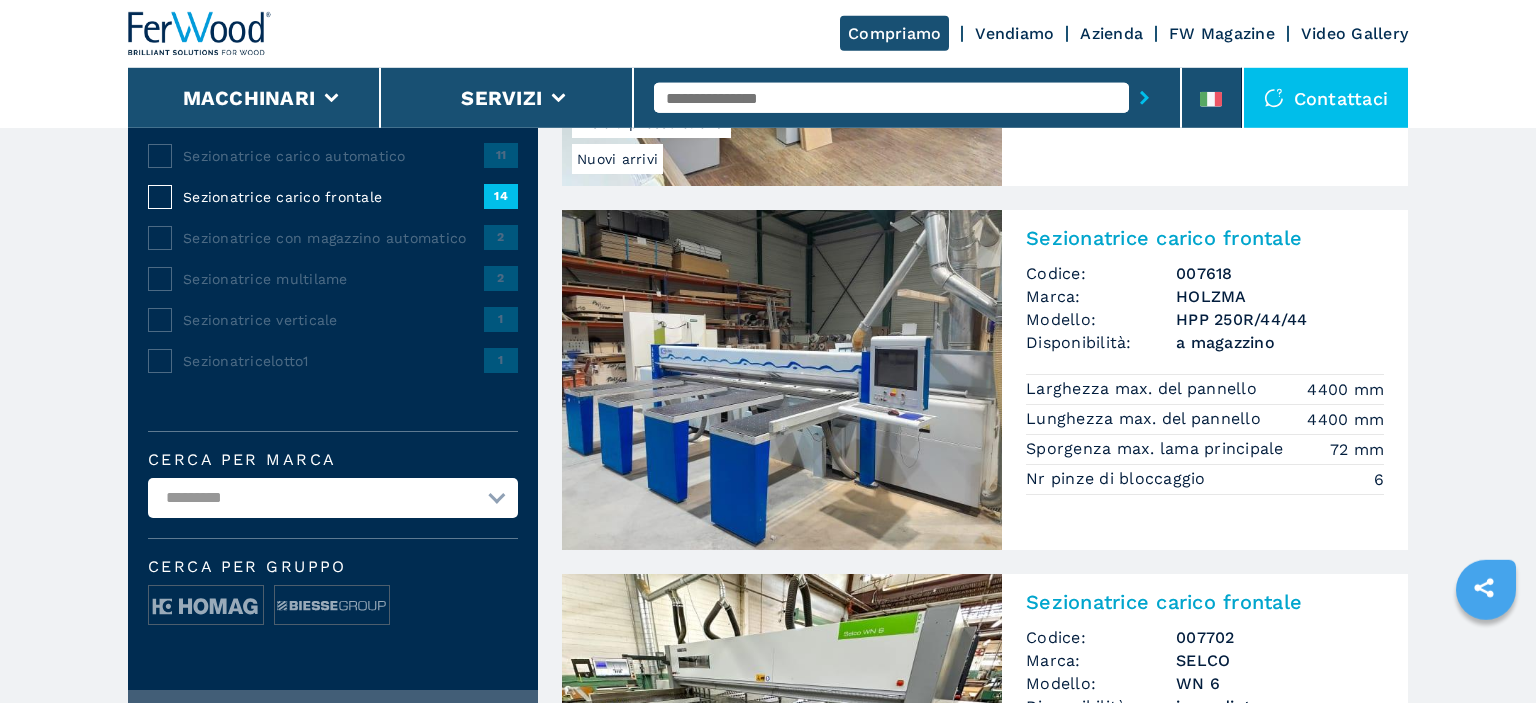 scroll, scrollTop: 422, scrollLeft: 0, axis: vertical 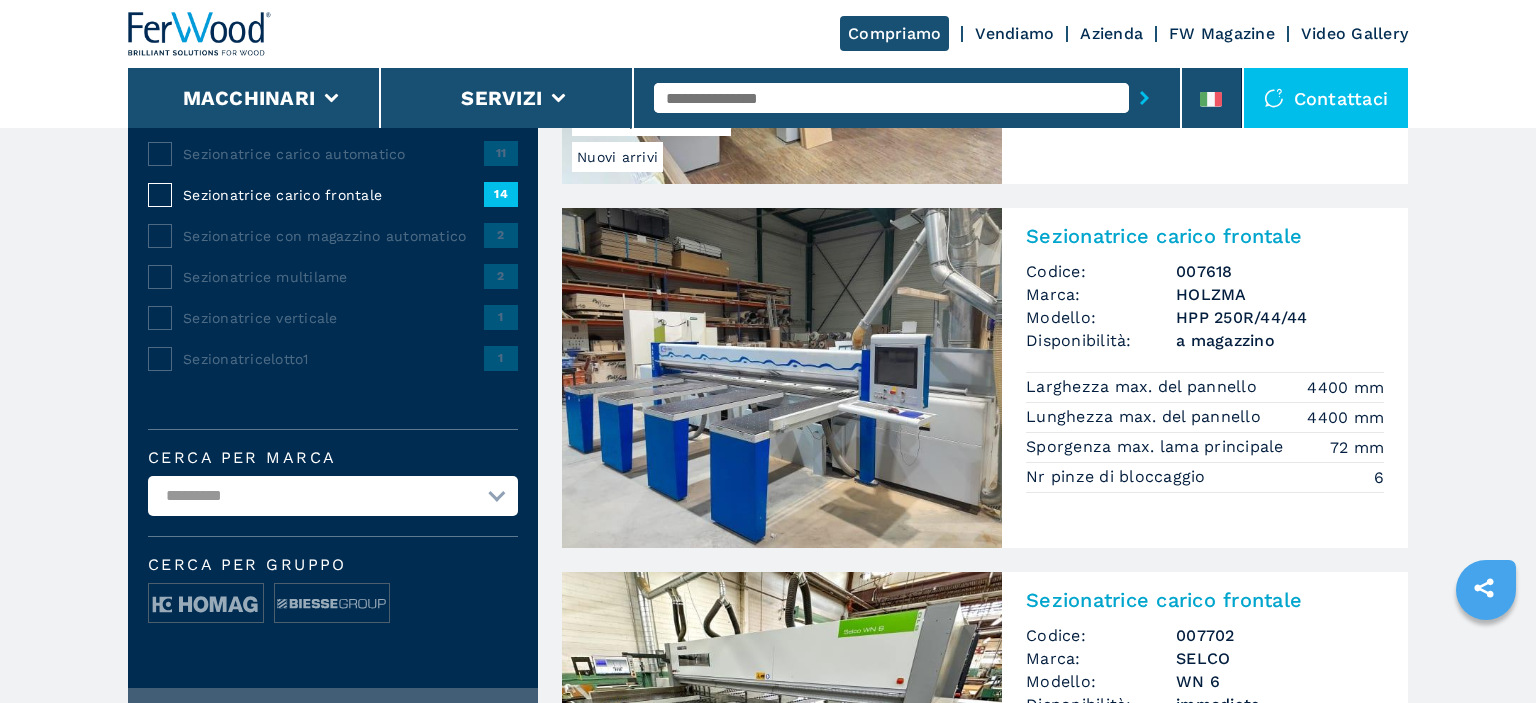click at bounding box center [782, 378] 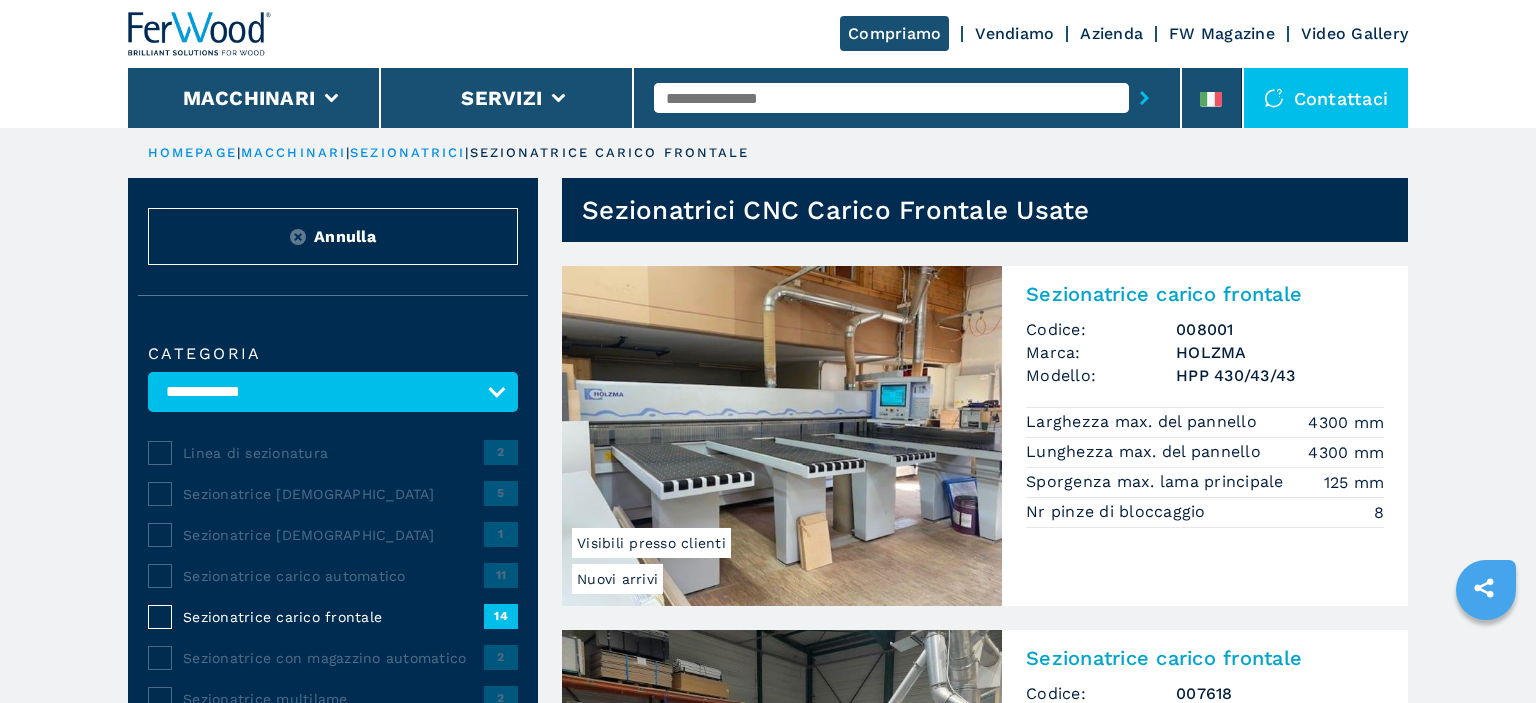 click on "HOLZMA" at bounding box center [1280, 352] 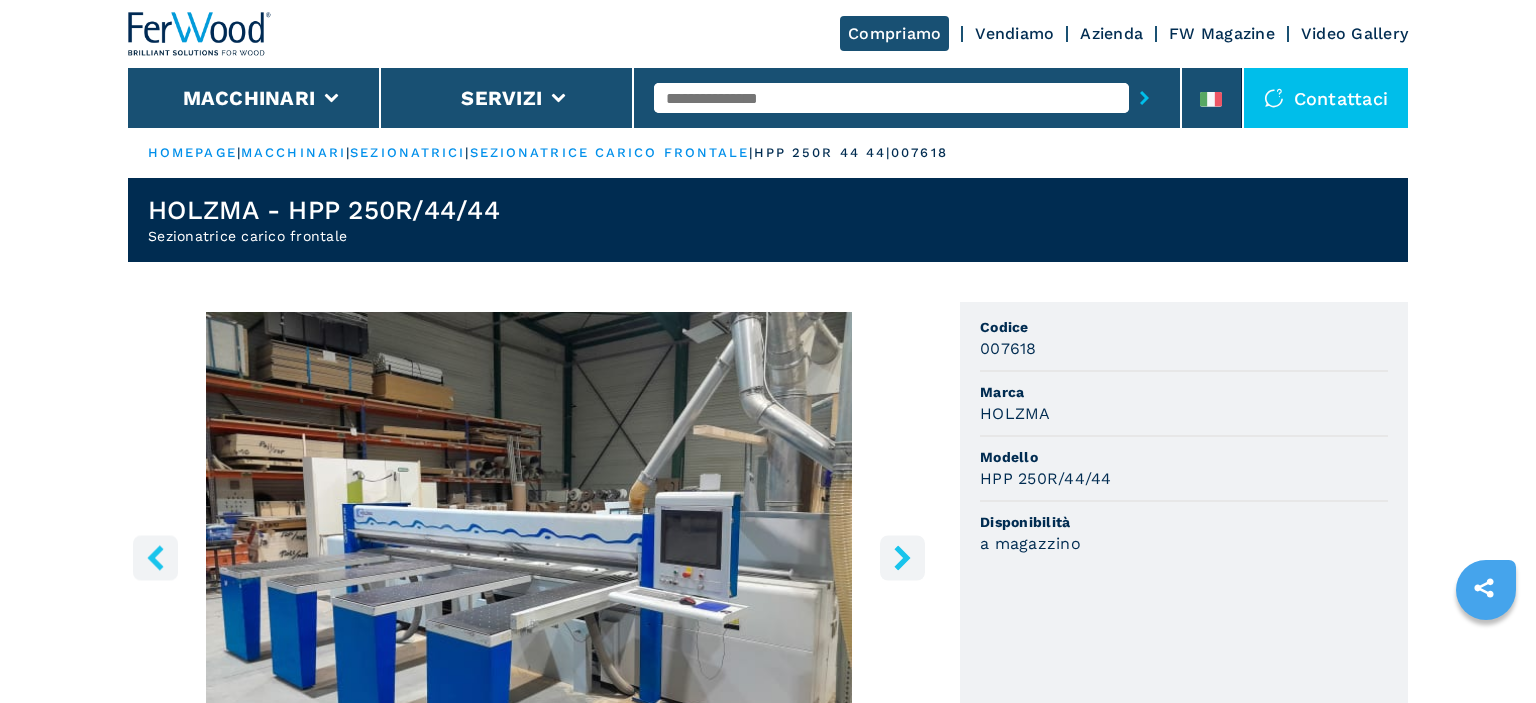 scroll, scrollTop: 211, scrollLeft: 0, axis: vertical 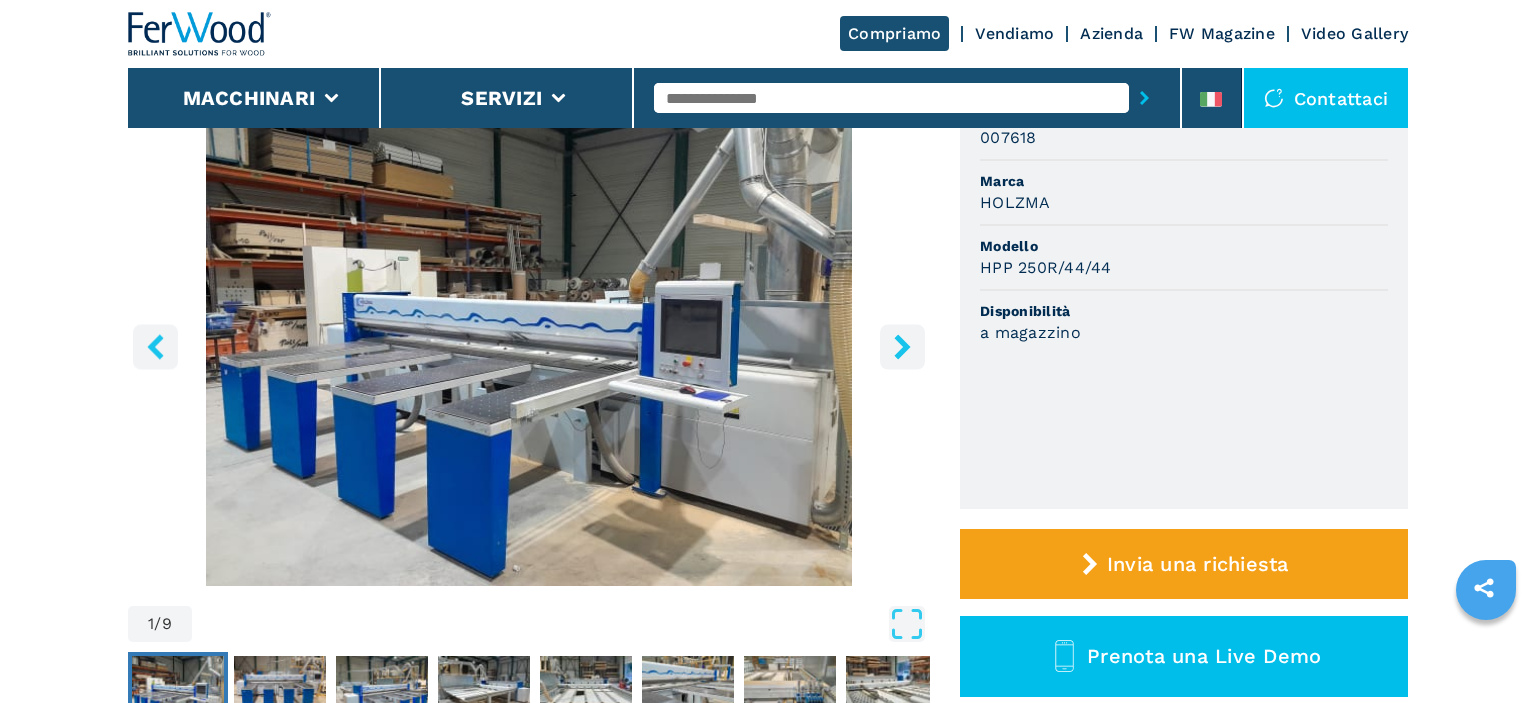 click 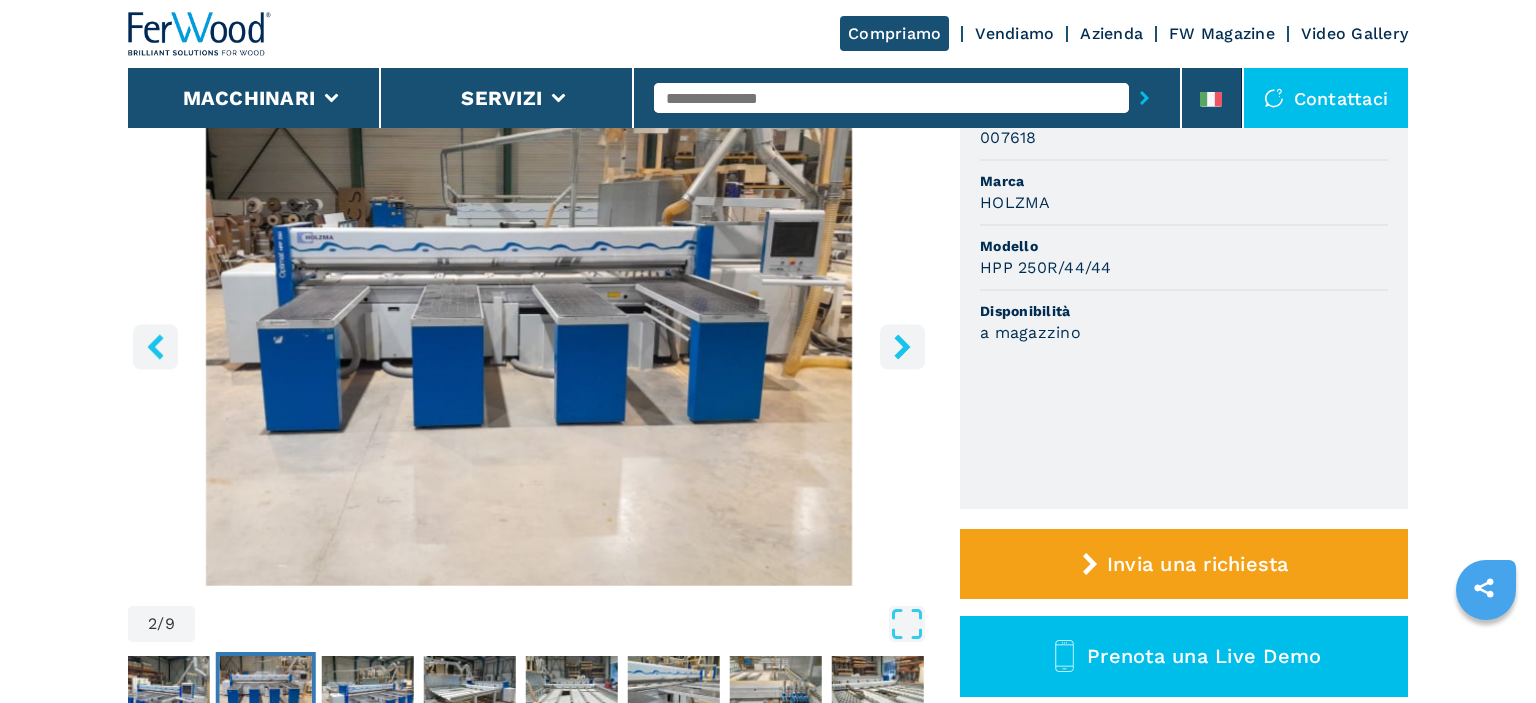 click 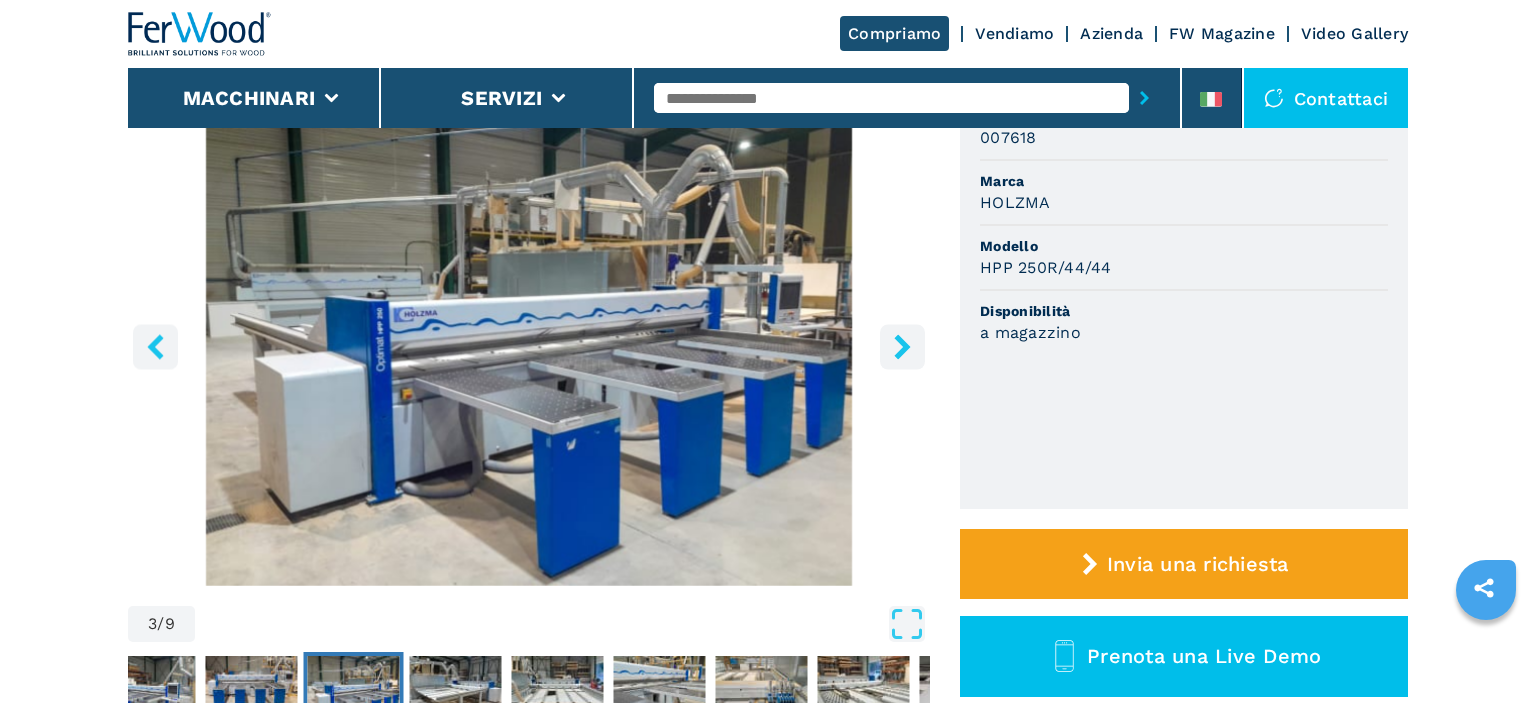 click 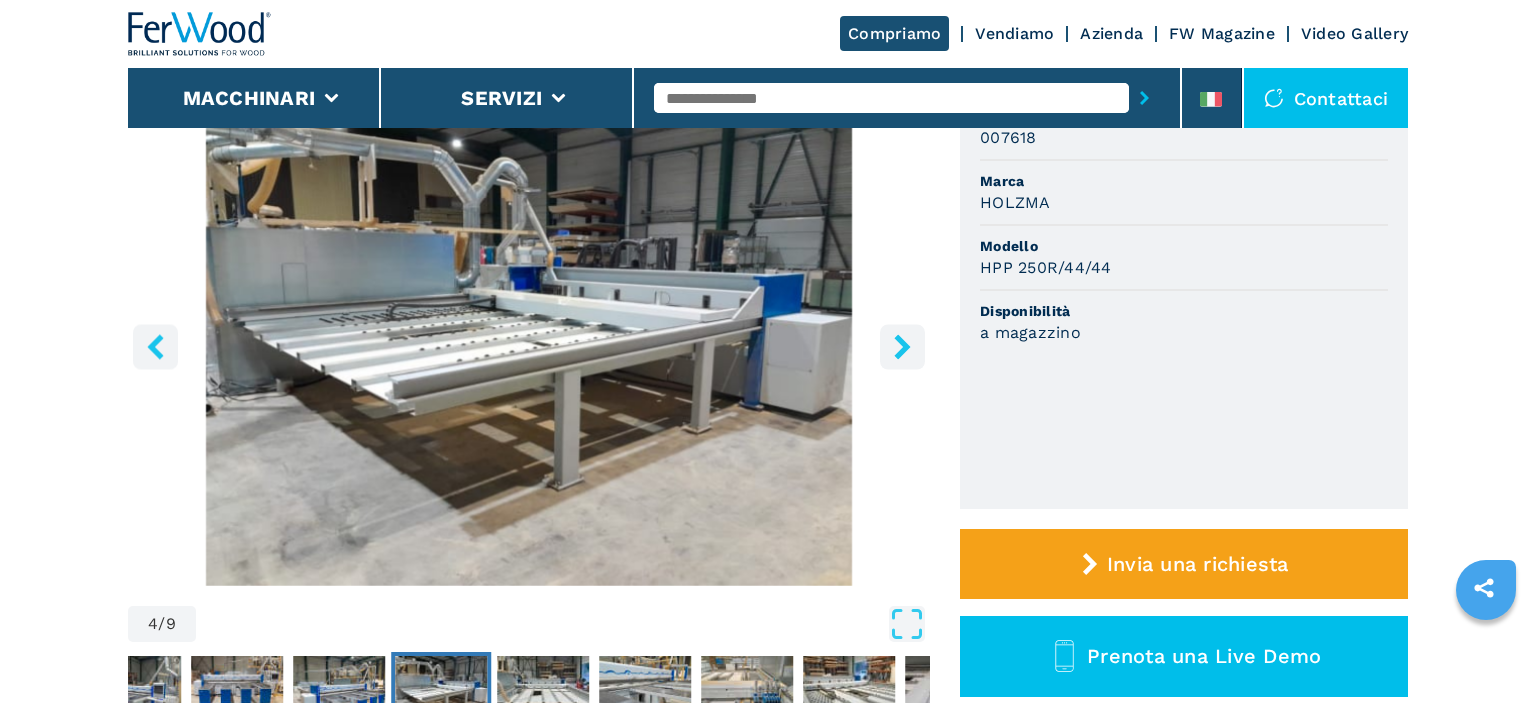 click 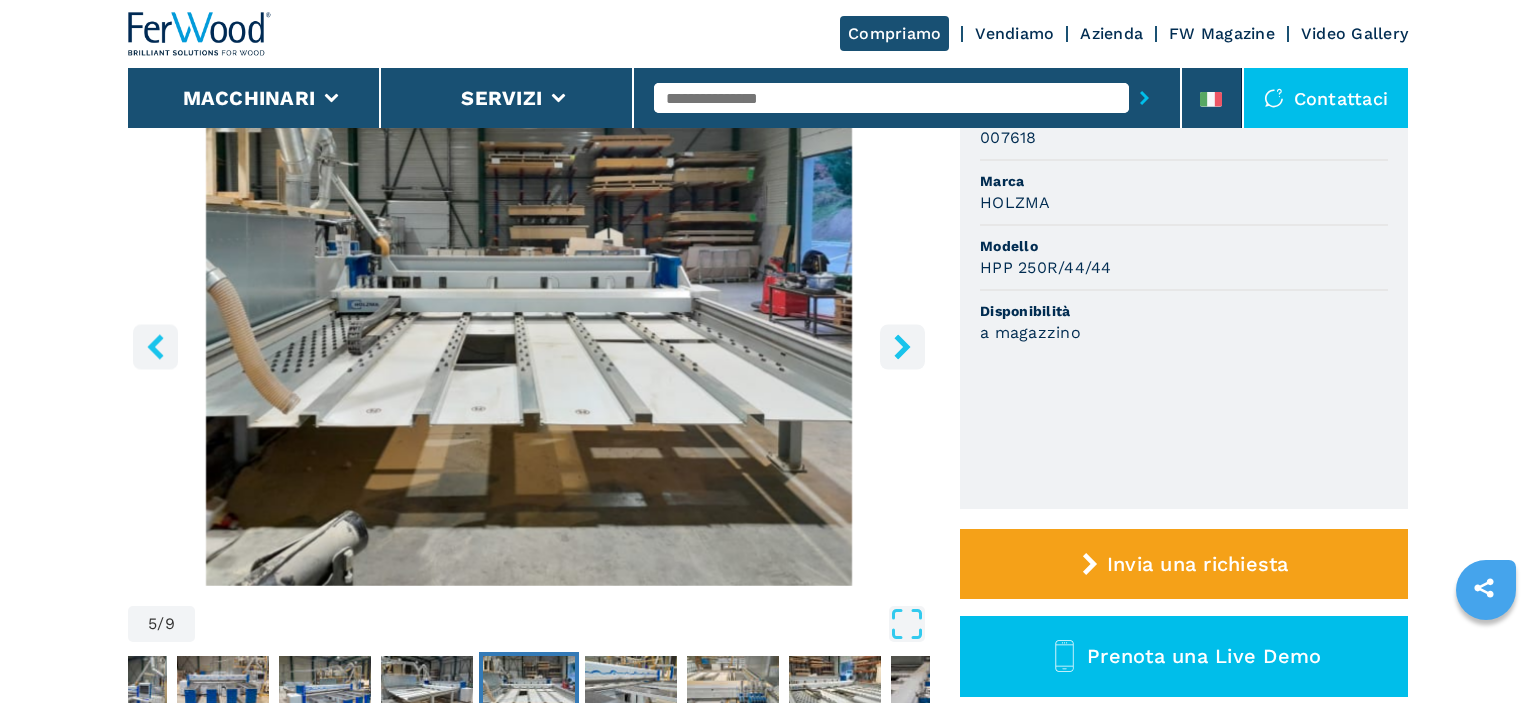 click 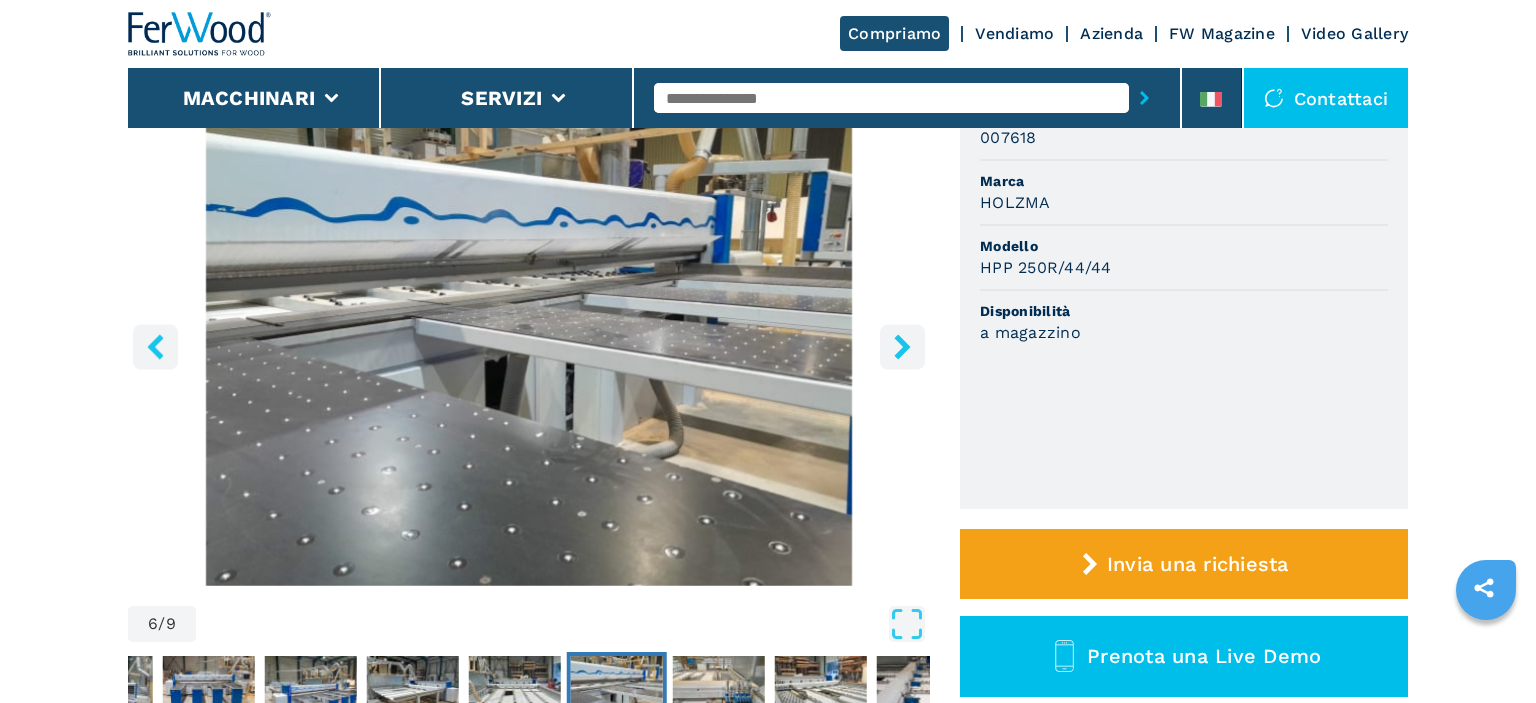 click 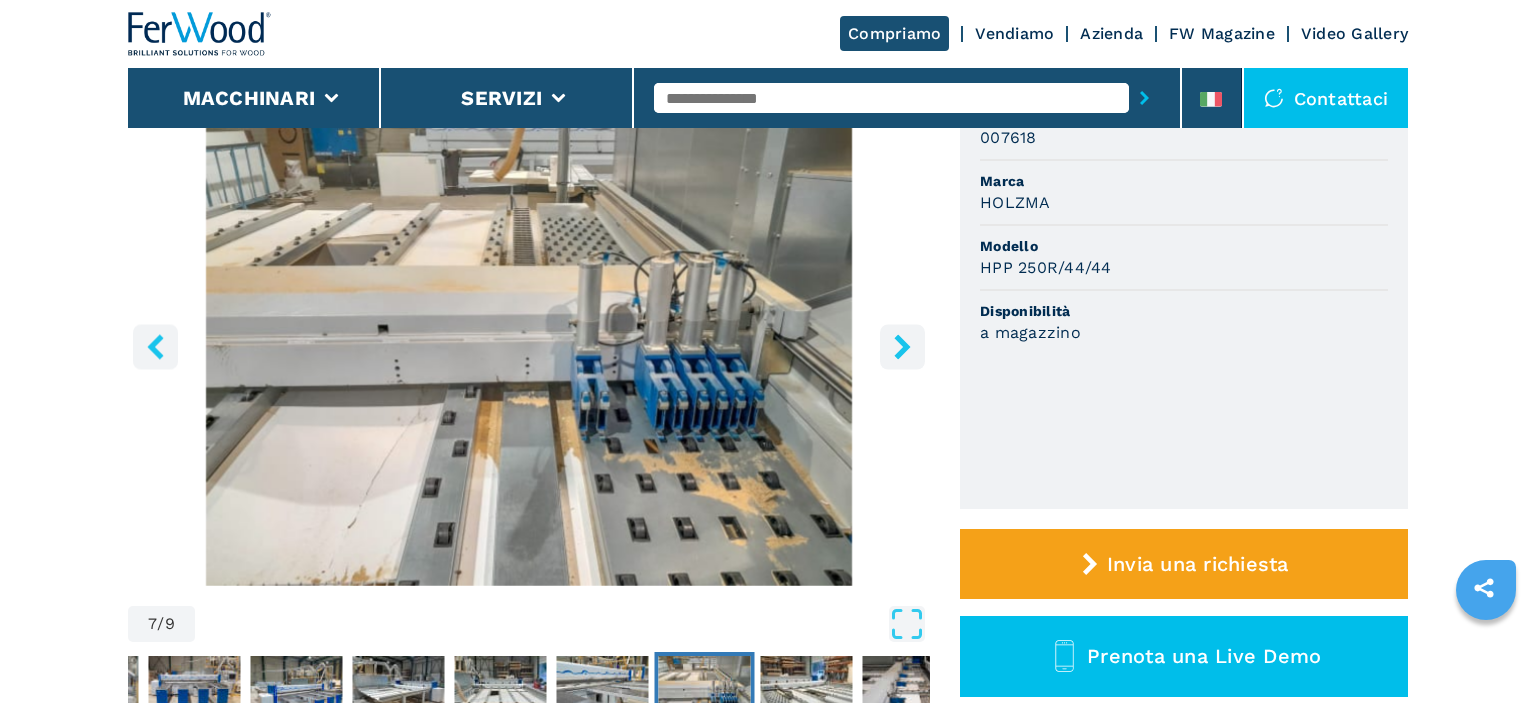 click 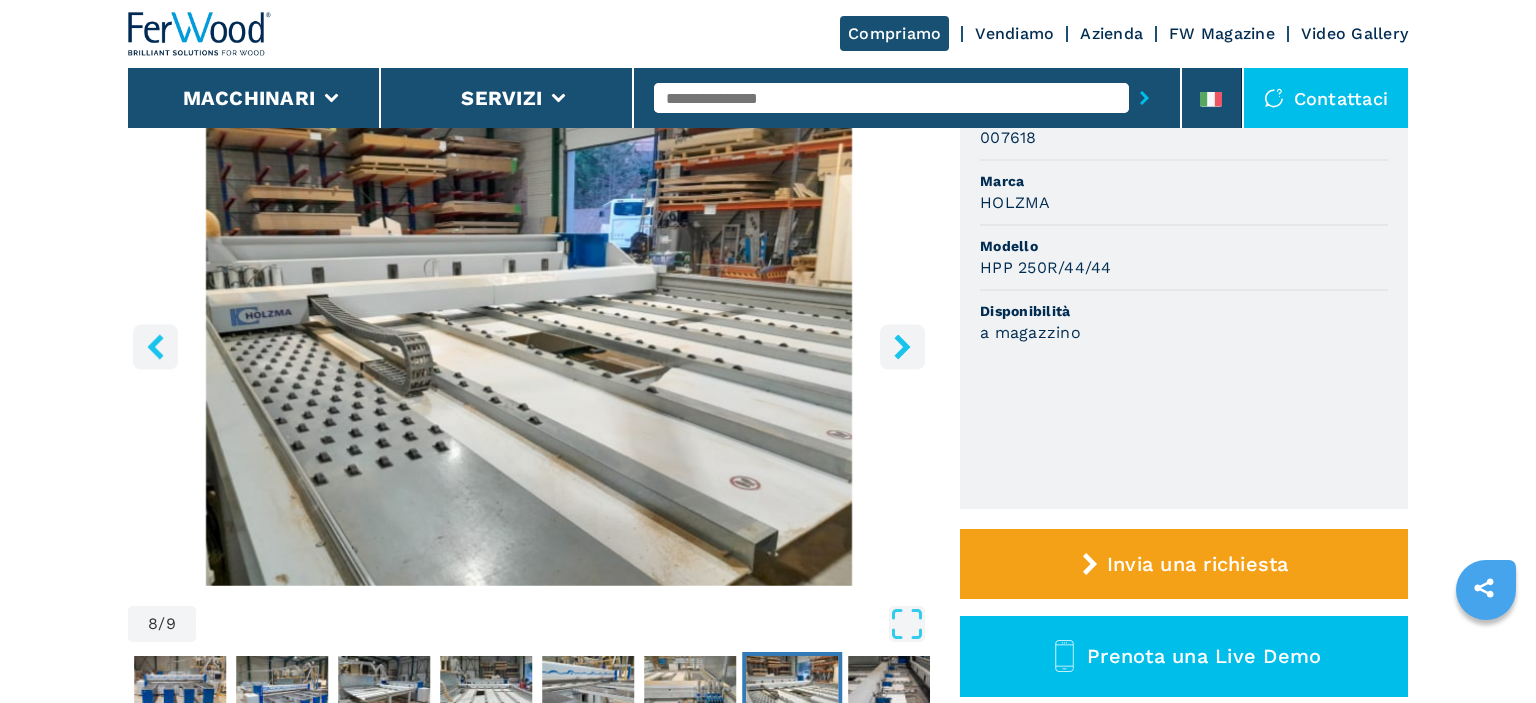 click 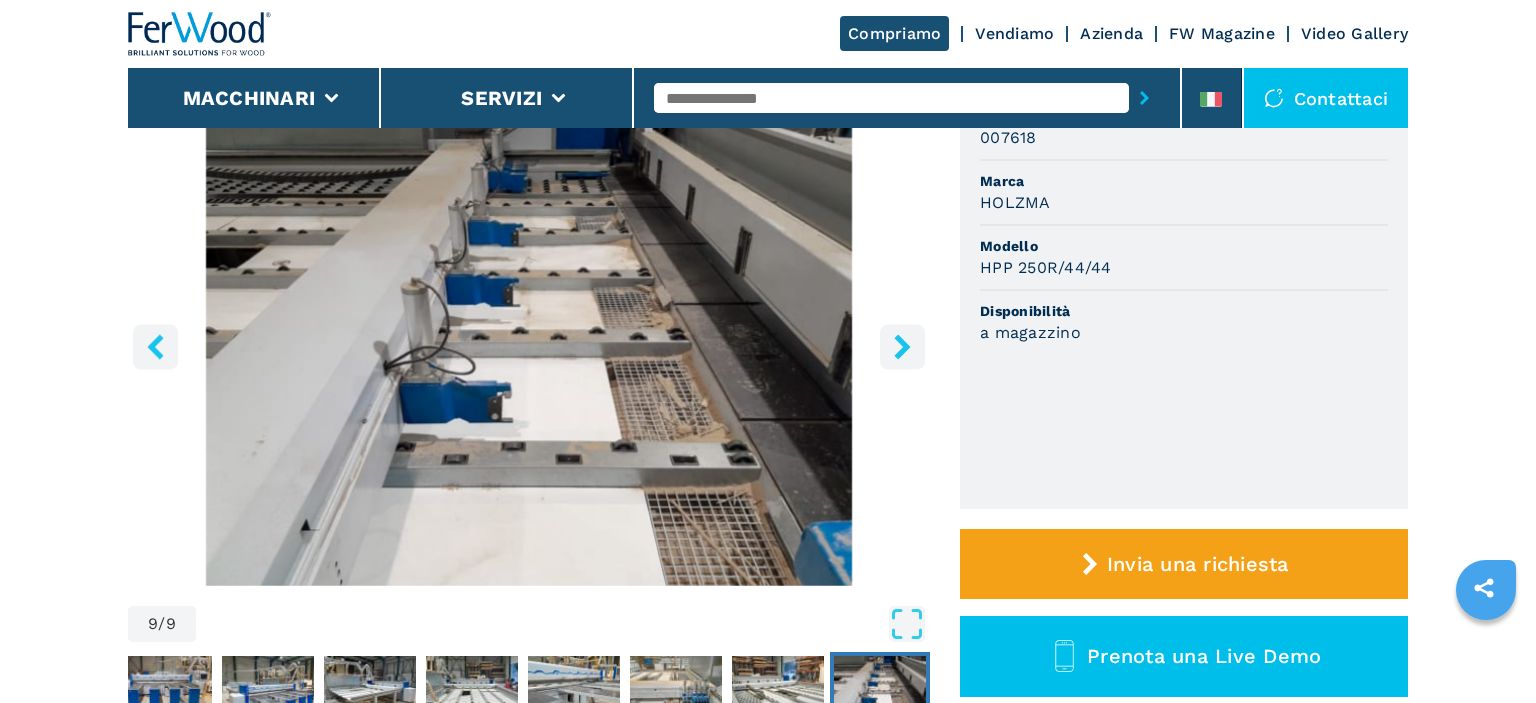 click 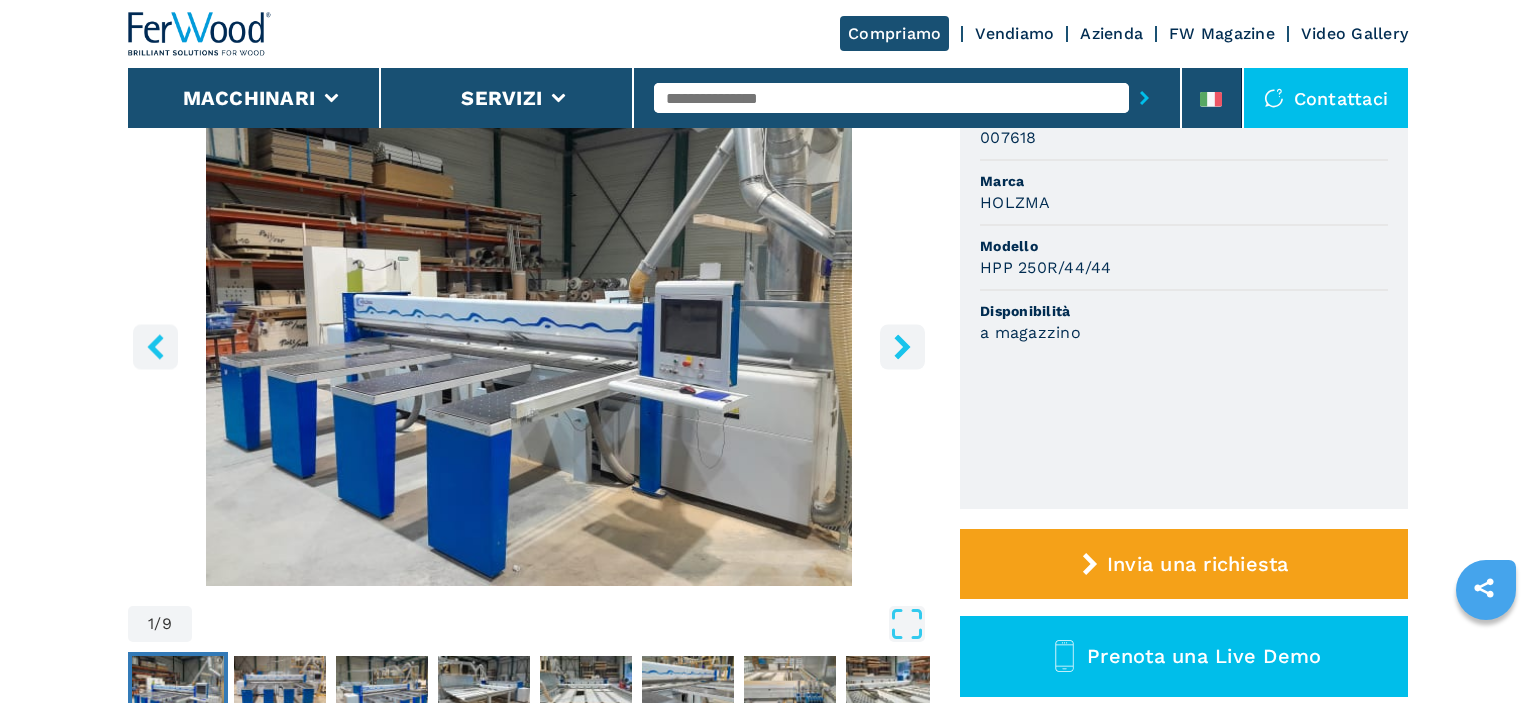 click 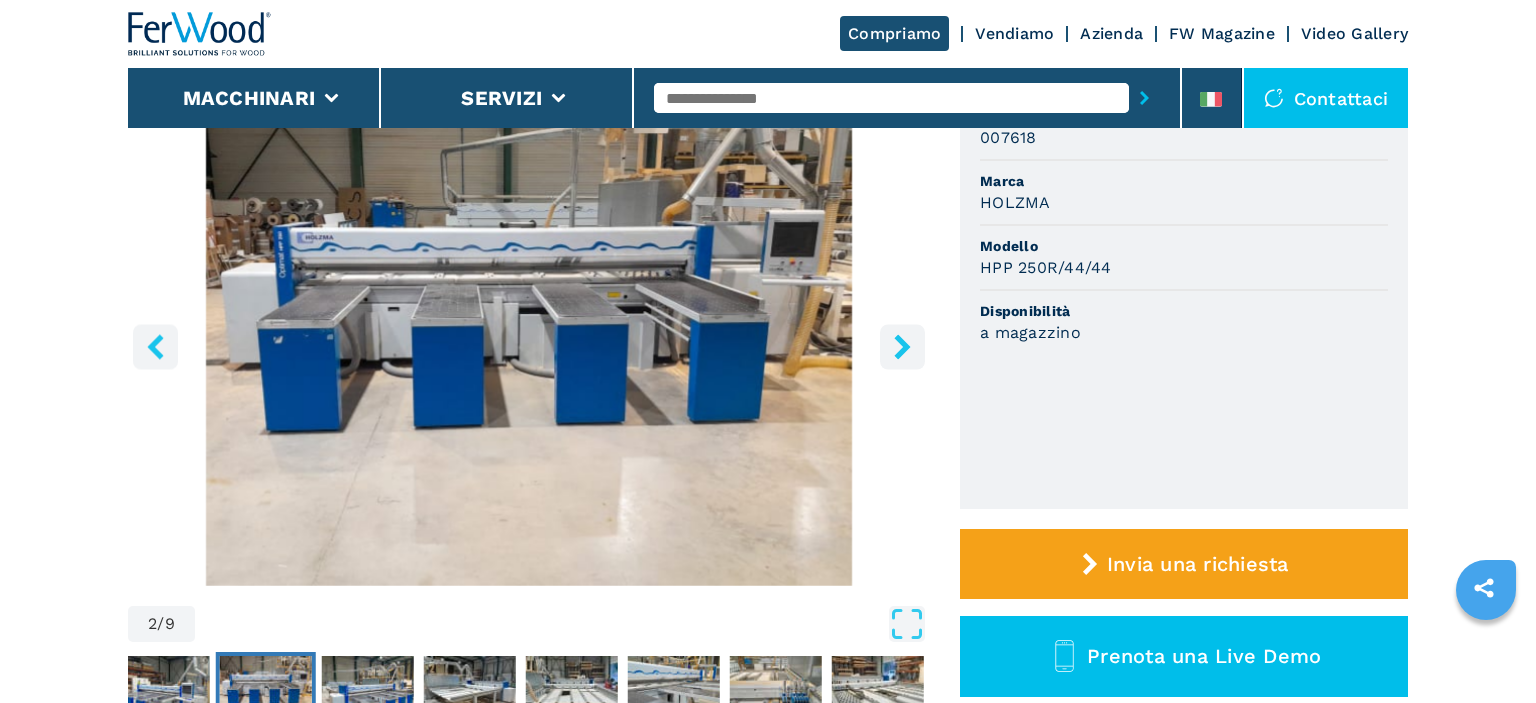 click 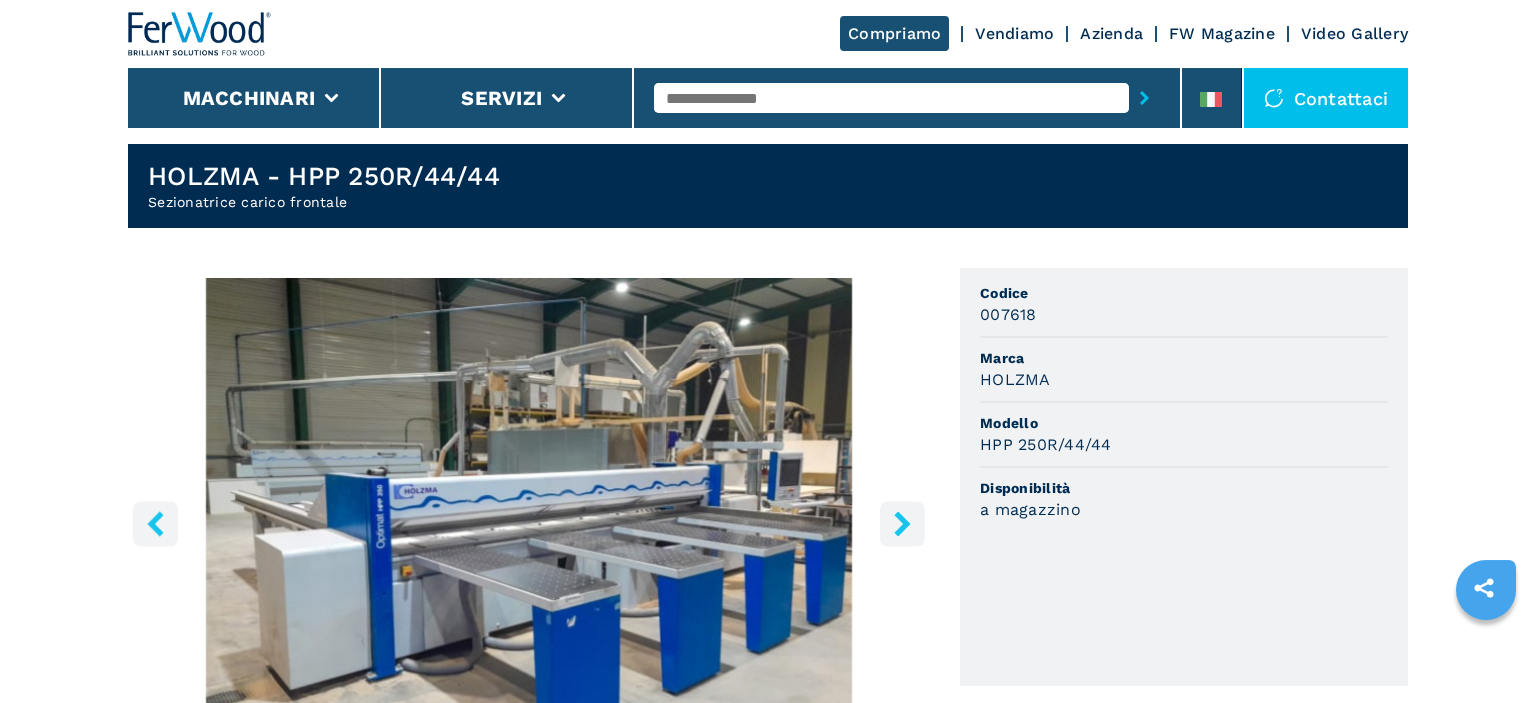 scroll, scrollTop: 0, scrollLeft: 0, axis: both 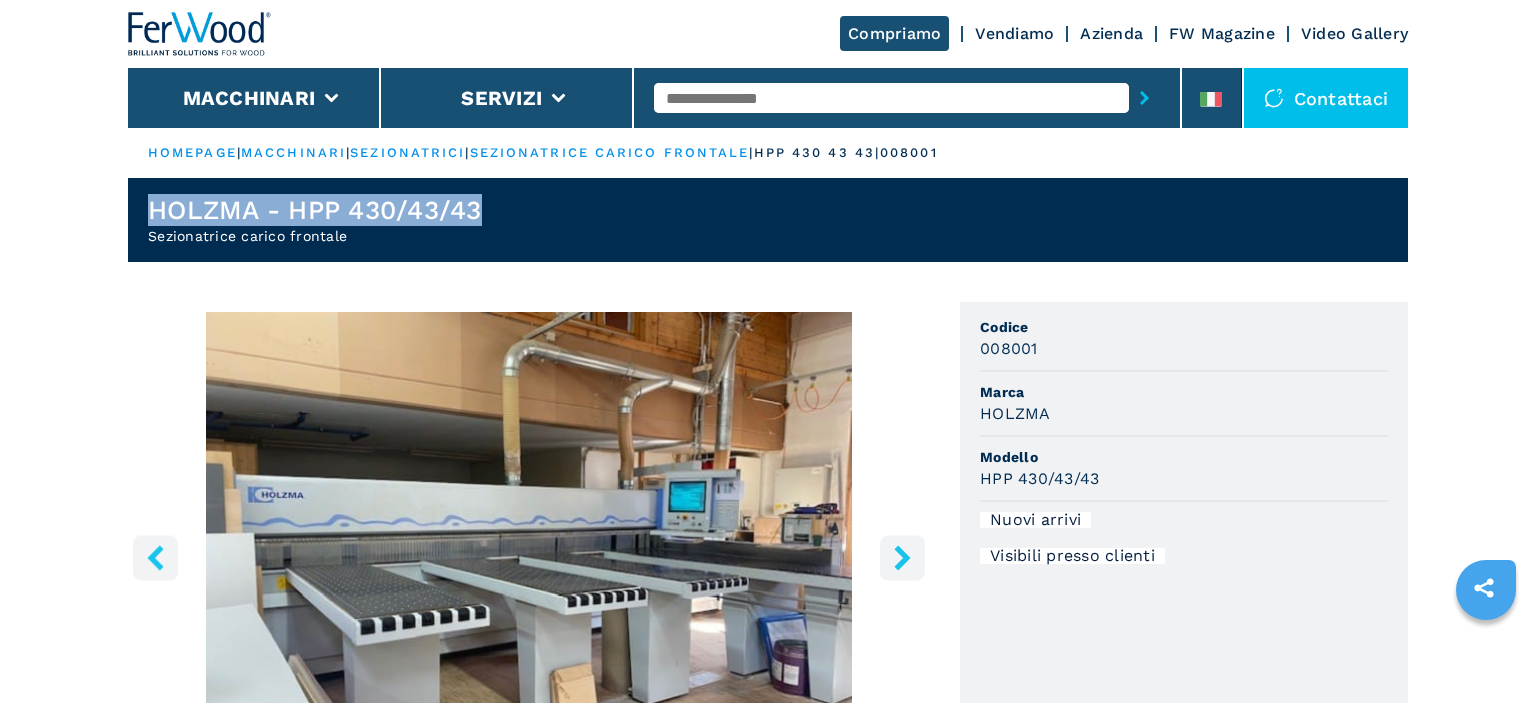 drag, startPoint x: 485, startPoint y: 202, endPoint x: 155, endPoint y: 201, distance: 330.00153 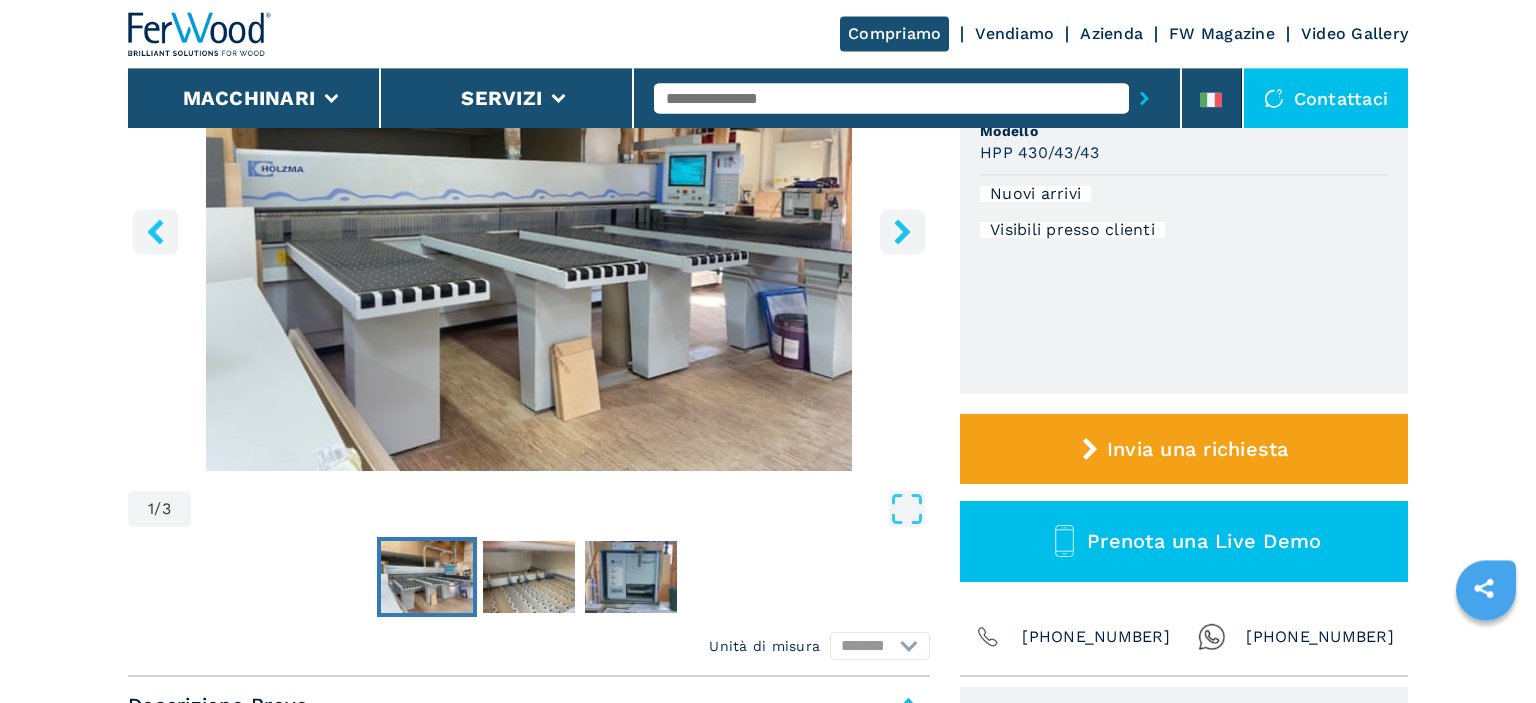 scroll, scrollTop: 316, scrollLeft: 0, axis: vertical 